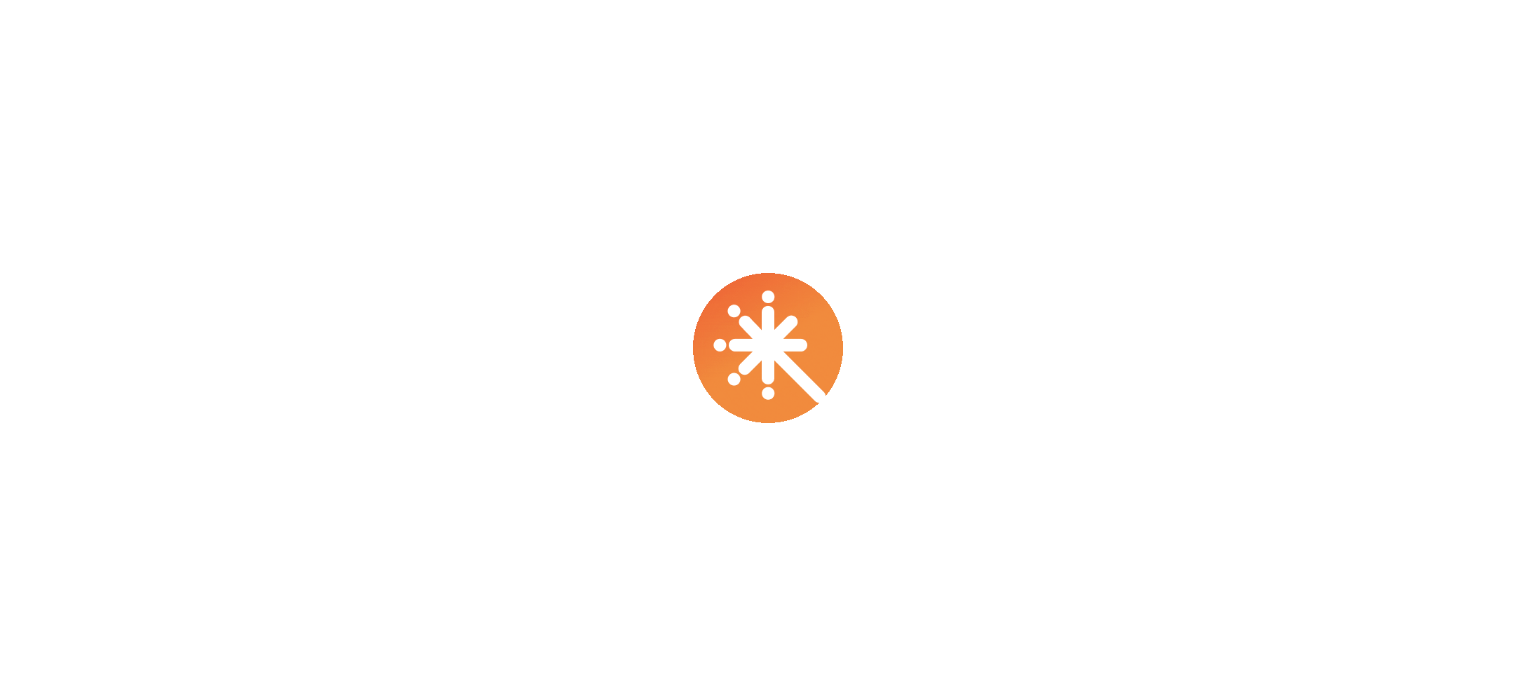 scroll, scrollTop: 0, scrollLeft: 0, axis: both 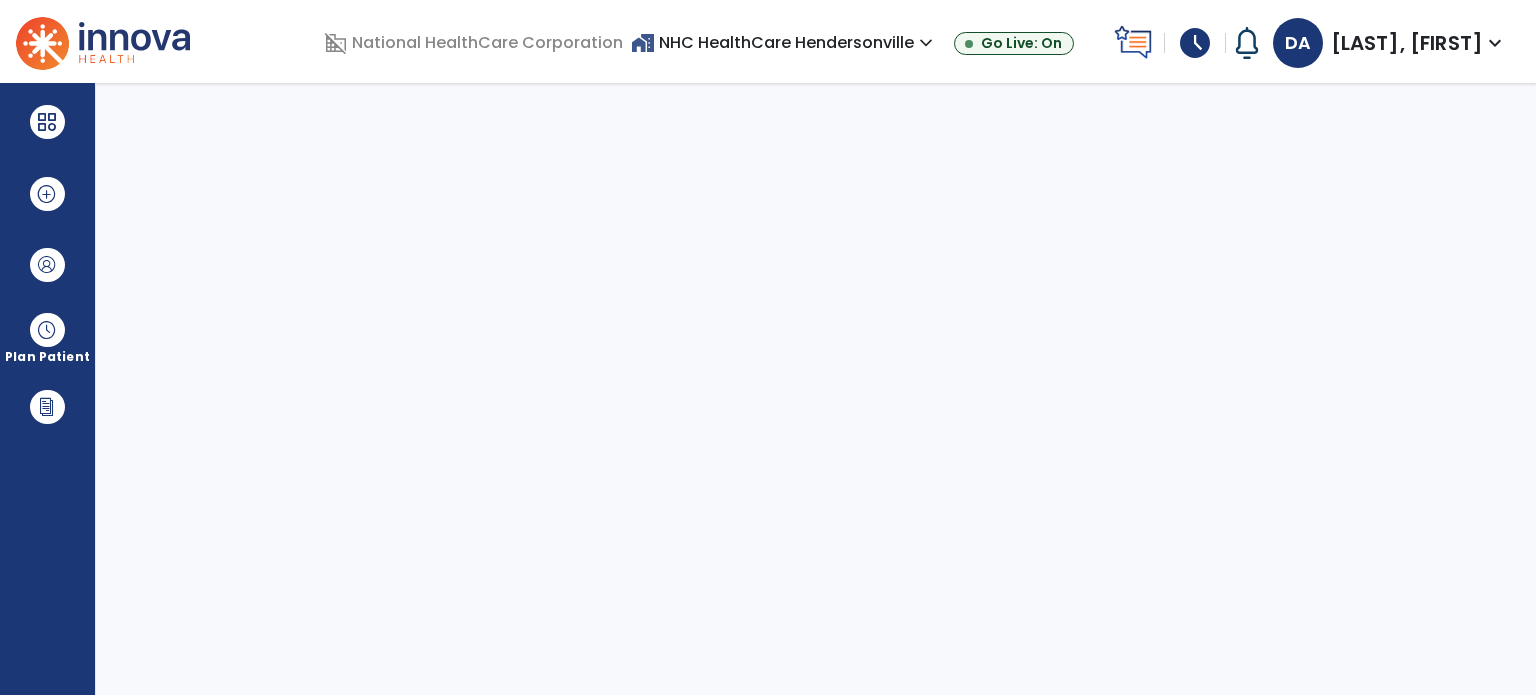 select on "****" 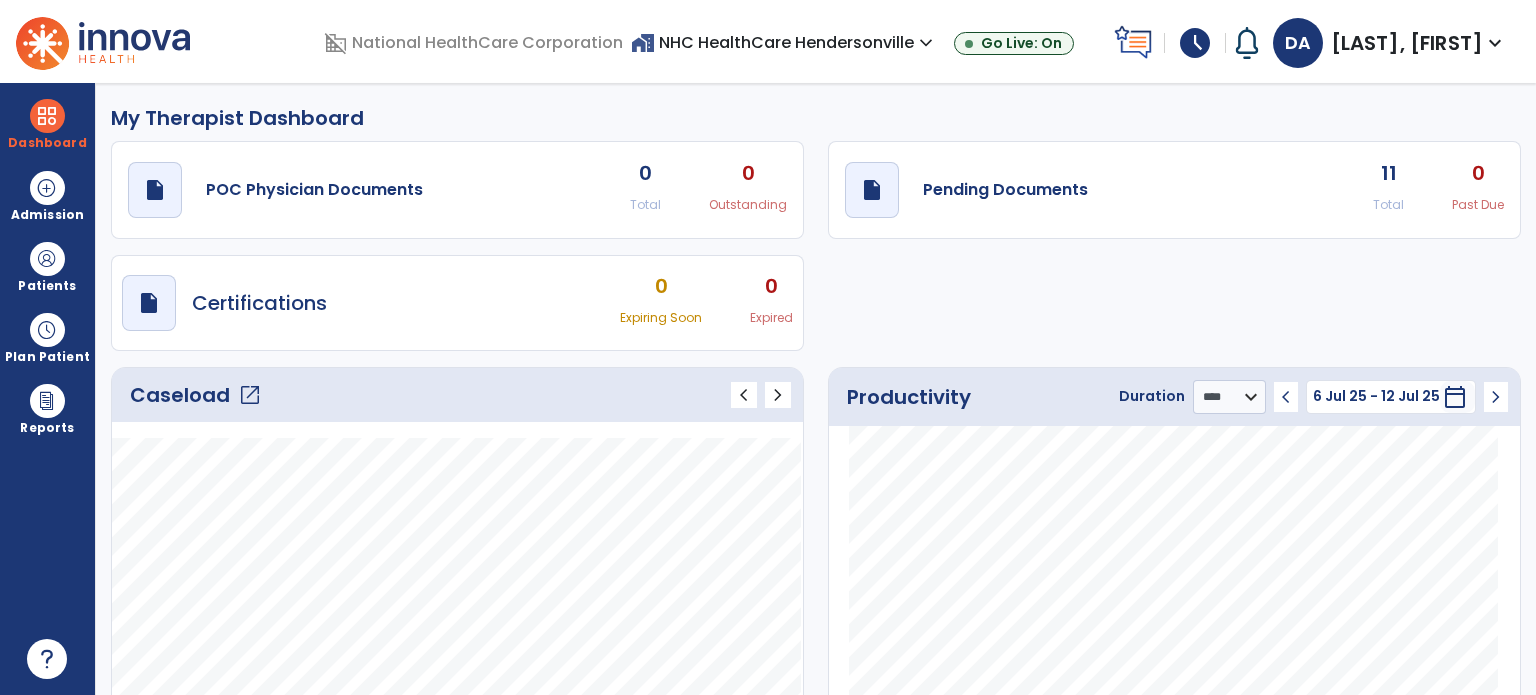 click on "schedule" at bounding box center [1195, 43] 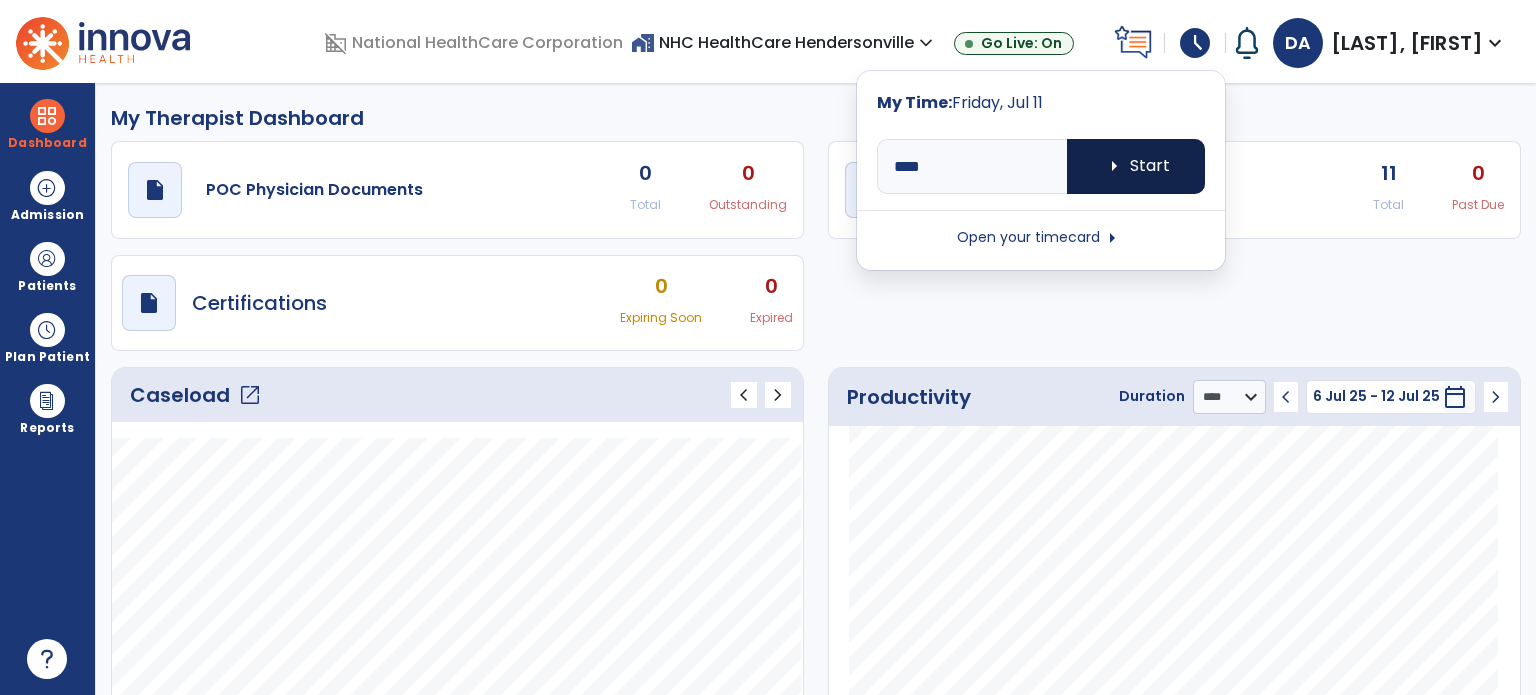click on "arrow_right  Start" at bounding box center [1136, 166] 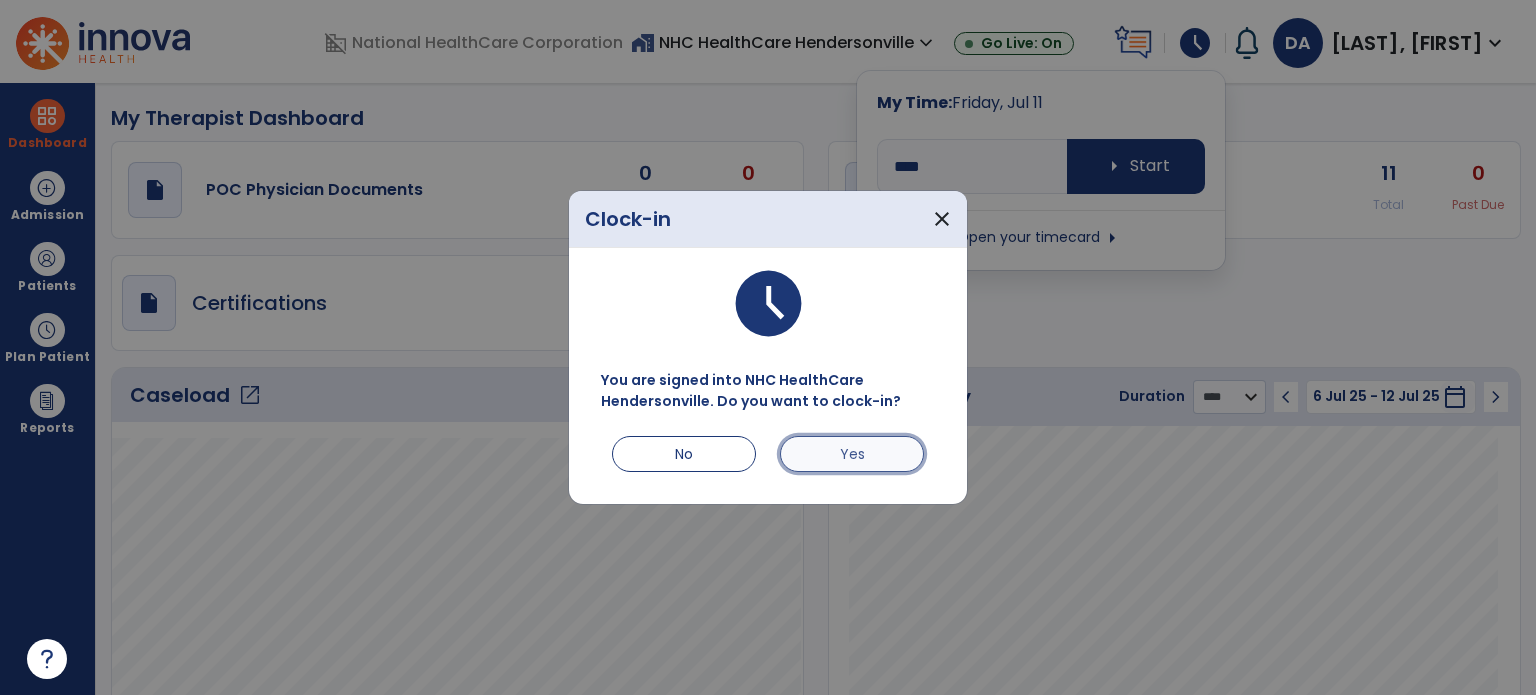 click on "Yes" at bounding box center [852, 454] 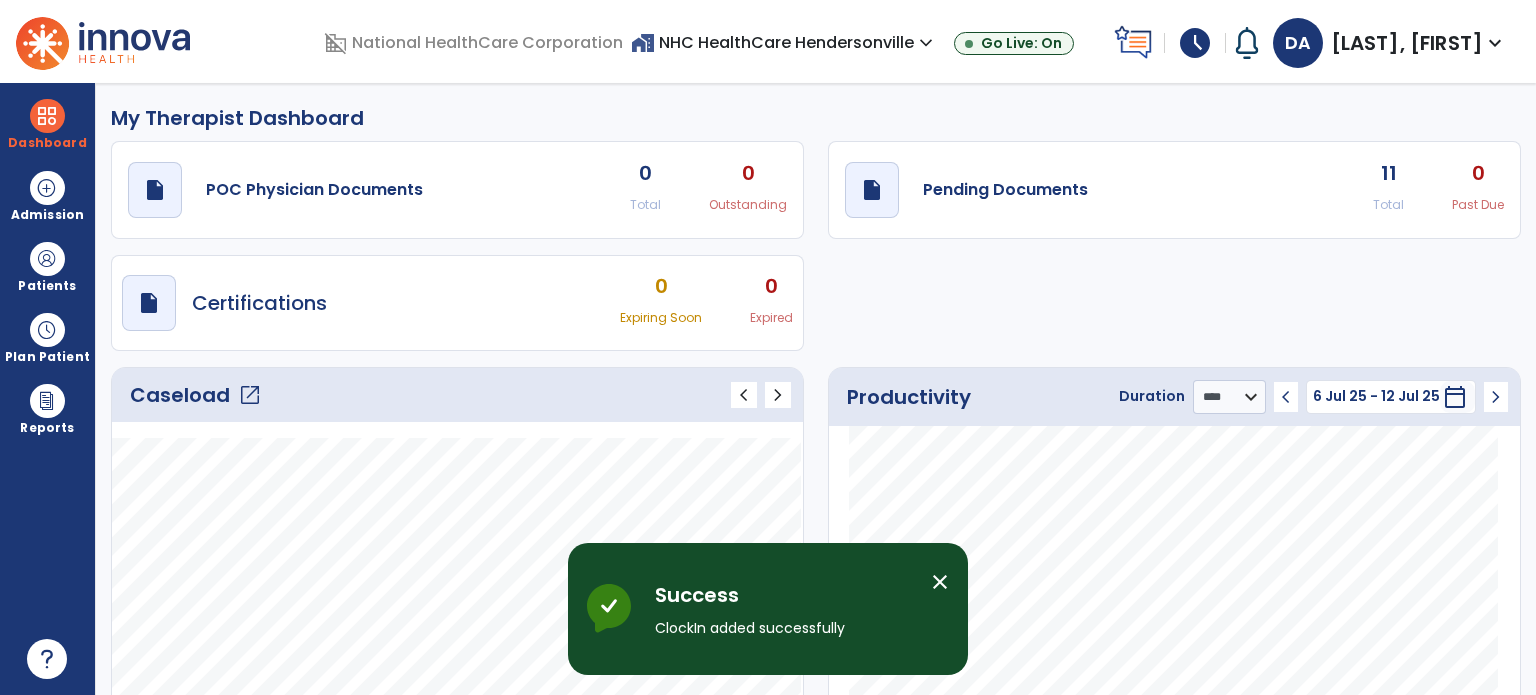 click on "open_in_new" 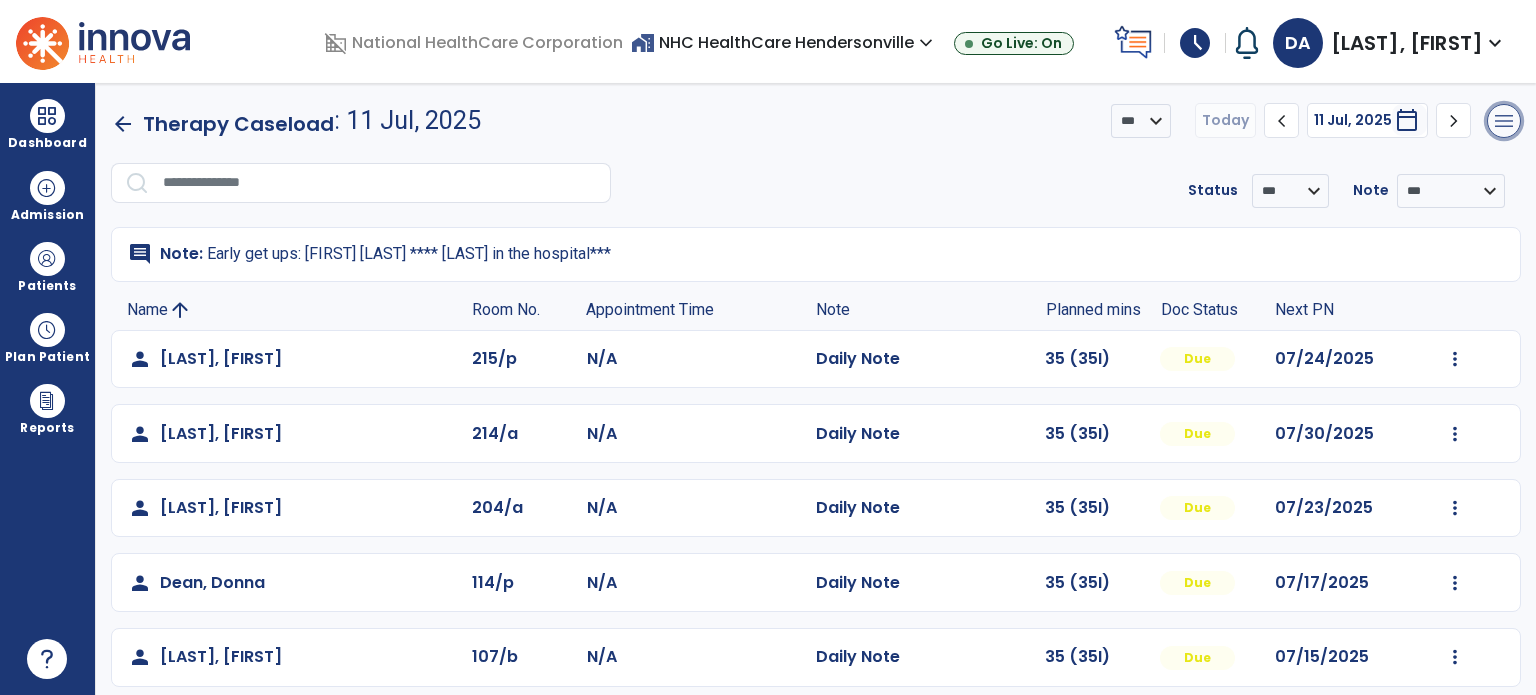 click on "menu" at bounding box center (1504, 121) 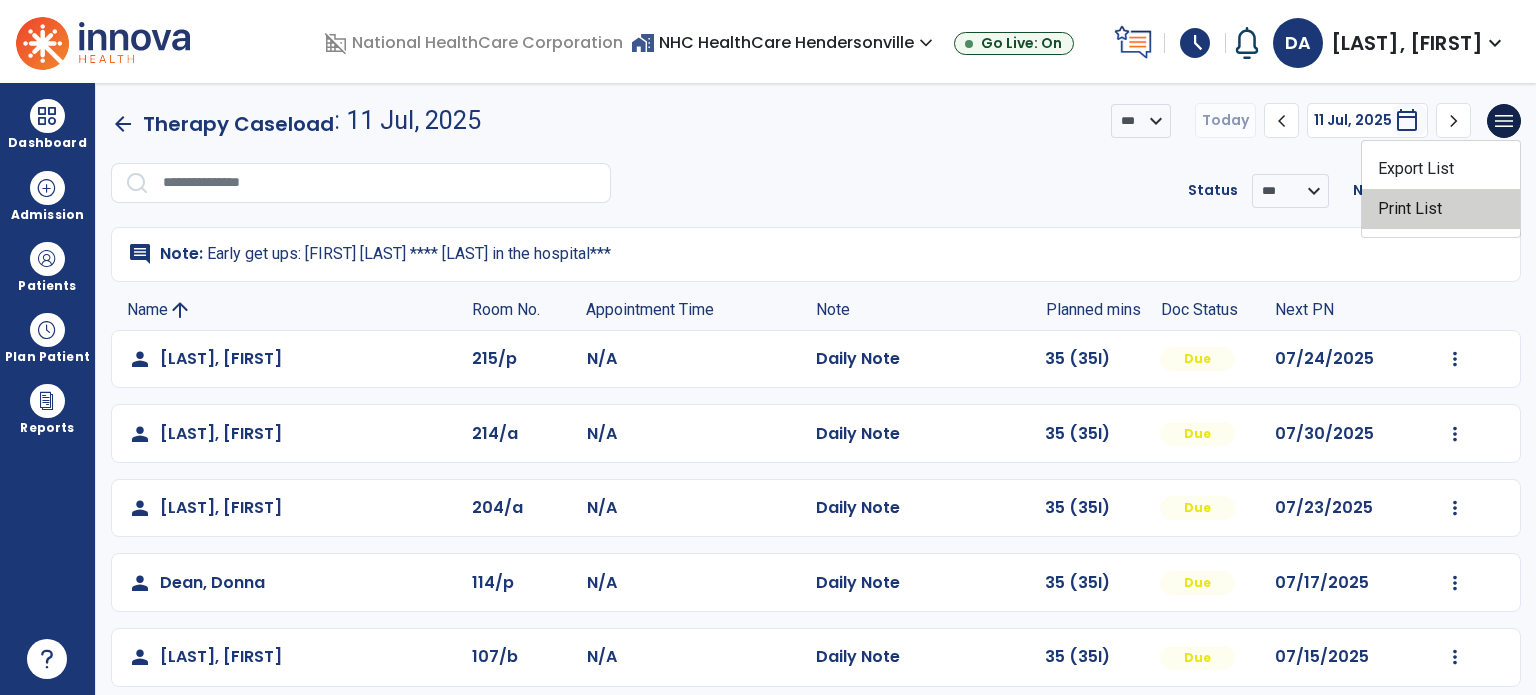 click on "Print List" 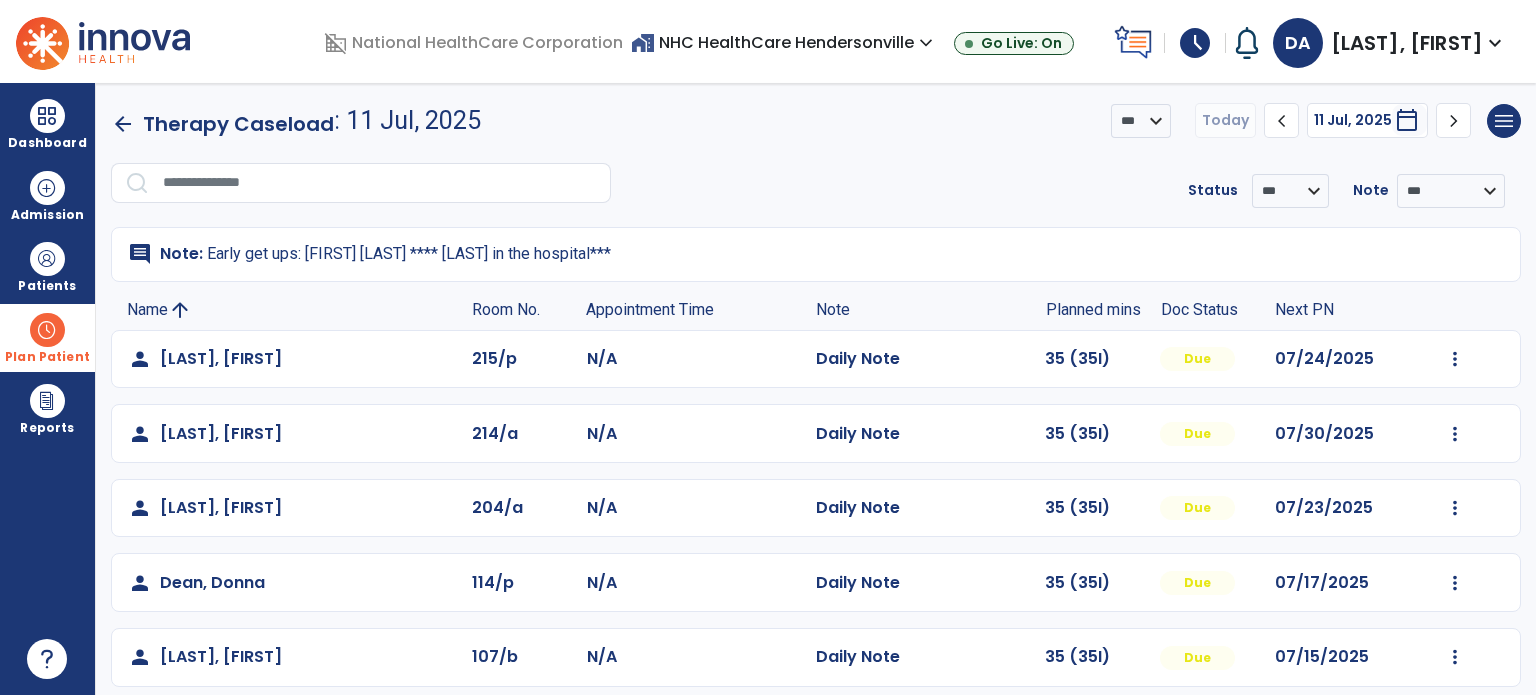 click at bounding box center [47, 330] 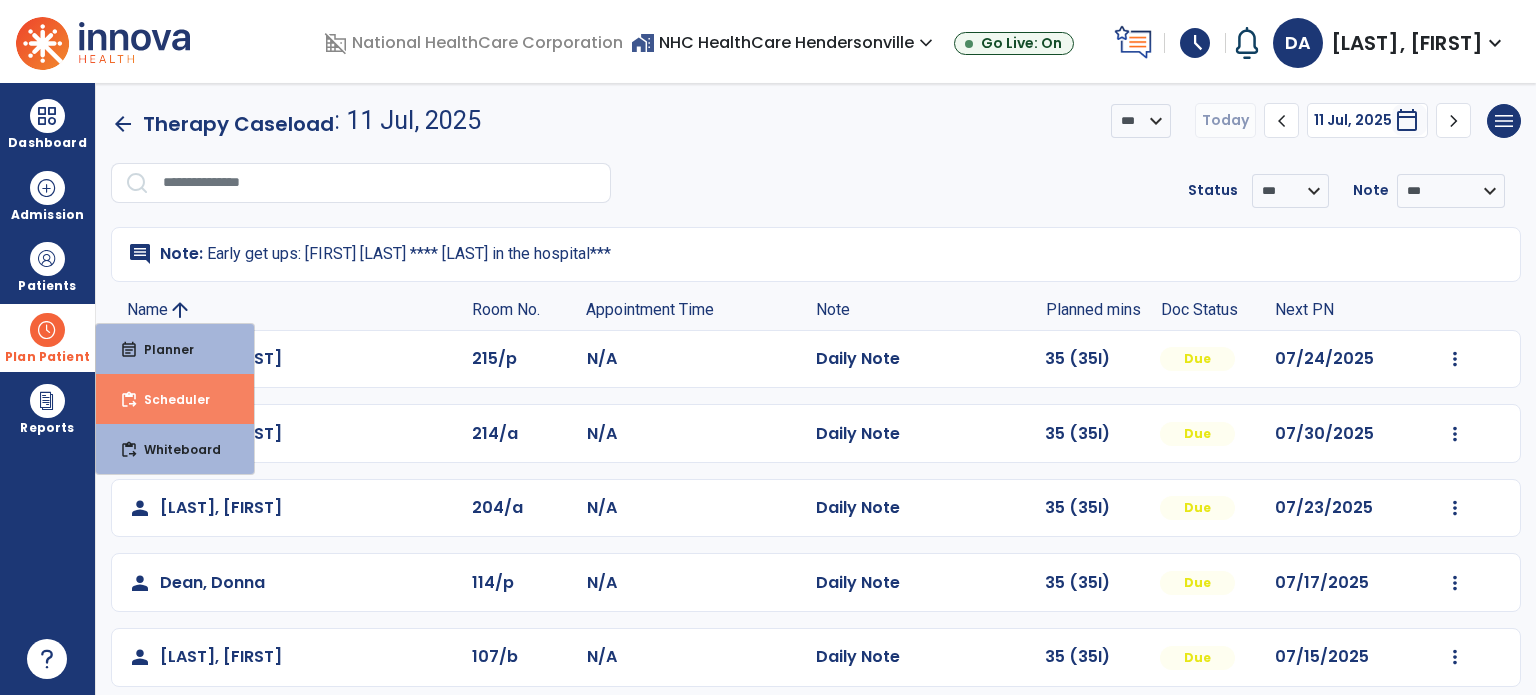 click on "content_paste_go  Scheduler" at bounding box center (175, 399) 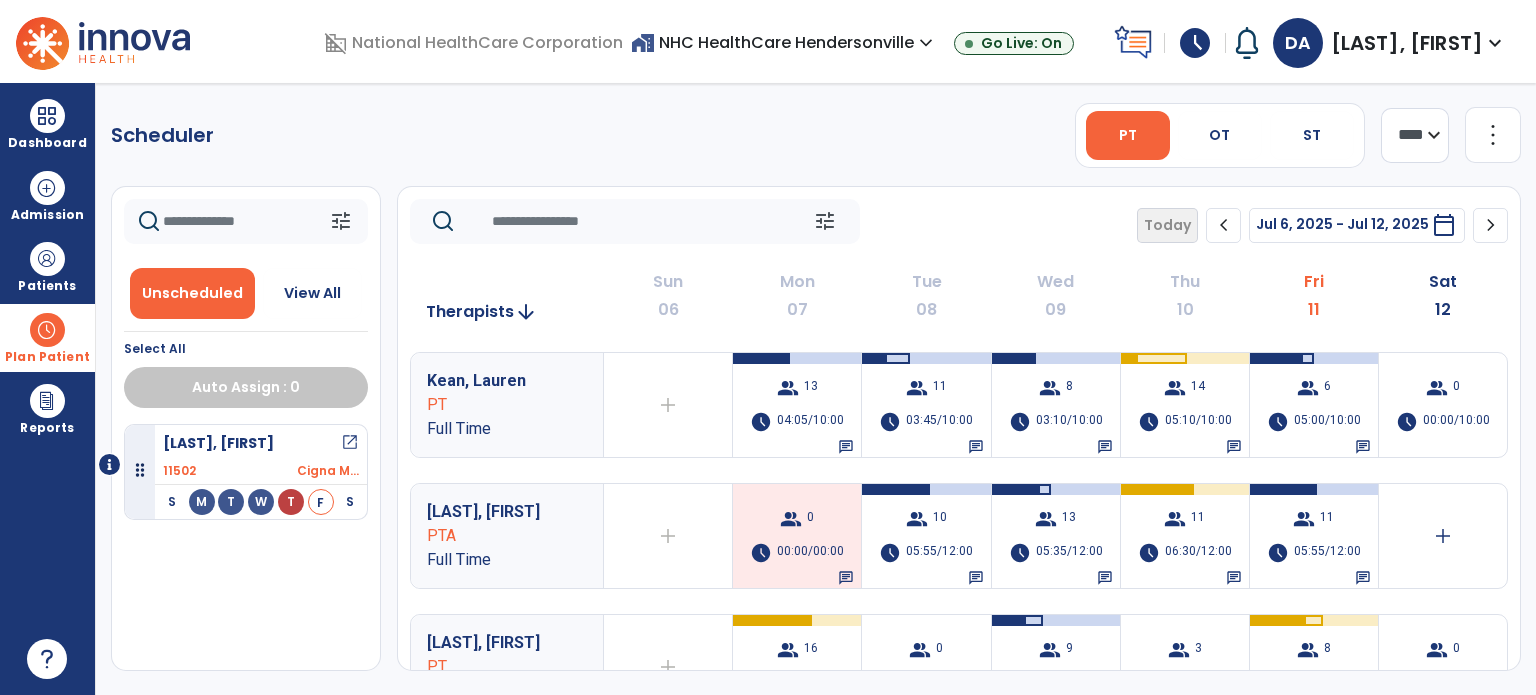 scroll, scrollTop: 8, scrollLeft: 0, axis: vertical 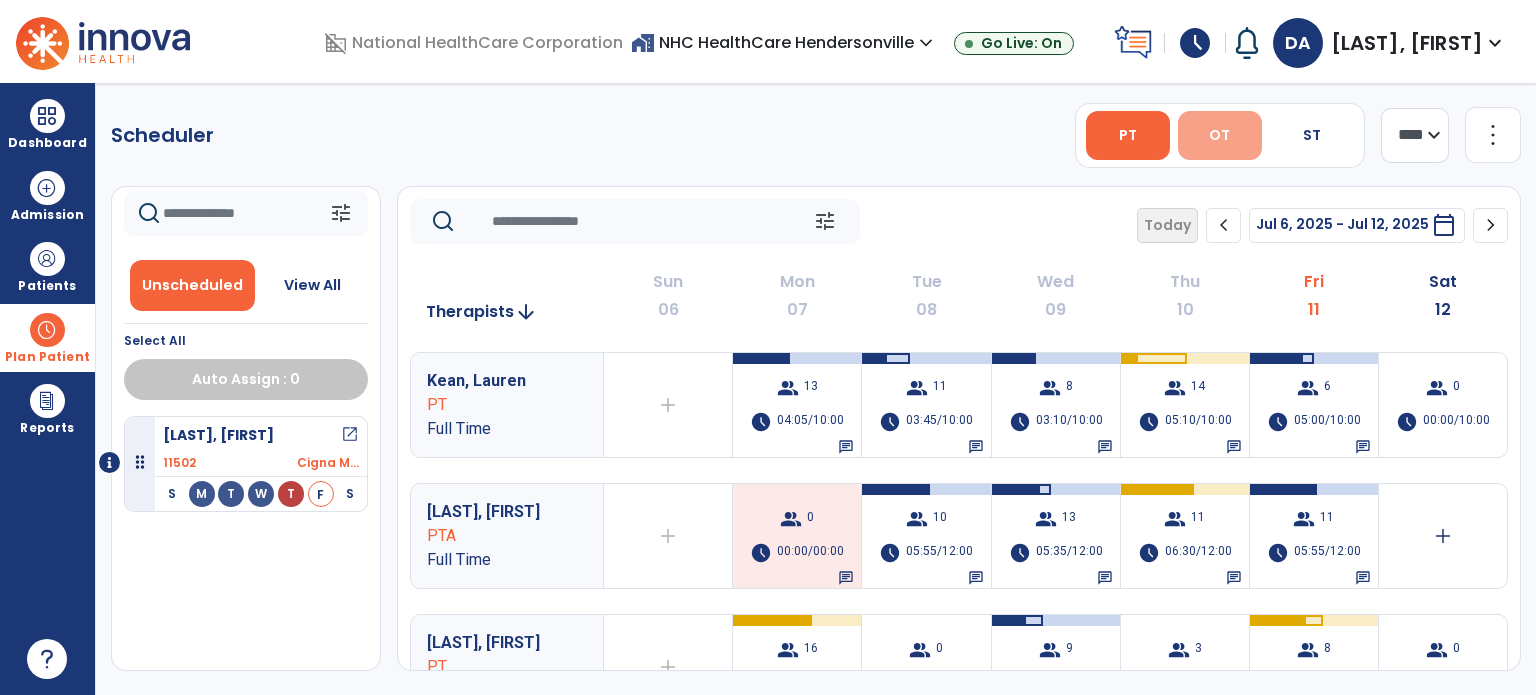 click on "OT" at bounding box center [1219, 135] 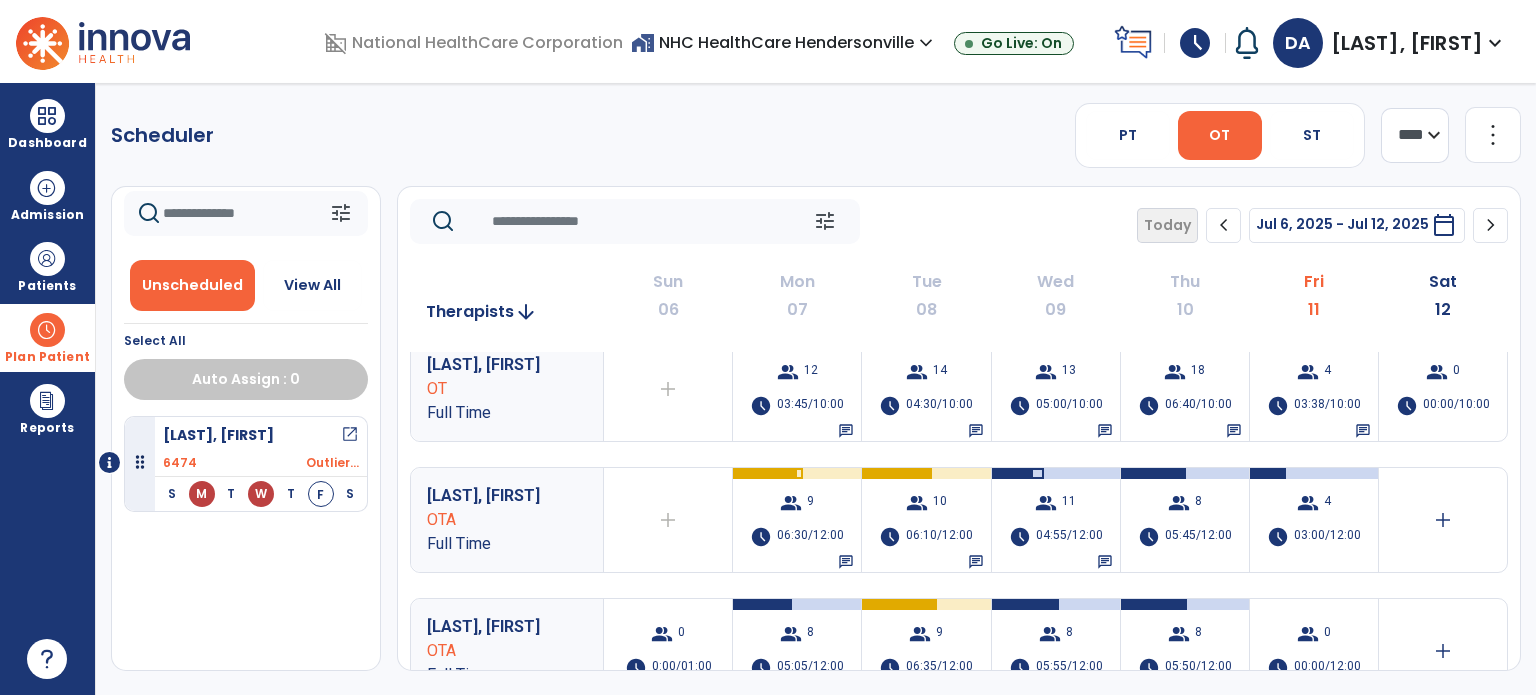 scroll, scrollTop: 0, scrollLeft: 0, axis: both 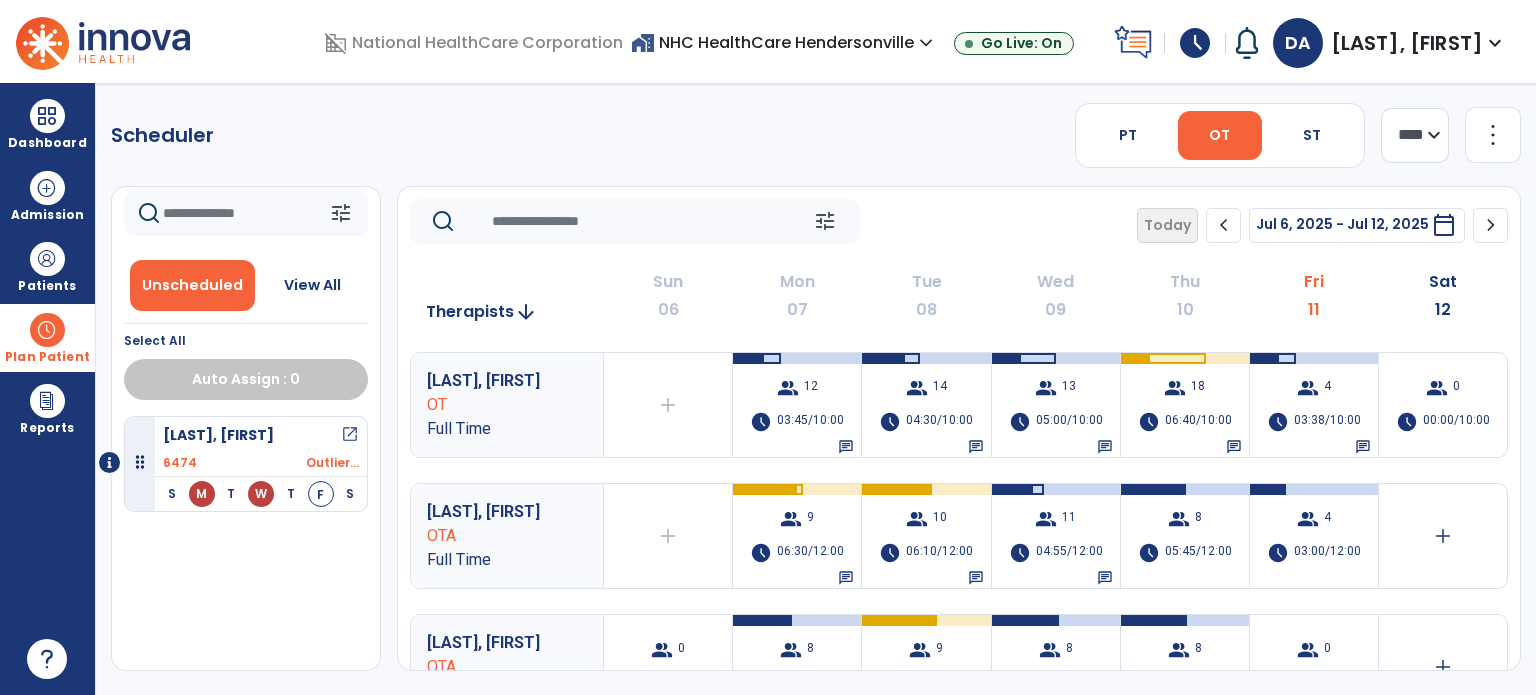 click at bounding box center [47, 330] 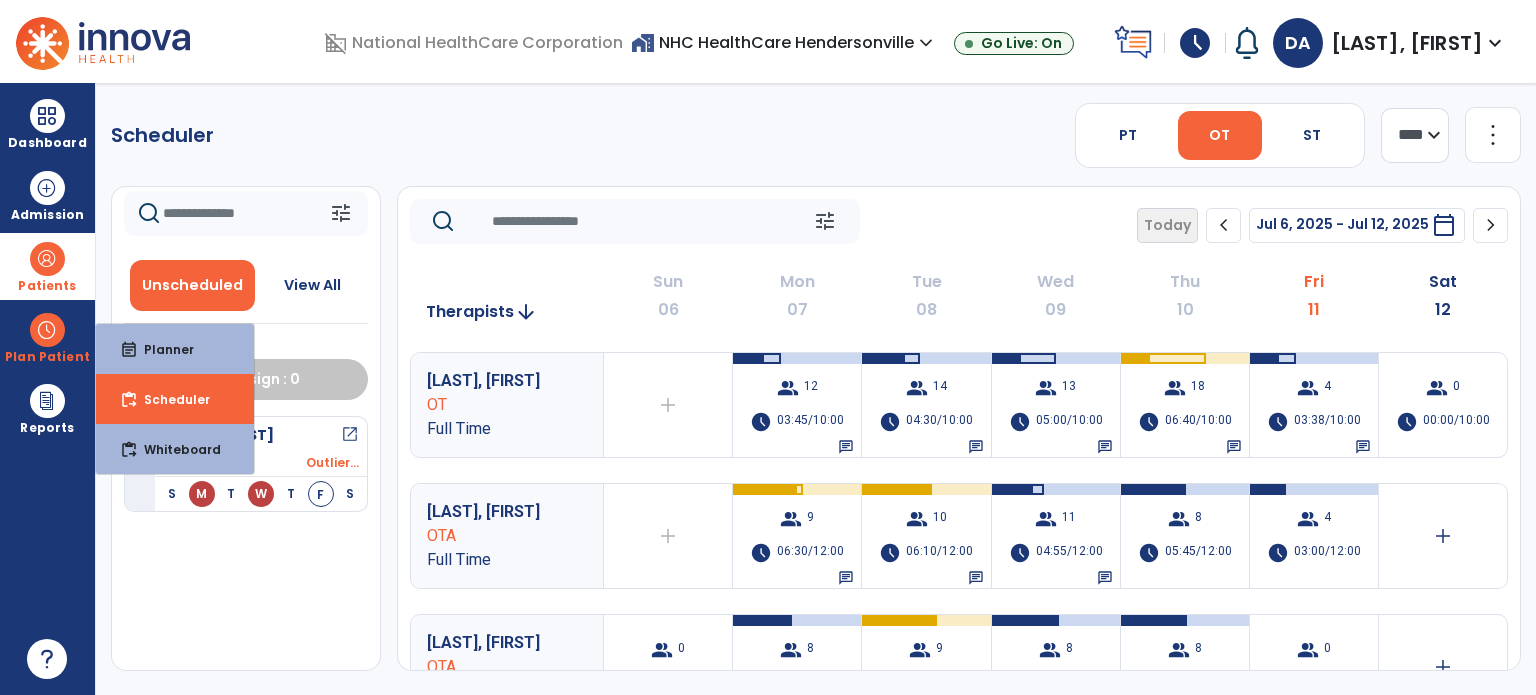 click at bounding box center [47, 259] 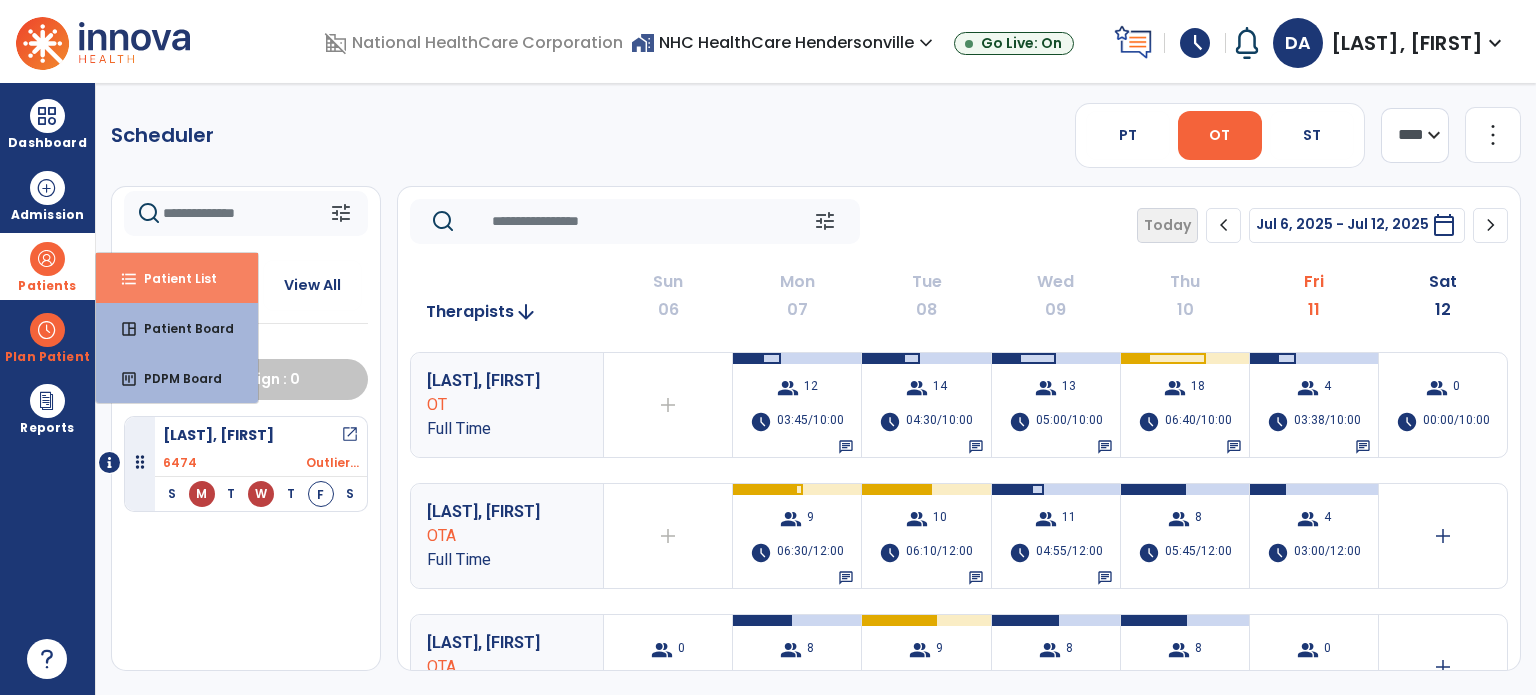 click on "Patient List" at bounding box center (172, 278) 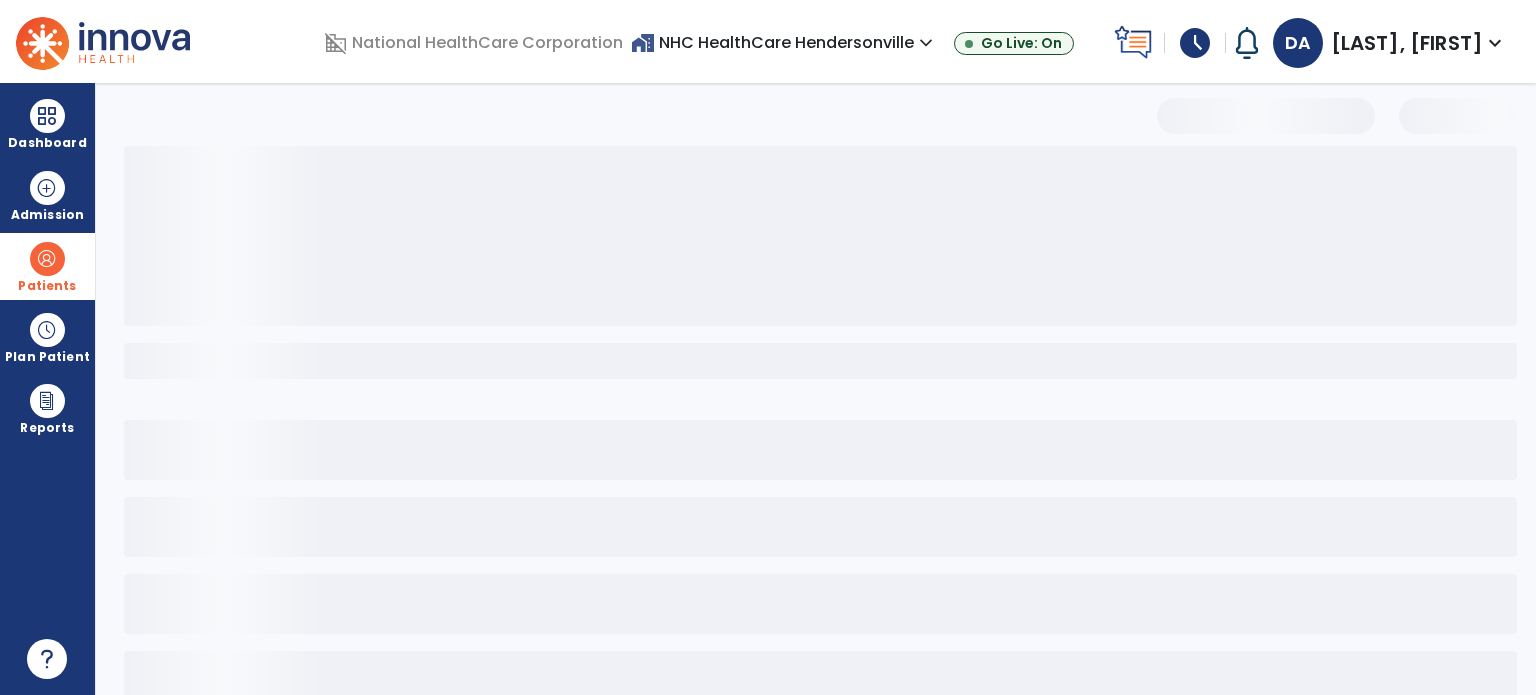 select on "***" 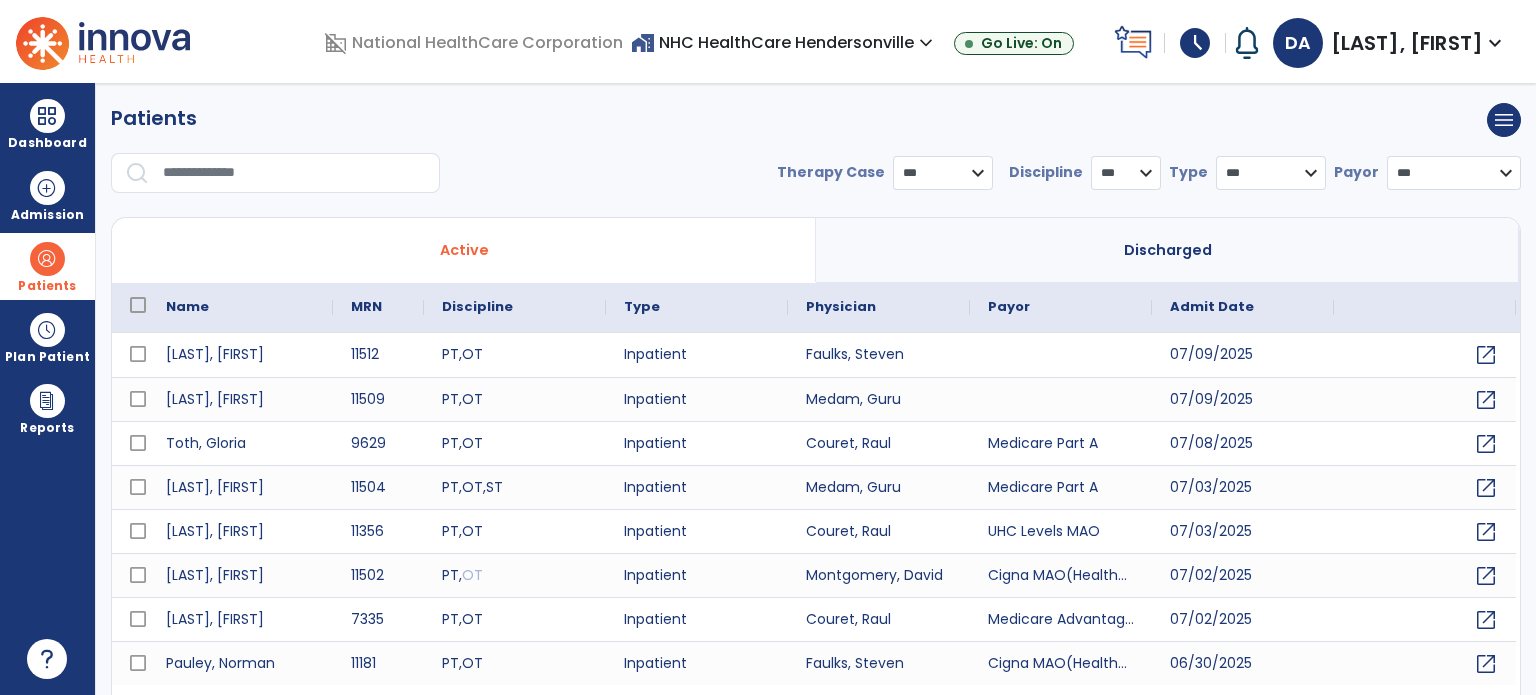 click at bounding box center (294, 173) 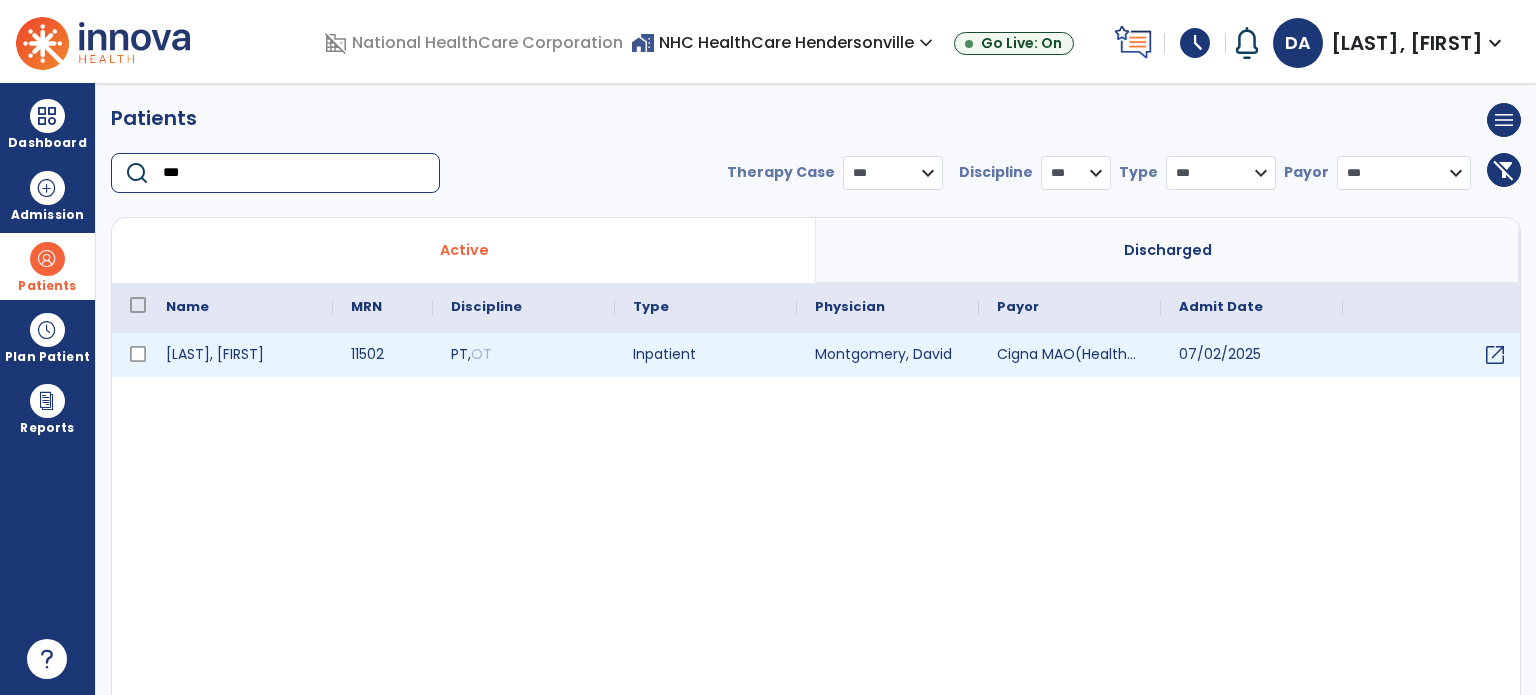 type on "***" 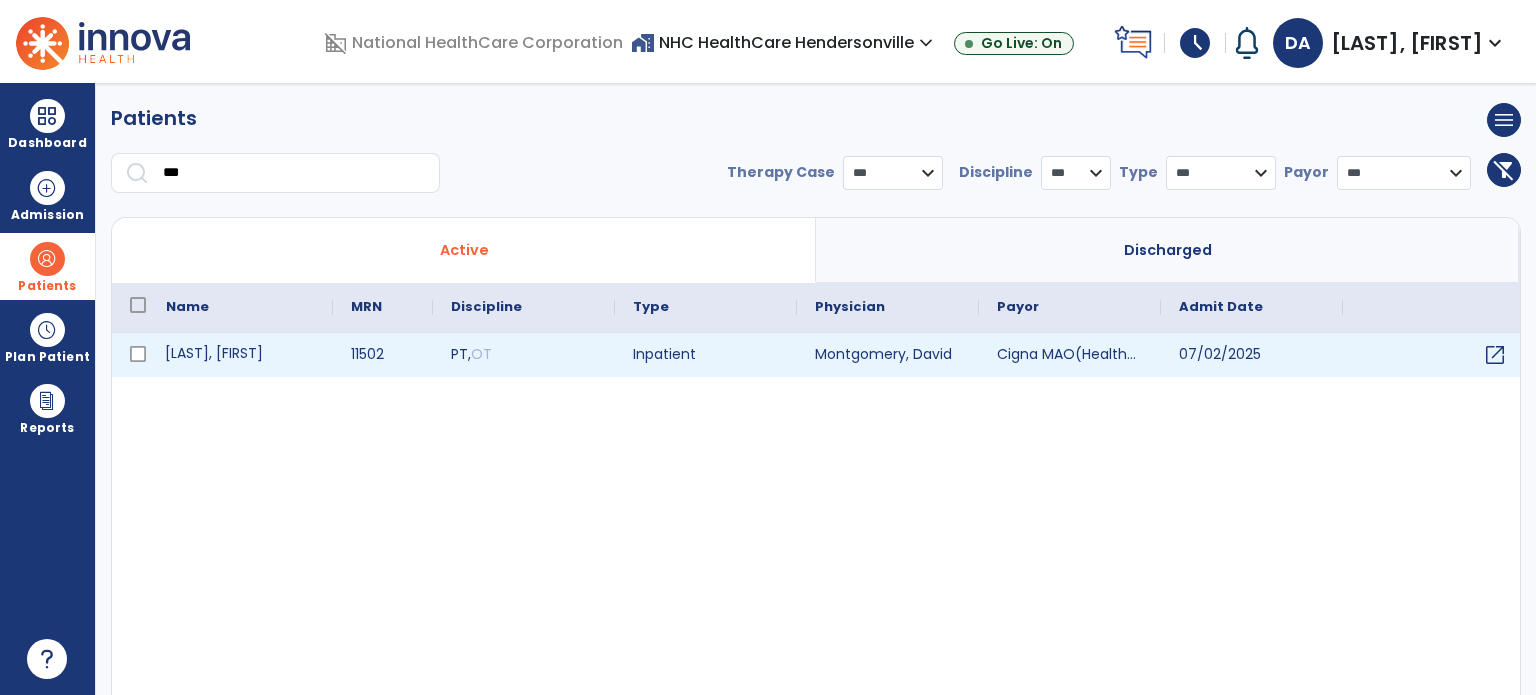 click on "[LAST], [FIRST]" at bounding box center (240, 355) 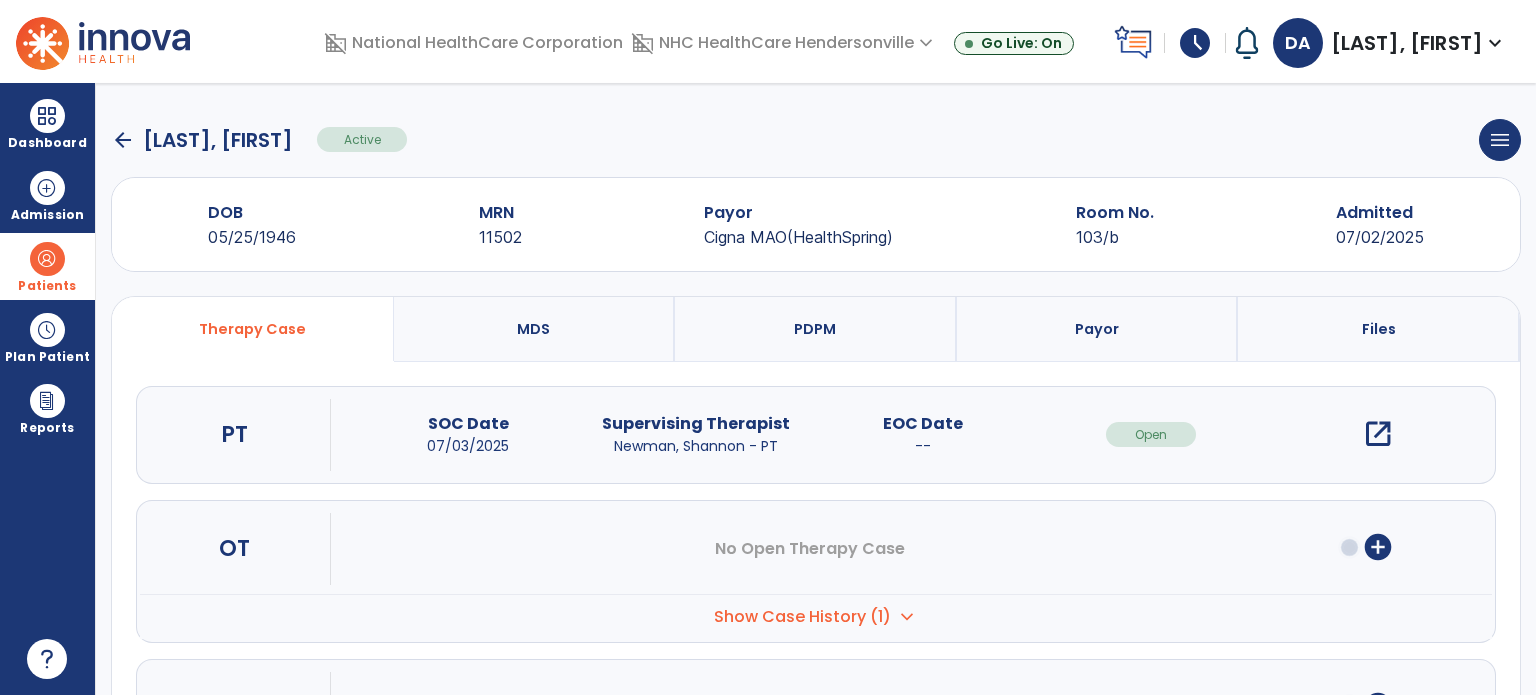 click on "open_in_new" at bounding box center (1378, 434) 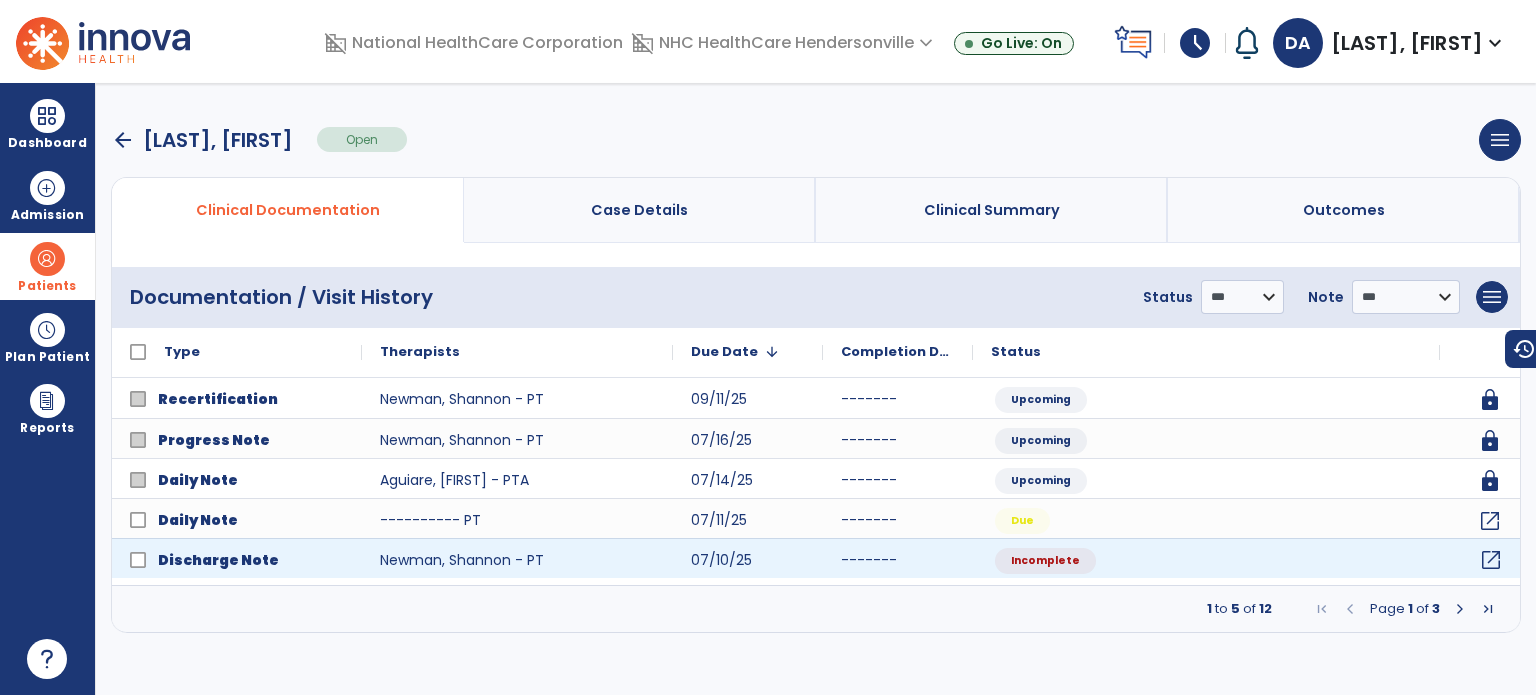click on "open_in_new" 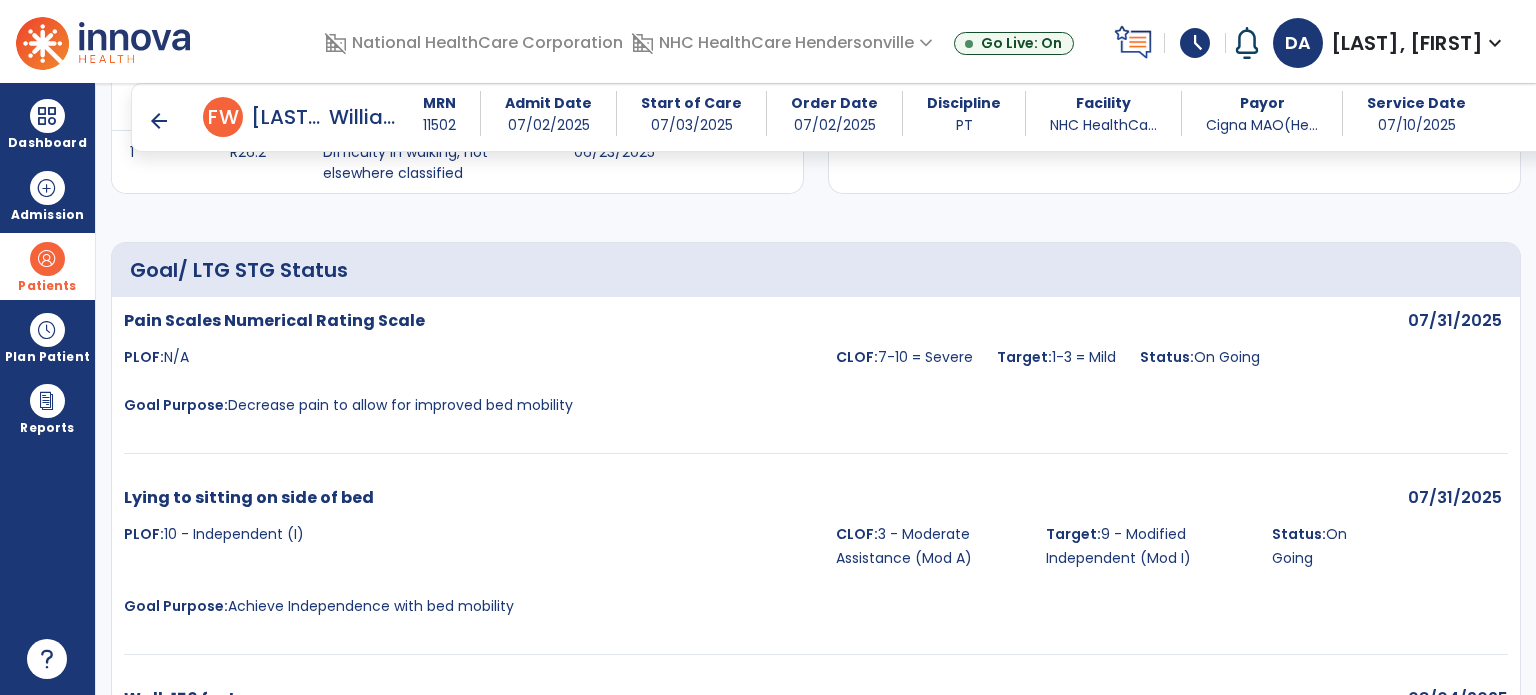 scroll, scrollTop: 562, scrollLeft: 0, axis: vertical 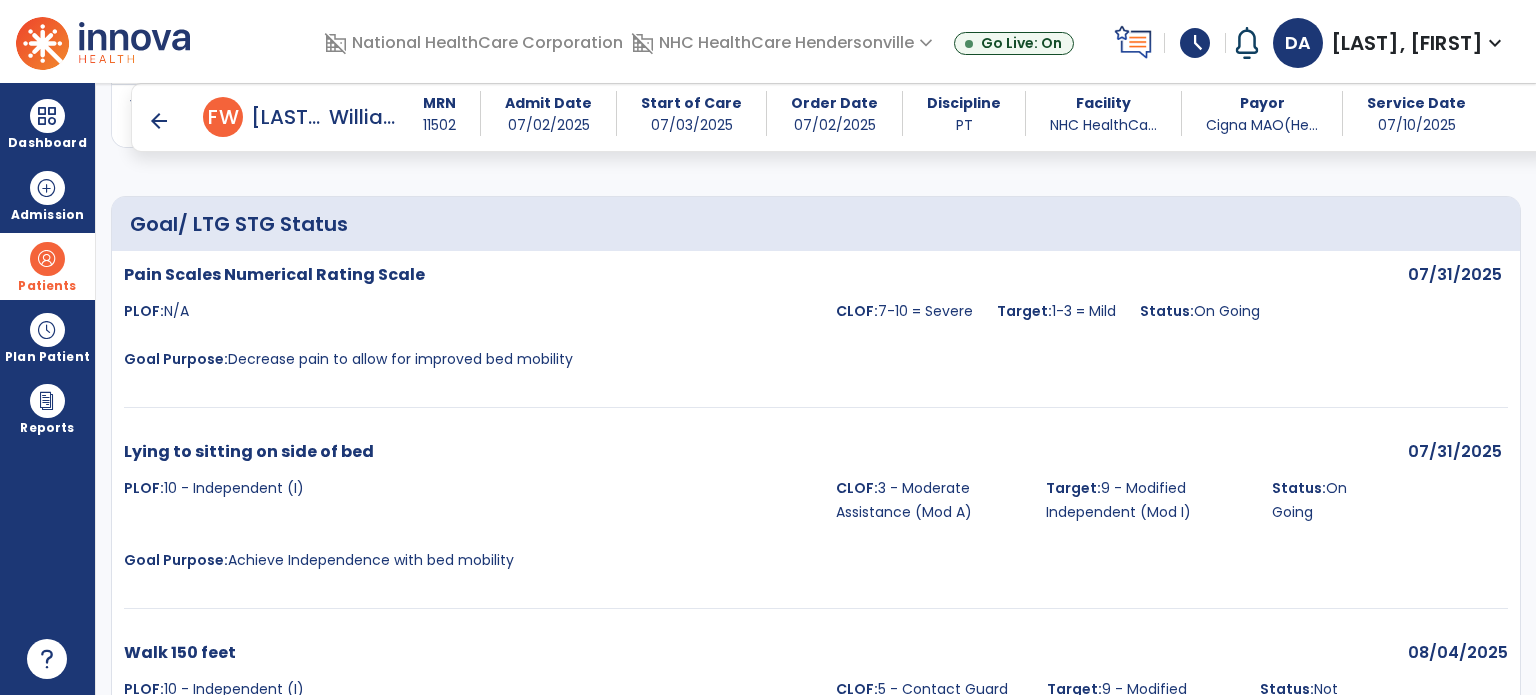 click on "arrow_back      F  W  [FIRST],   [LAST]  MRN [NUMBER] Admit Date [DATE] Start of Care [DATE] Order Date [DATE] Discipline PT Facility NHC HealthCare [CITY]... Payor Cigna MAO(He... Service Date [DATE]" at bounding box center [842, 117] 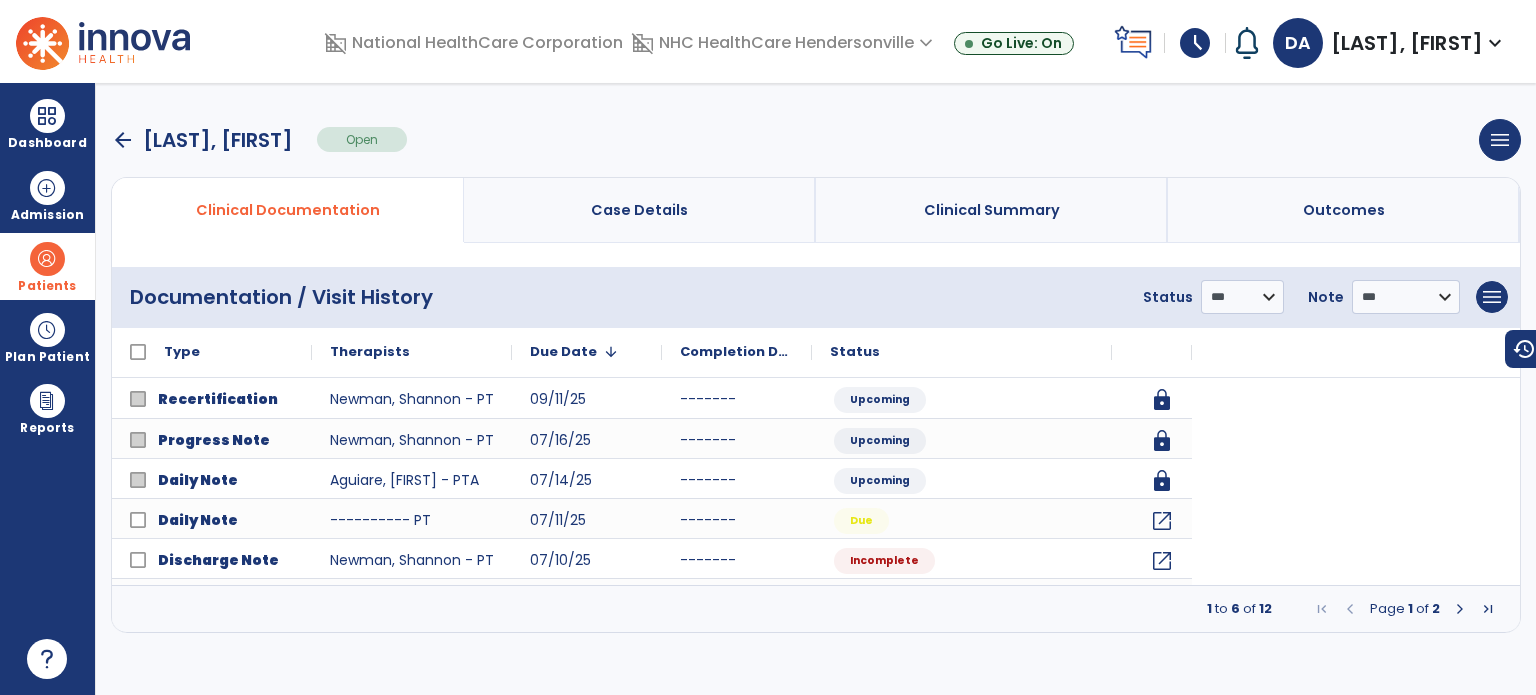 scroll, scrollTop: 0, scrollLeft: 0, axis: both 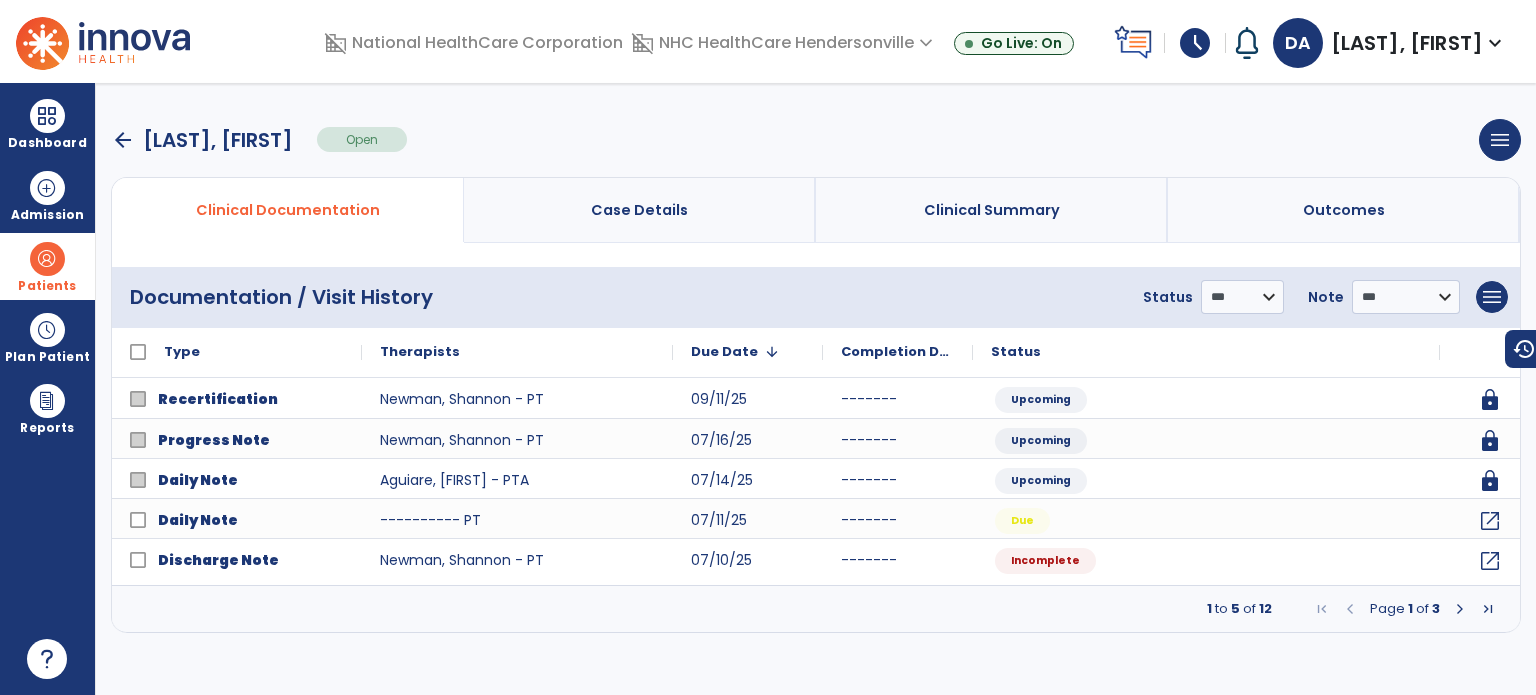 click on "arrow_back" at bounding box center (123, 140) 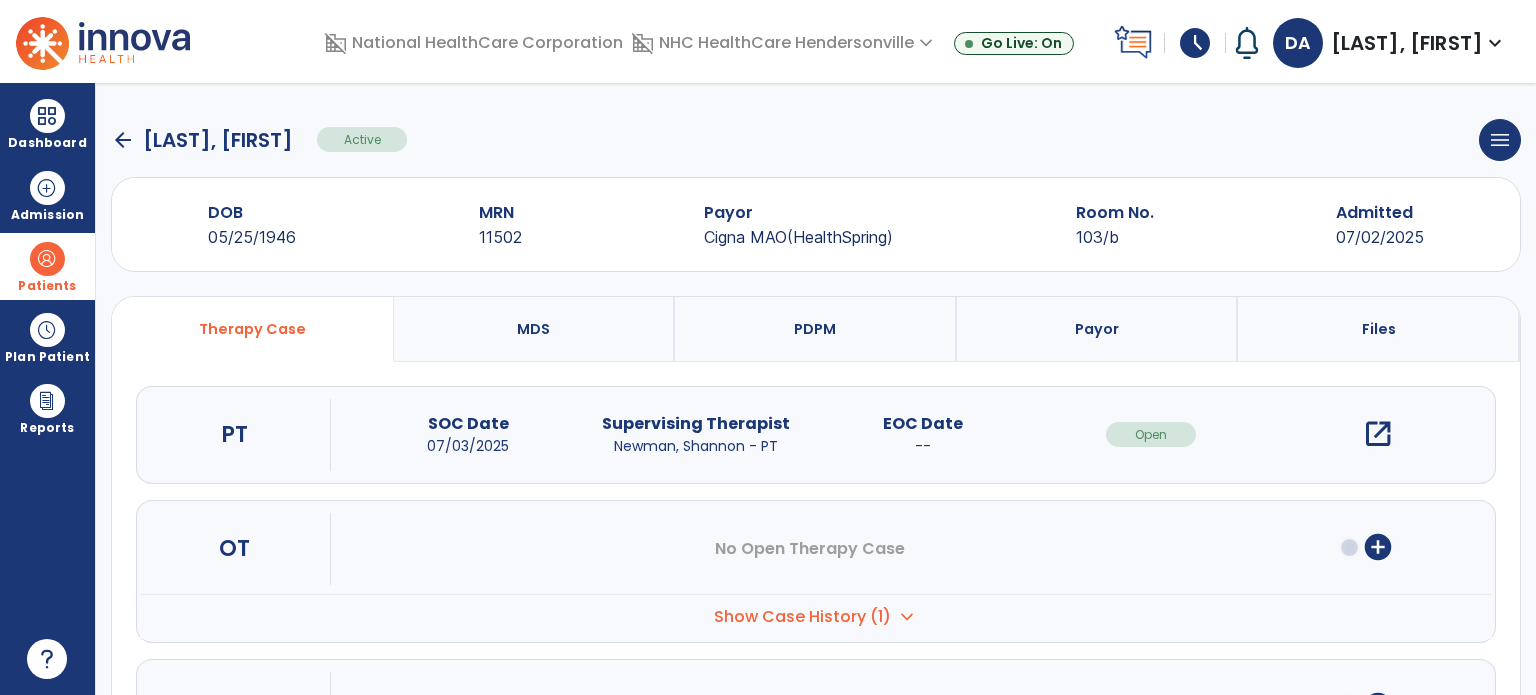 click on "arrow_back" 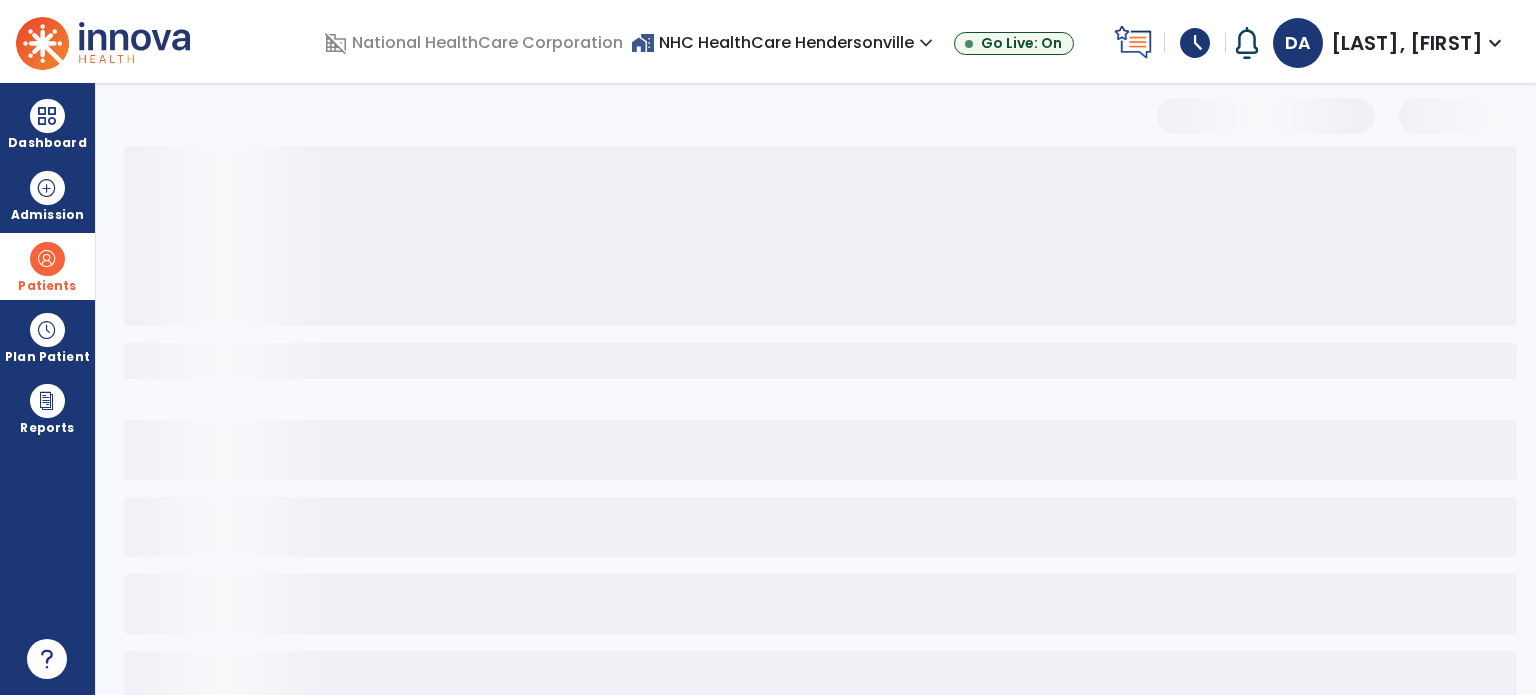 select on "***" 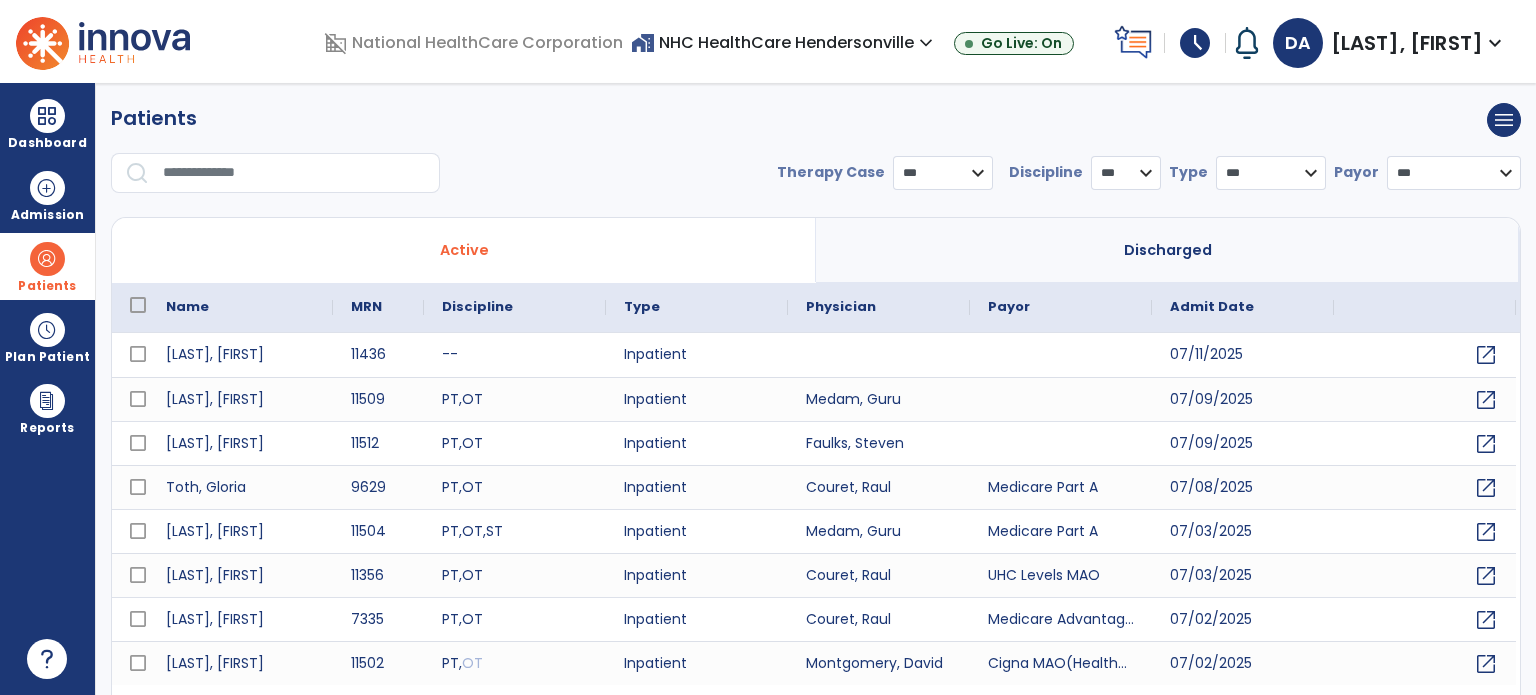 click on "DA" at bounding box center (1298, 43) 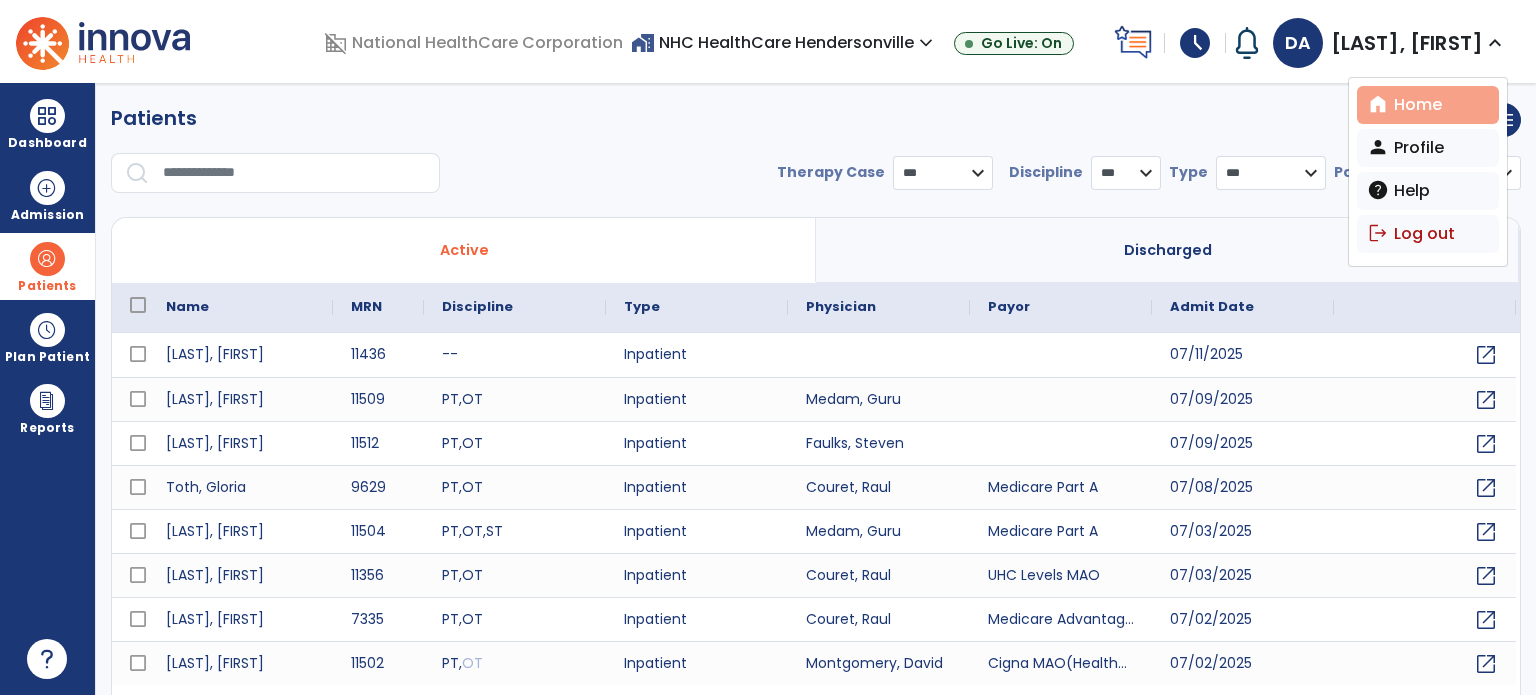 click on "home   Home" at bounding box center [1428, 105] 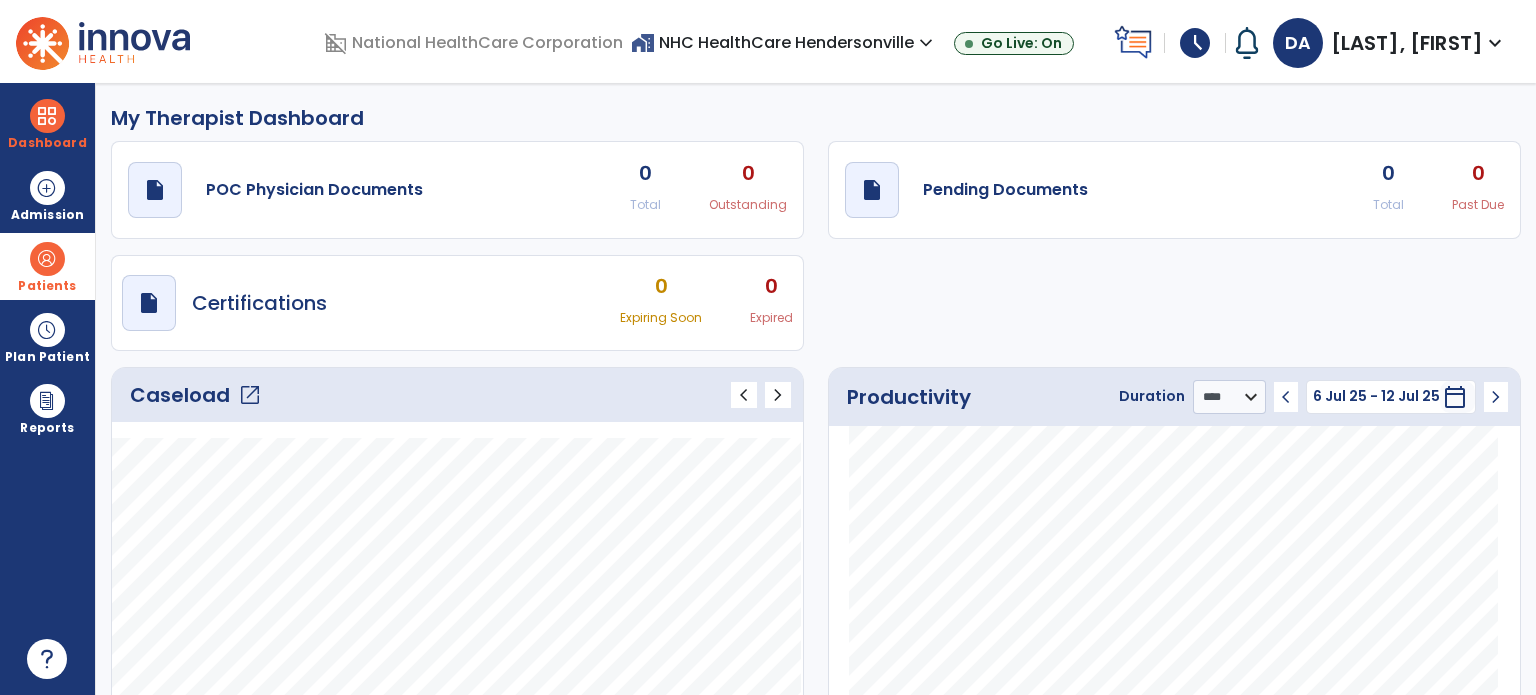 click on "open_in_new" 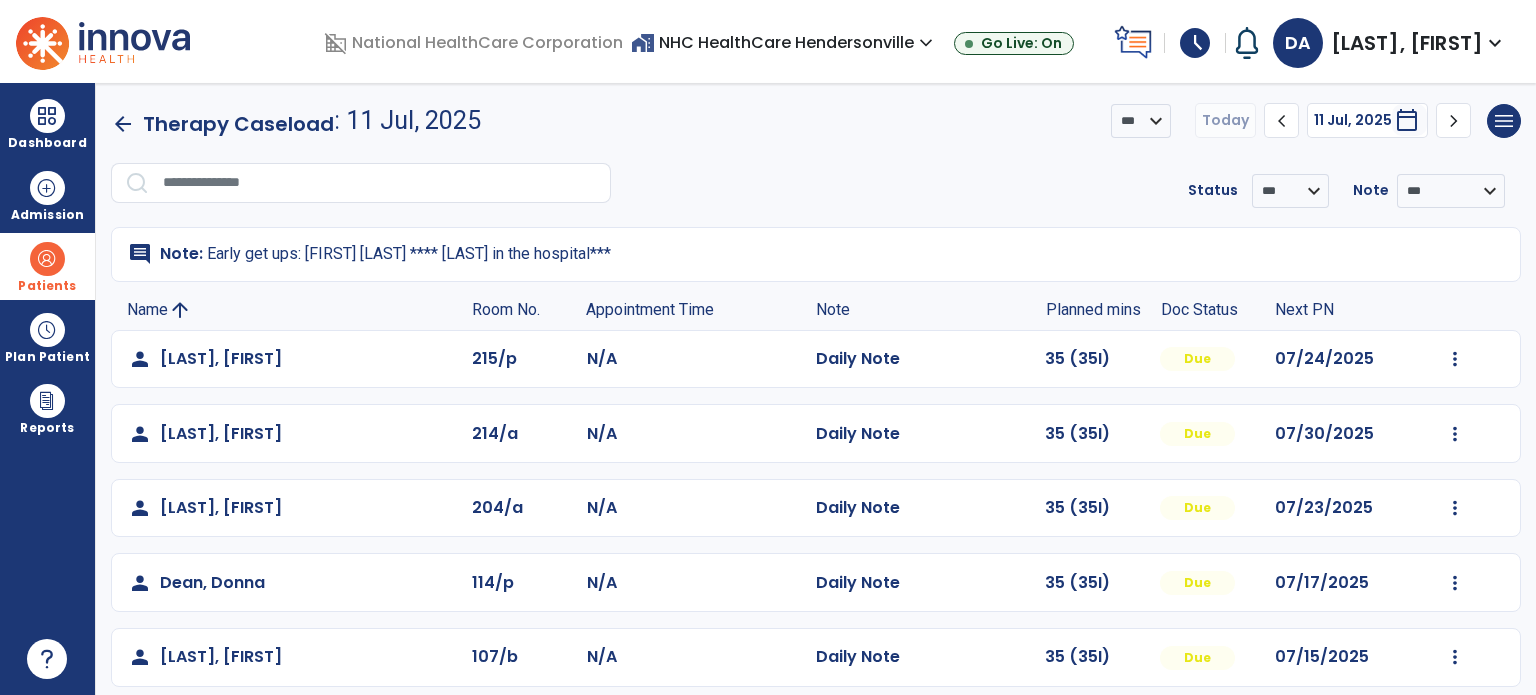 click on "chevron_left" 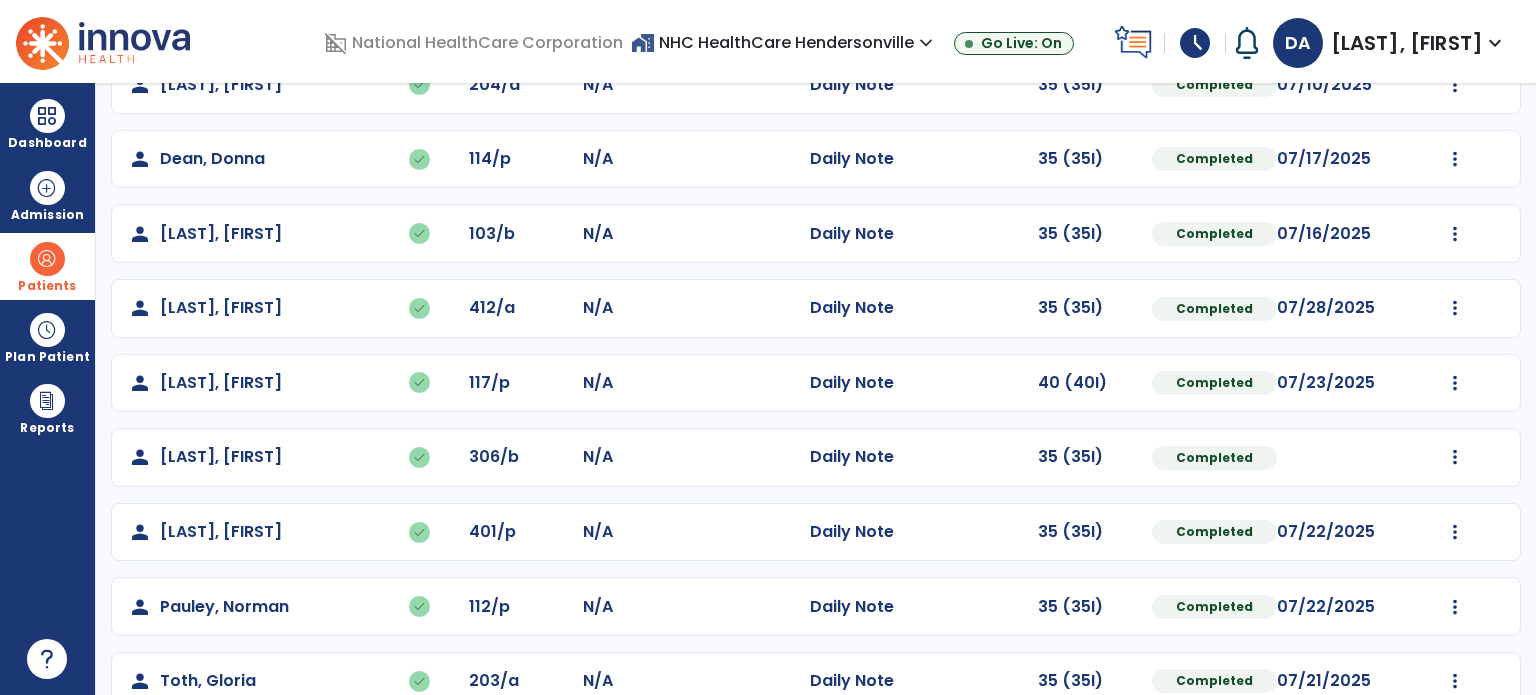scroll, scrollTop: 348, scrollLeft: 0, axis: vertical 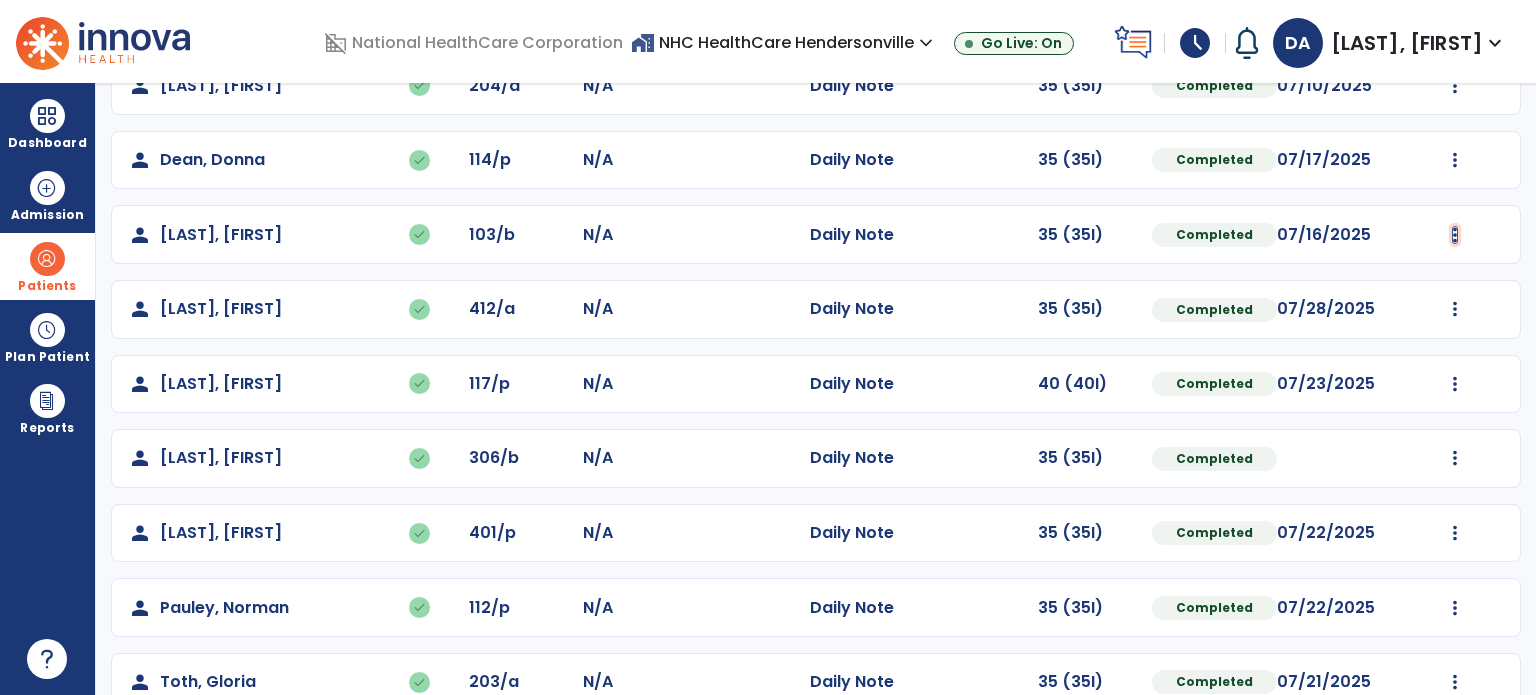 click at bounding box center [1455, 11] 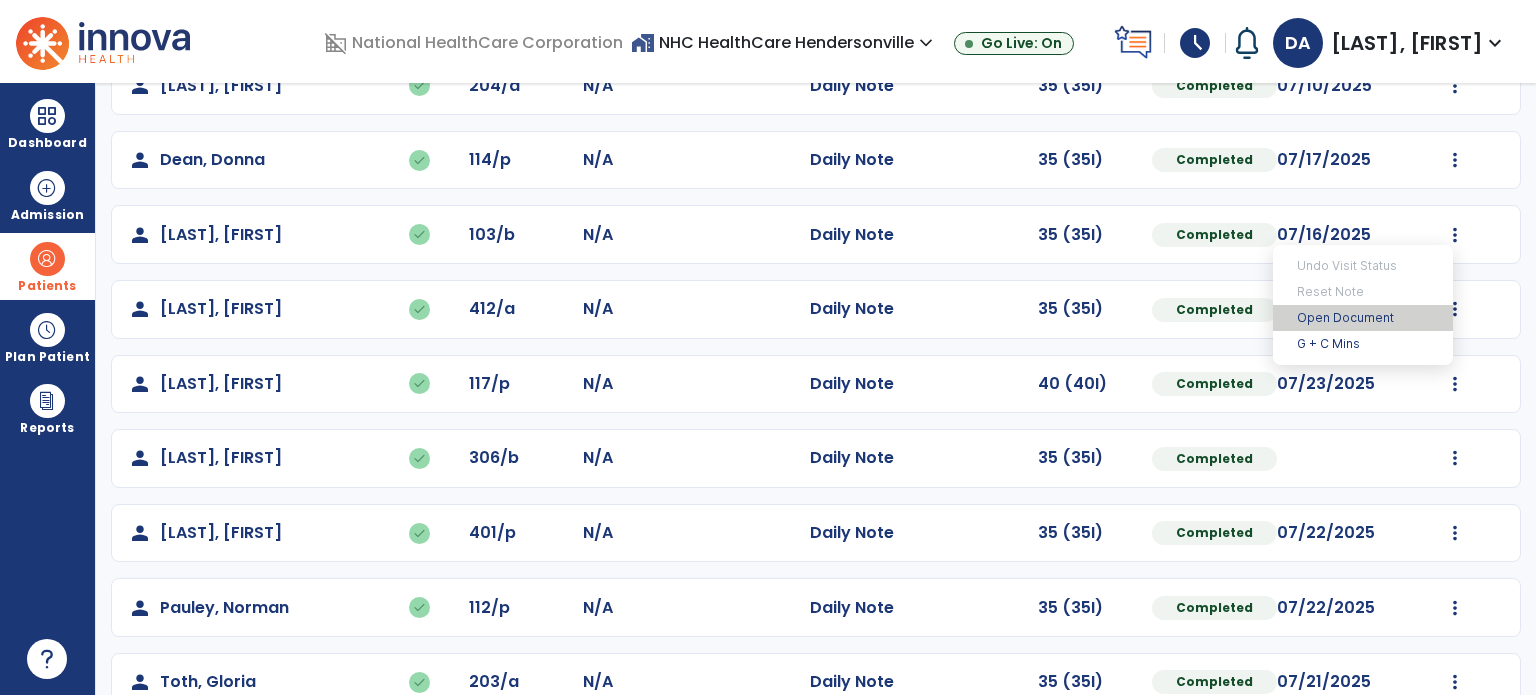 click on "Open Document" at bounding box center [1363, 318] 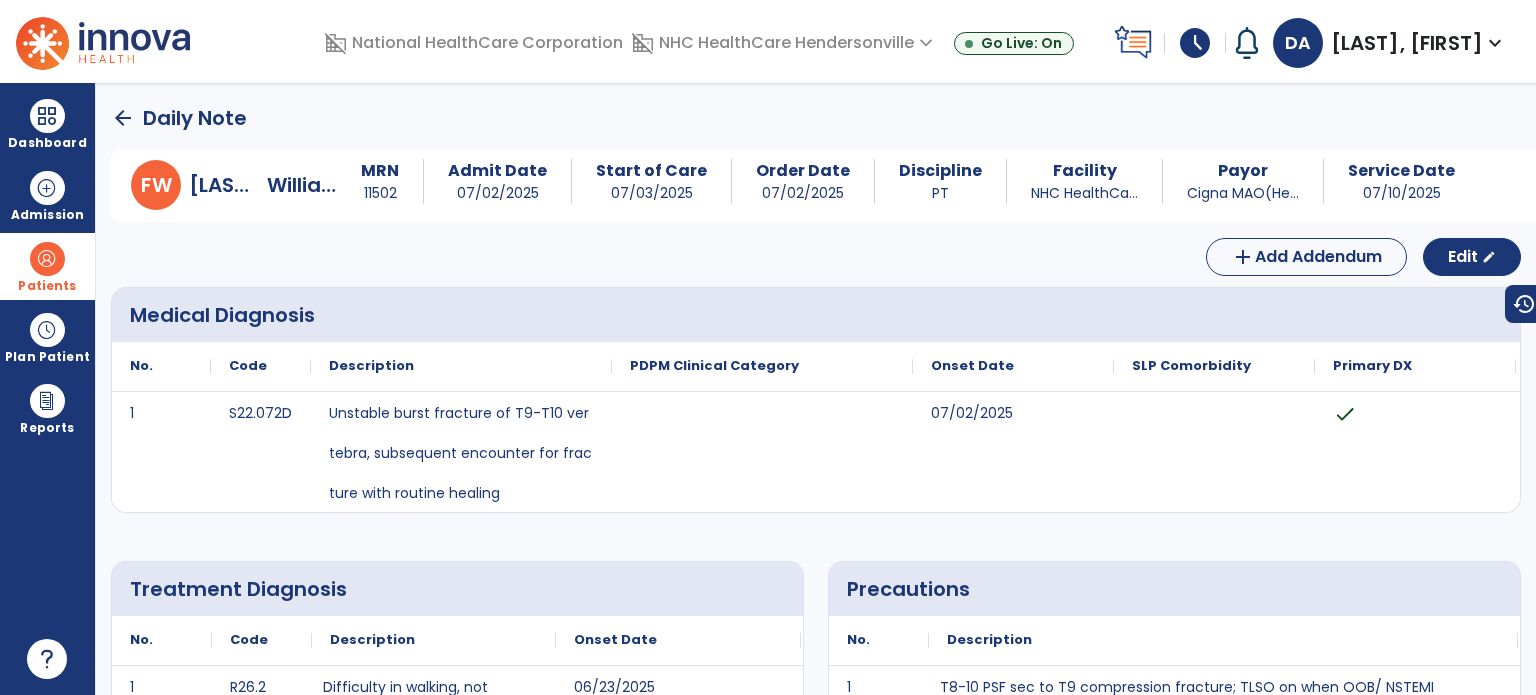 scroll, scrollTop: 2, scrollLeft: 0, axis: vertical 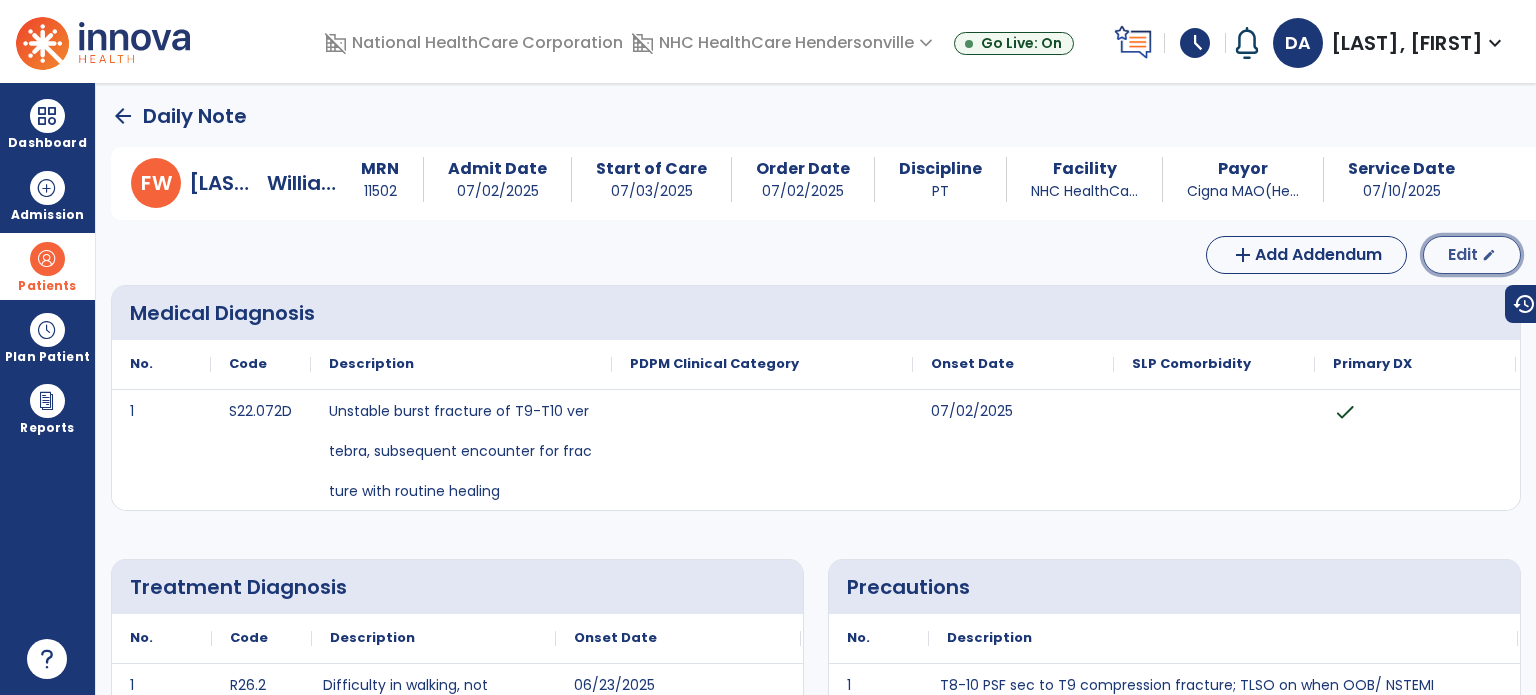 click on "Edit" 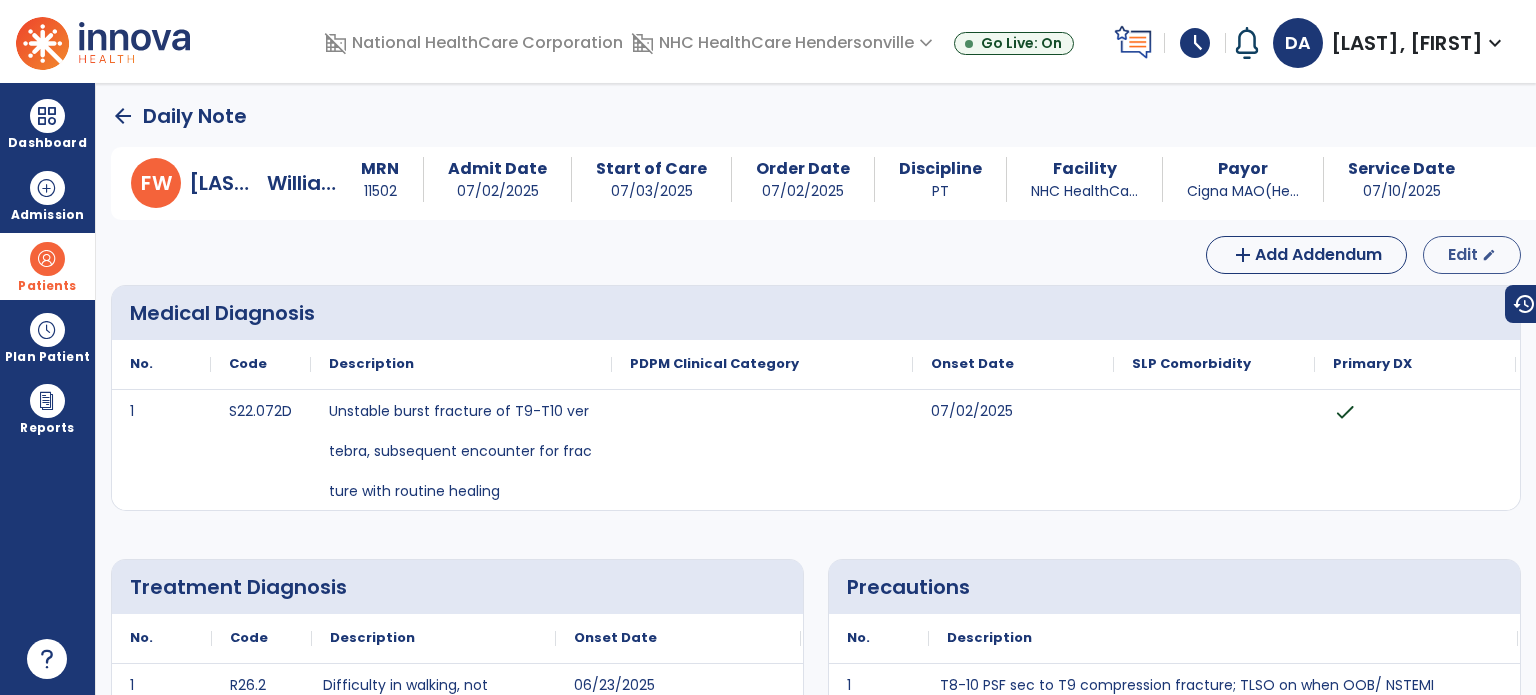 select on "*" 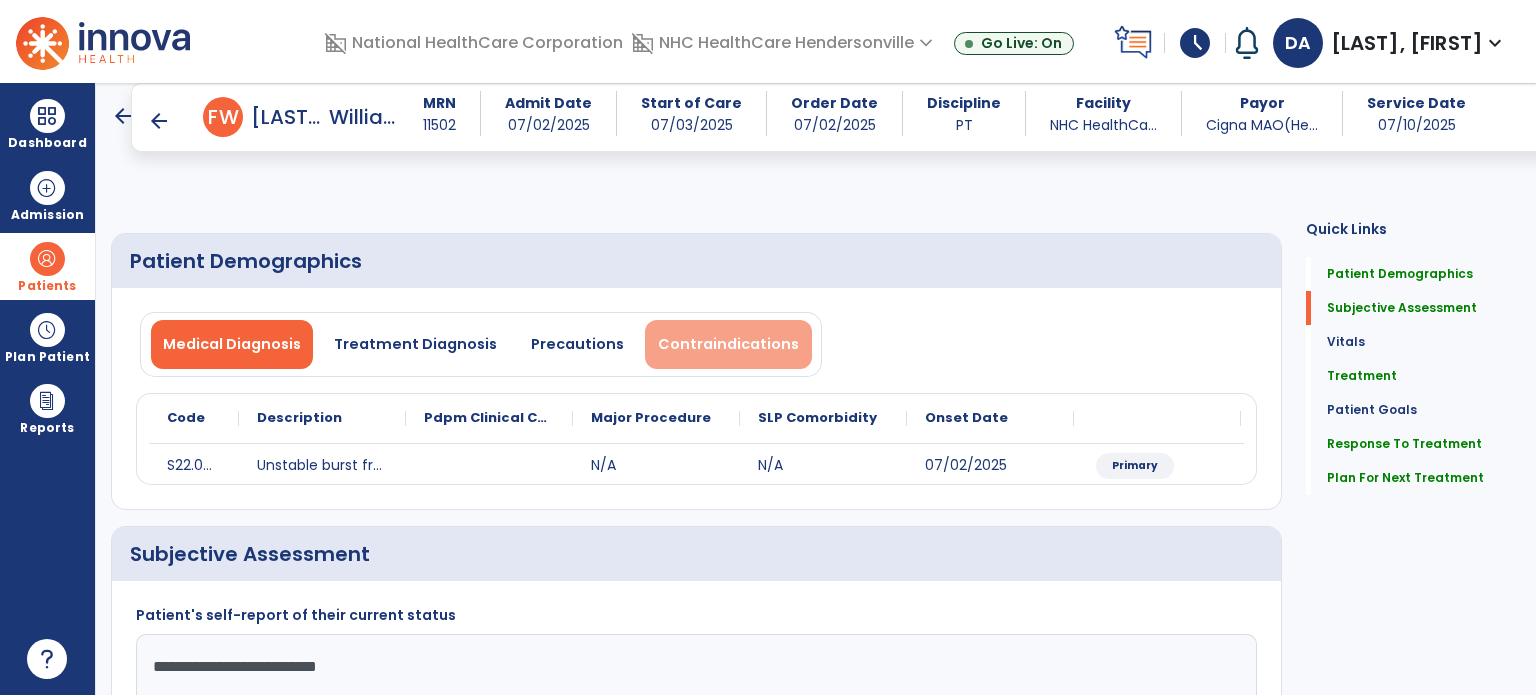scroll, scrollTop: 216, scrollLeft: 0, axis: vertical 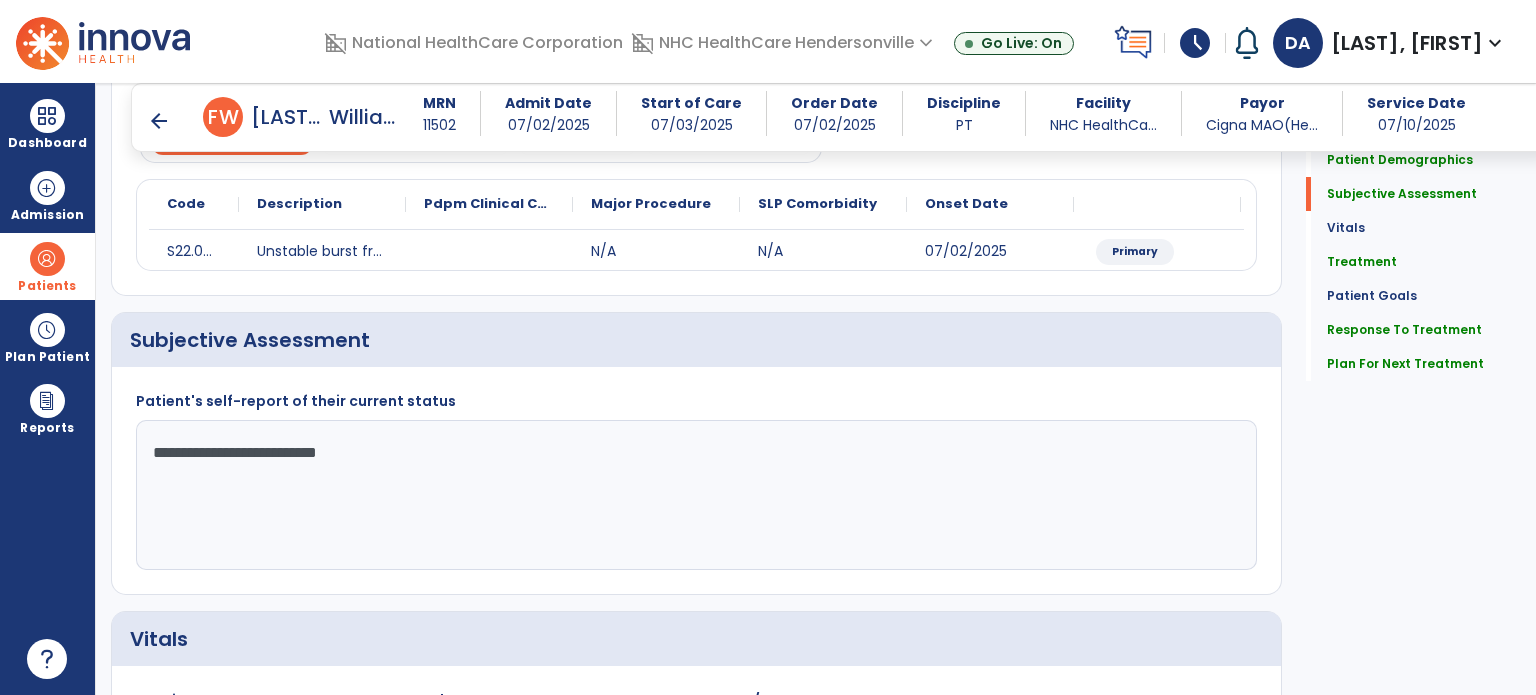 click on "**********" 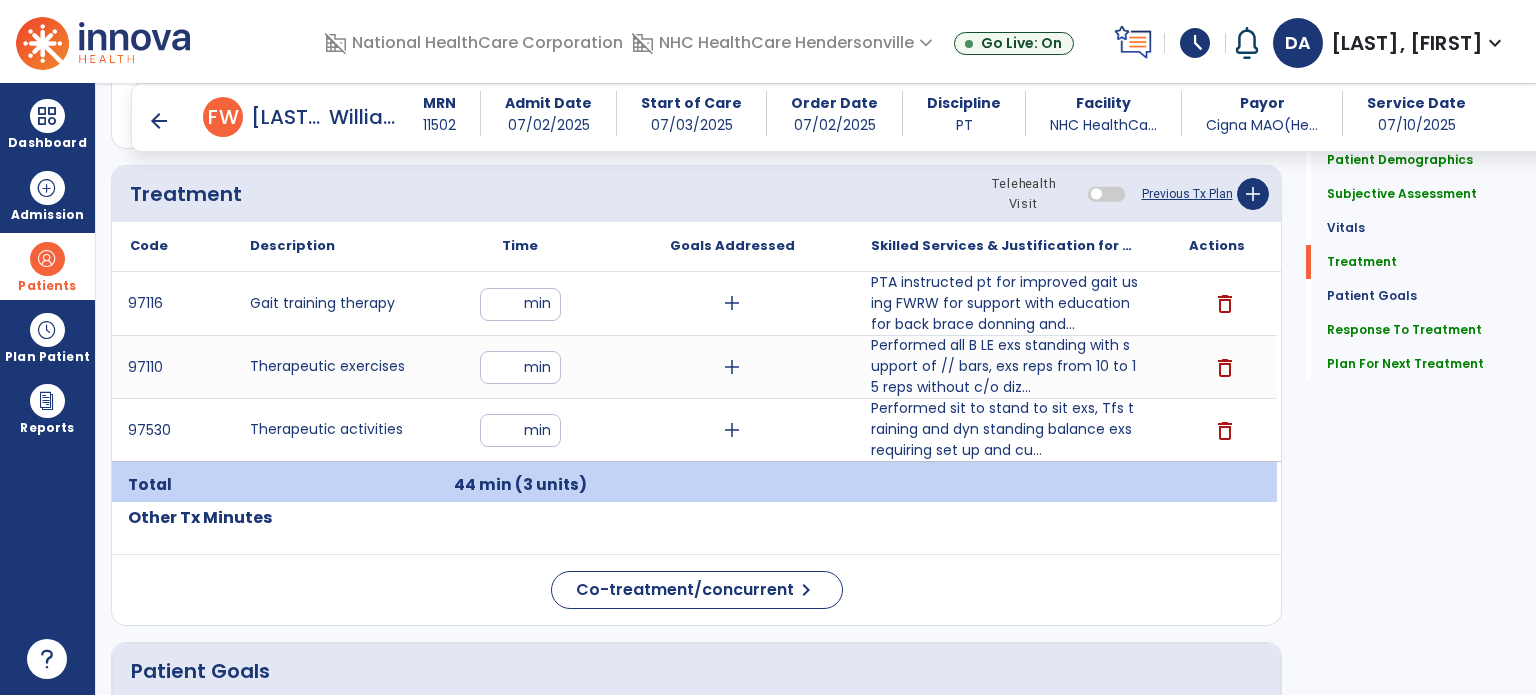 scroll, scrollTop: 1539, scrollLeft: 0, axis: vertical 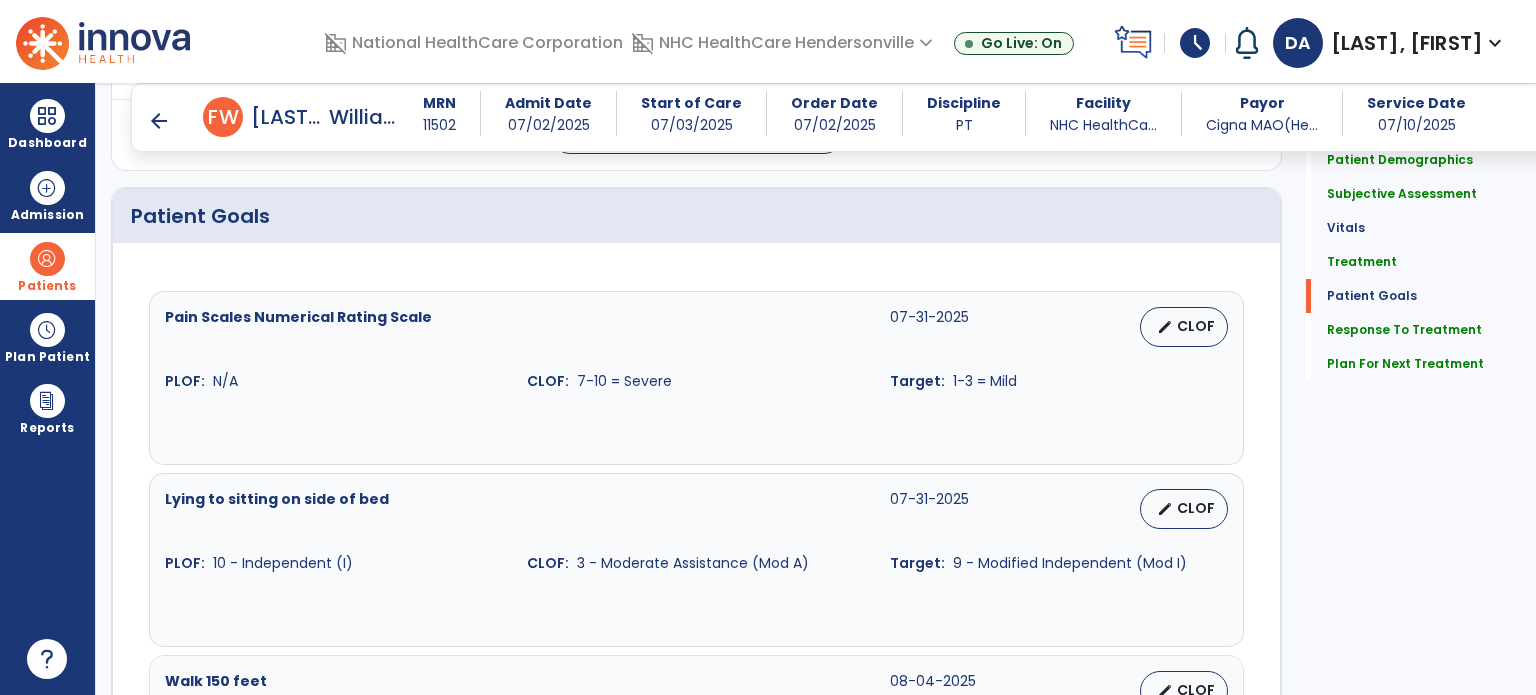 type on "**********" 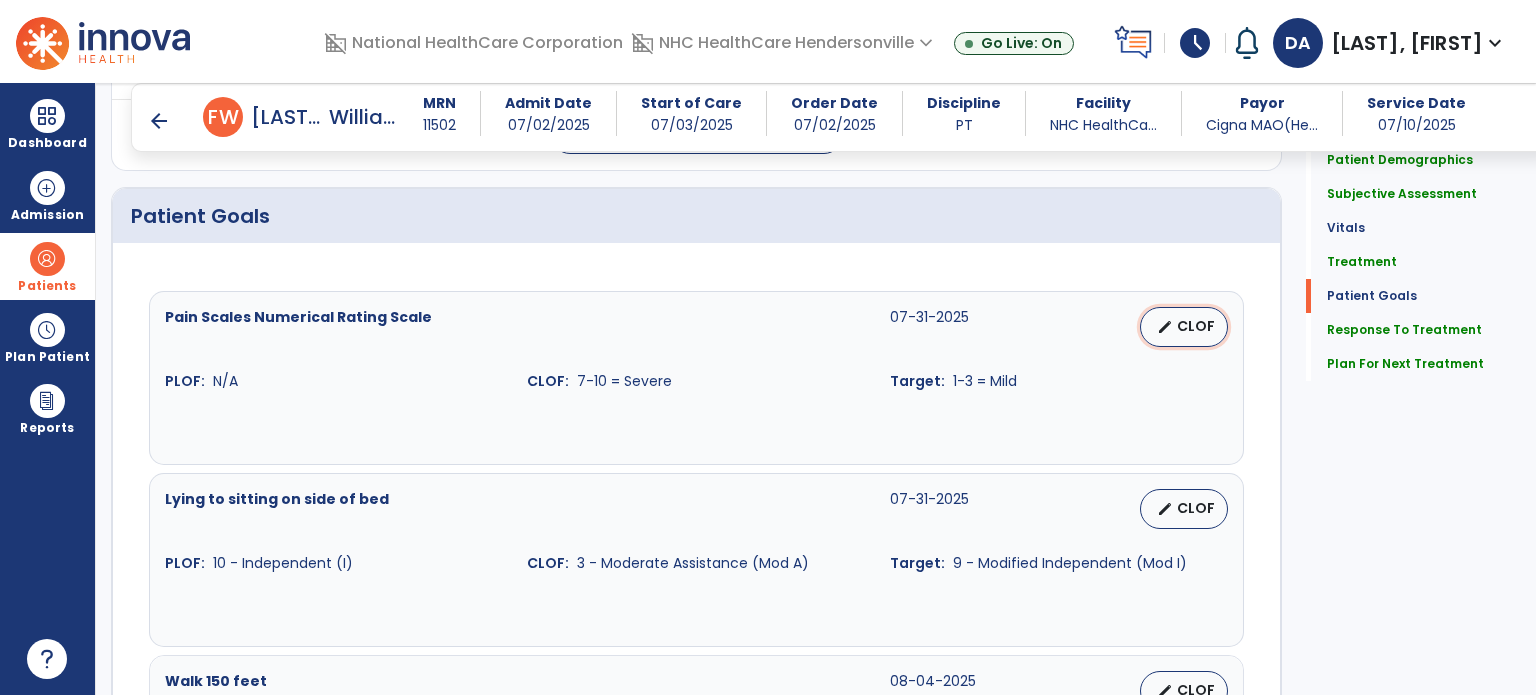 click on "CLOF" at bounding box center [1196, 326] 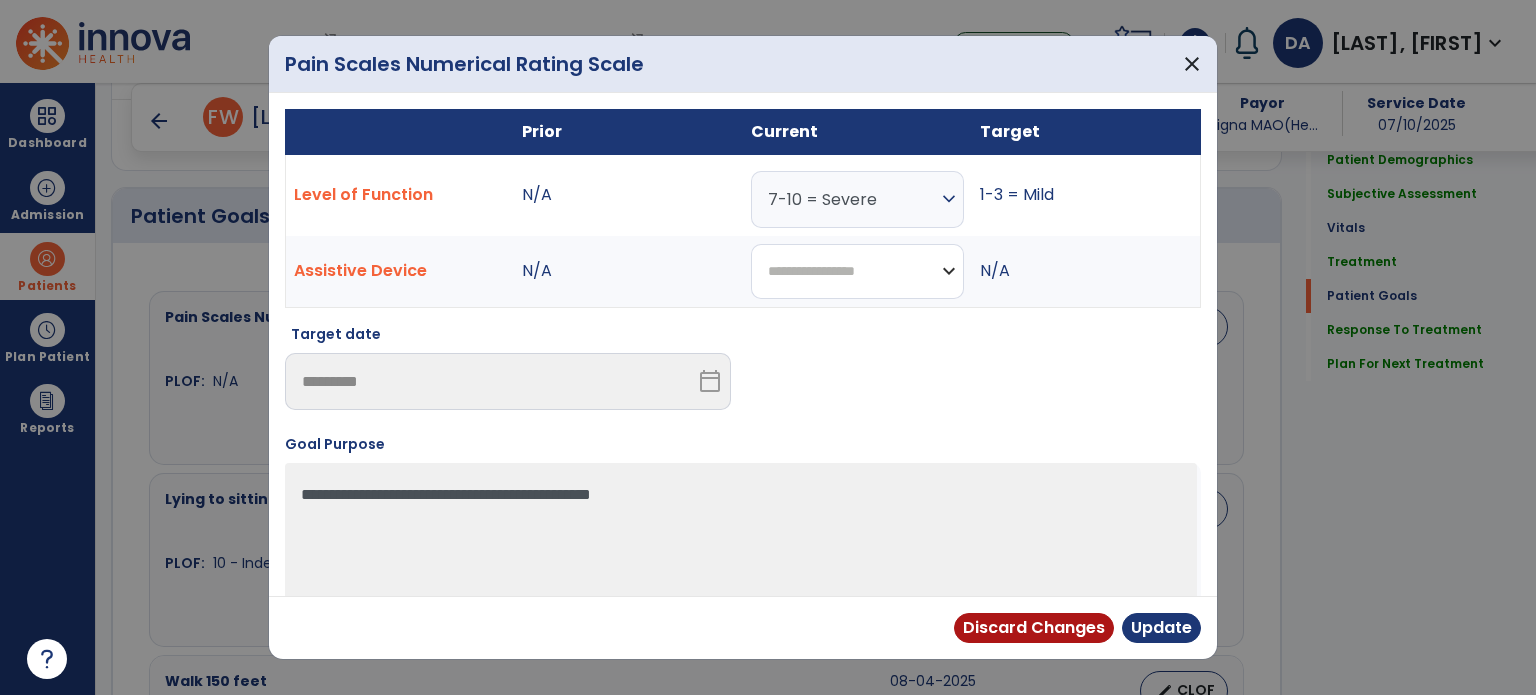 click on "**********" at bounding box center [857, 271] 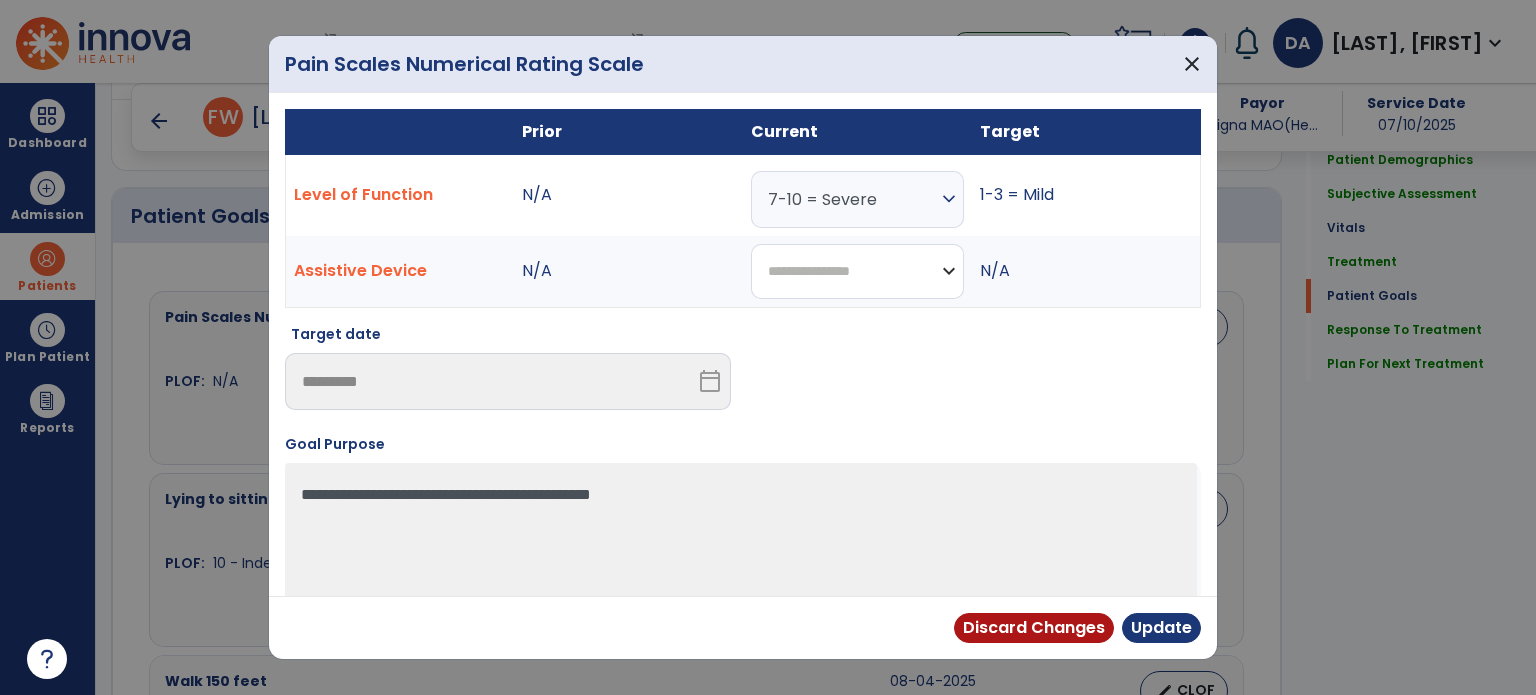 click on "**********" at bounding box center (857, 271) 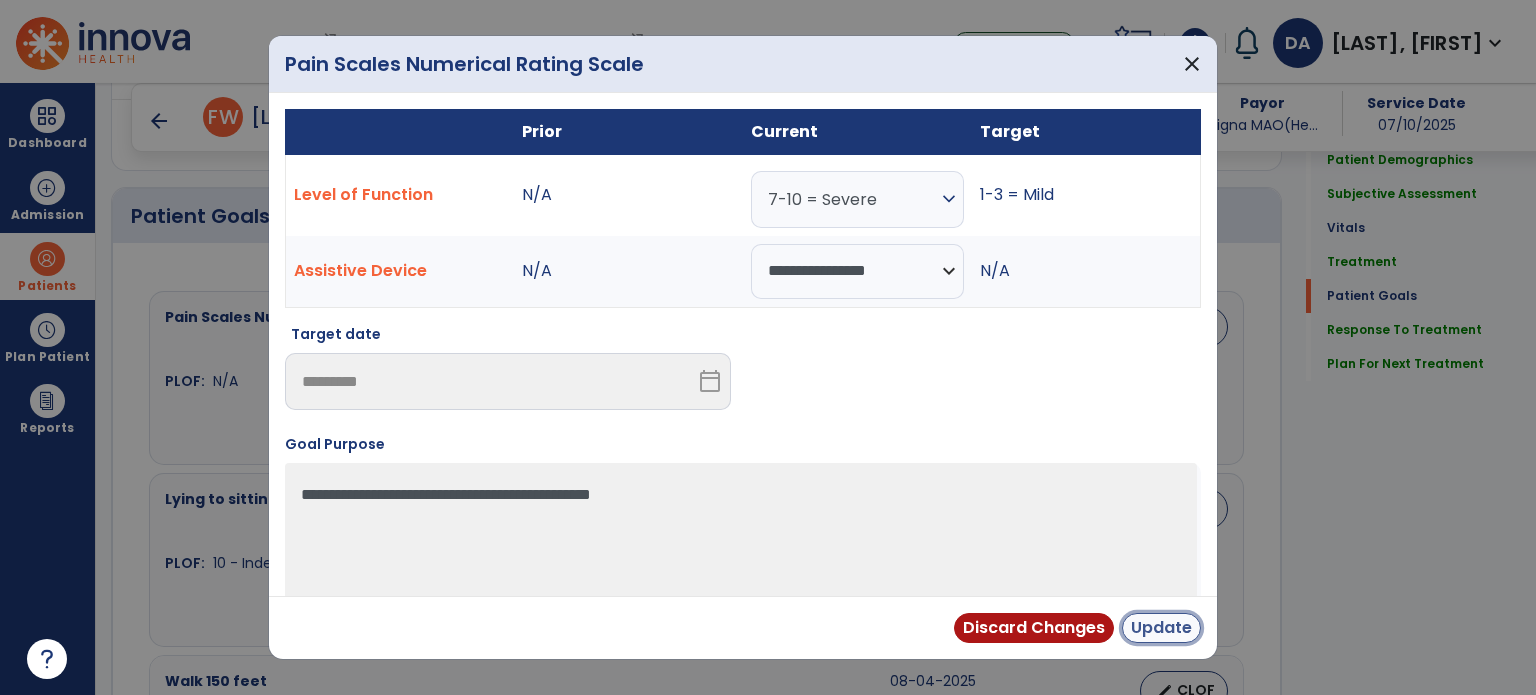 click on "Update" at bounding box center [1161, 628] 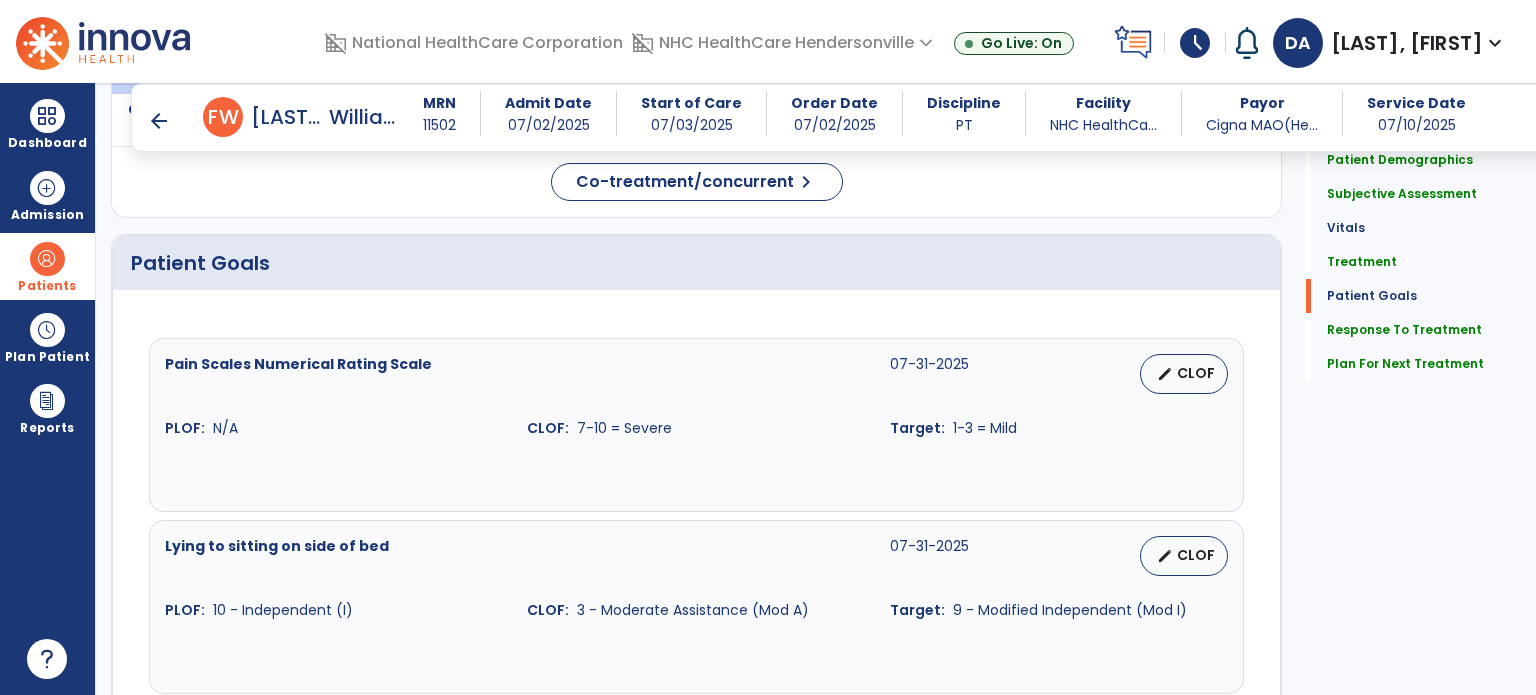 scroll, scrollTop: 1539, scrollLeft: 0, axis: vertical 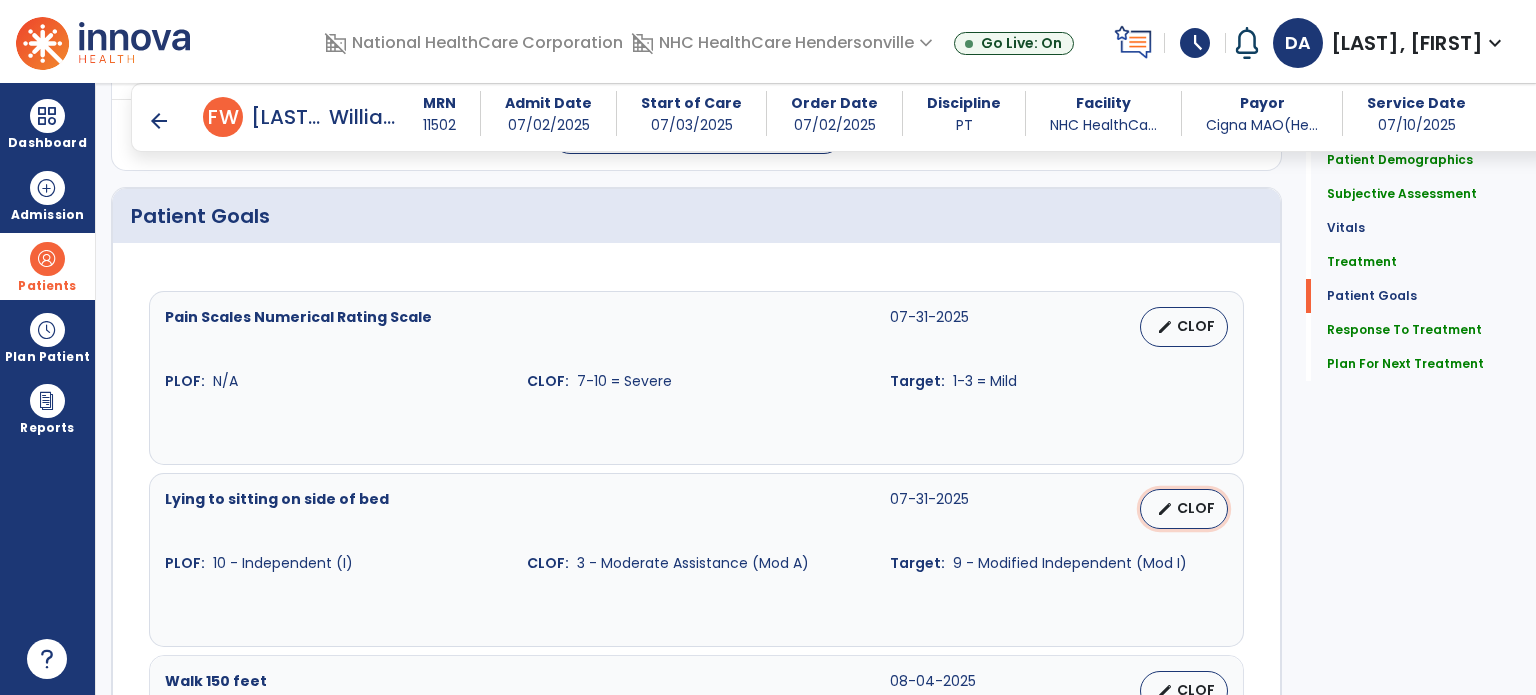 click on "CLOF" at bounding box center (1196, 508) 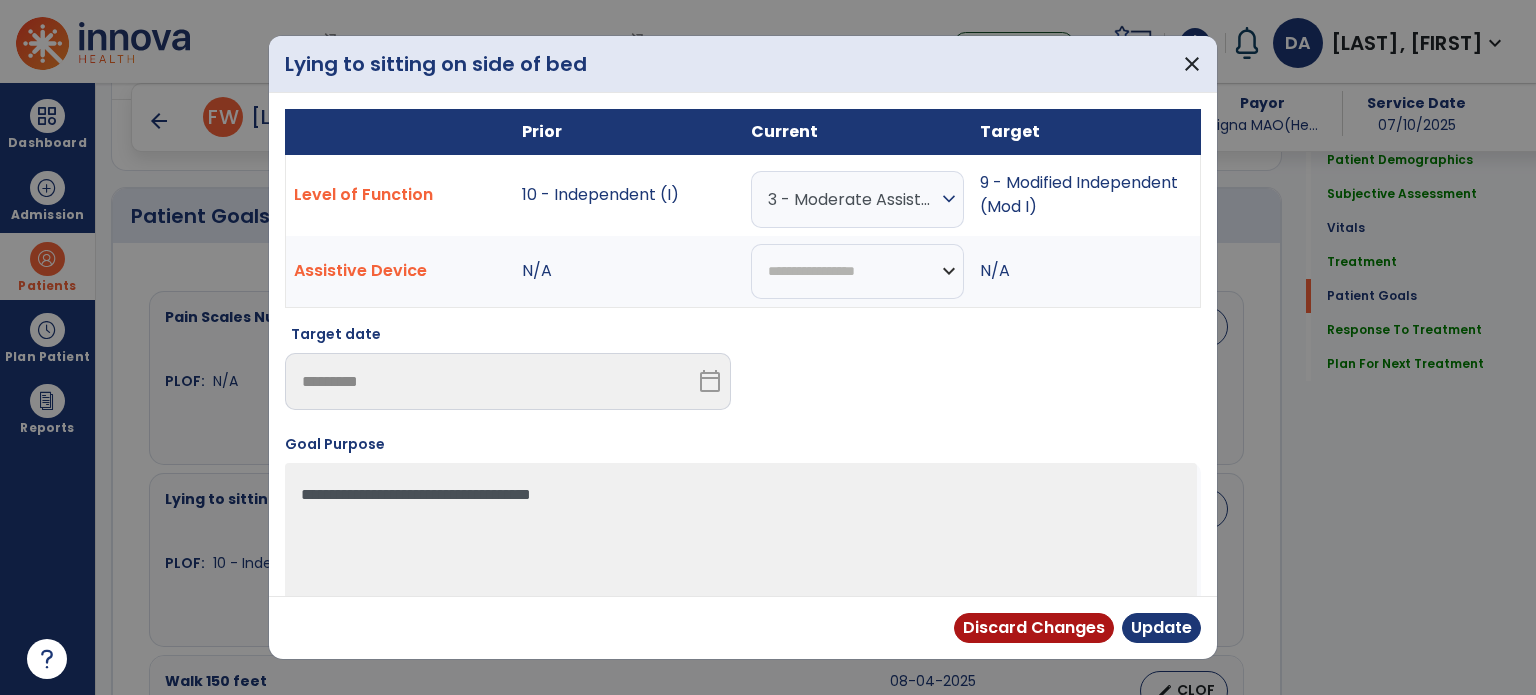 click on "expand_more" at bounding box center [949, 199] 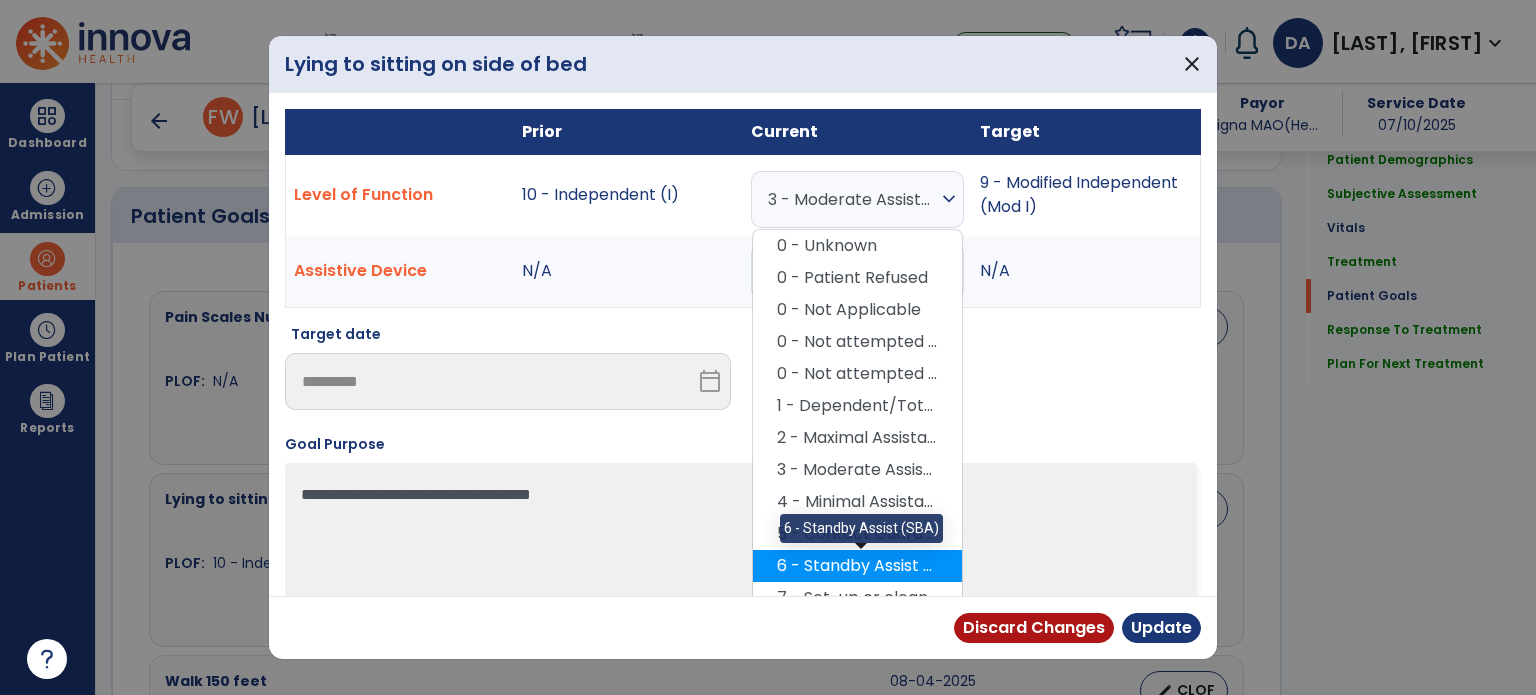click on "6 - Standby Assist (SBA)" at bounding box center (857, 566) 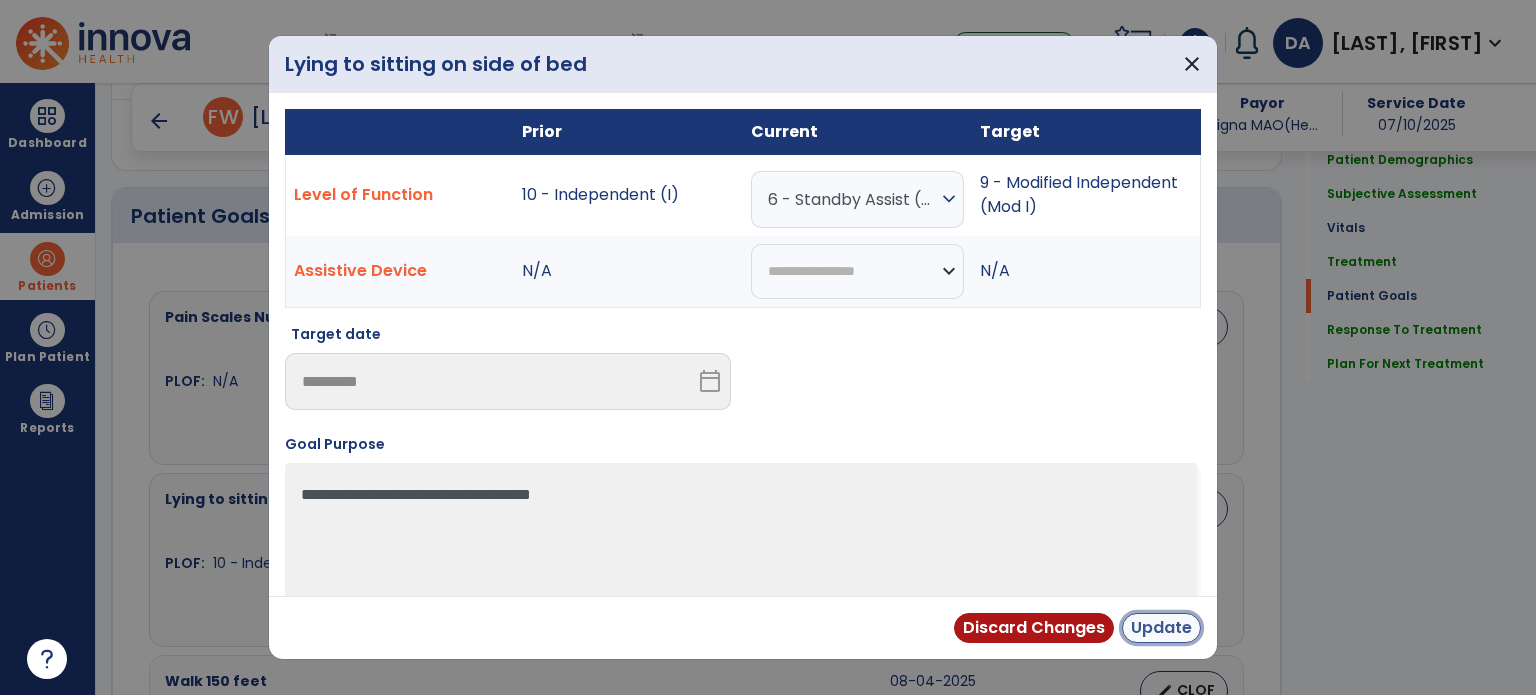 click on "Update" at bounding box center [1161, 628] 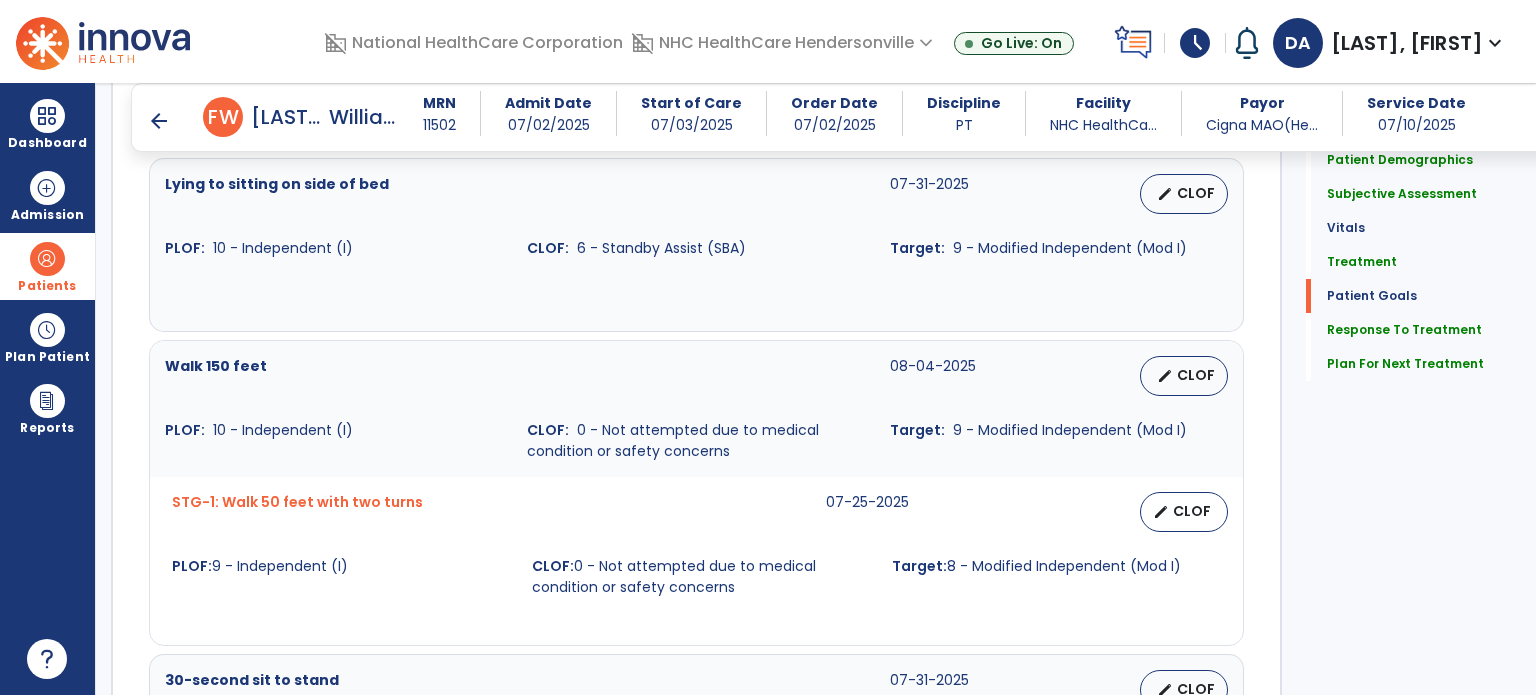 scroll, scrollTop: 1855, scrollLeft: 0, axis: vertical 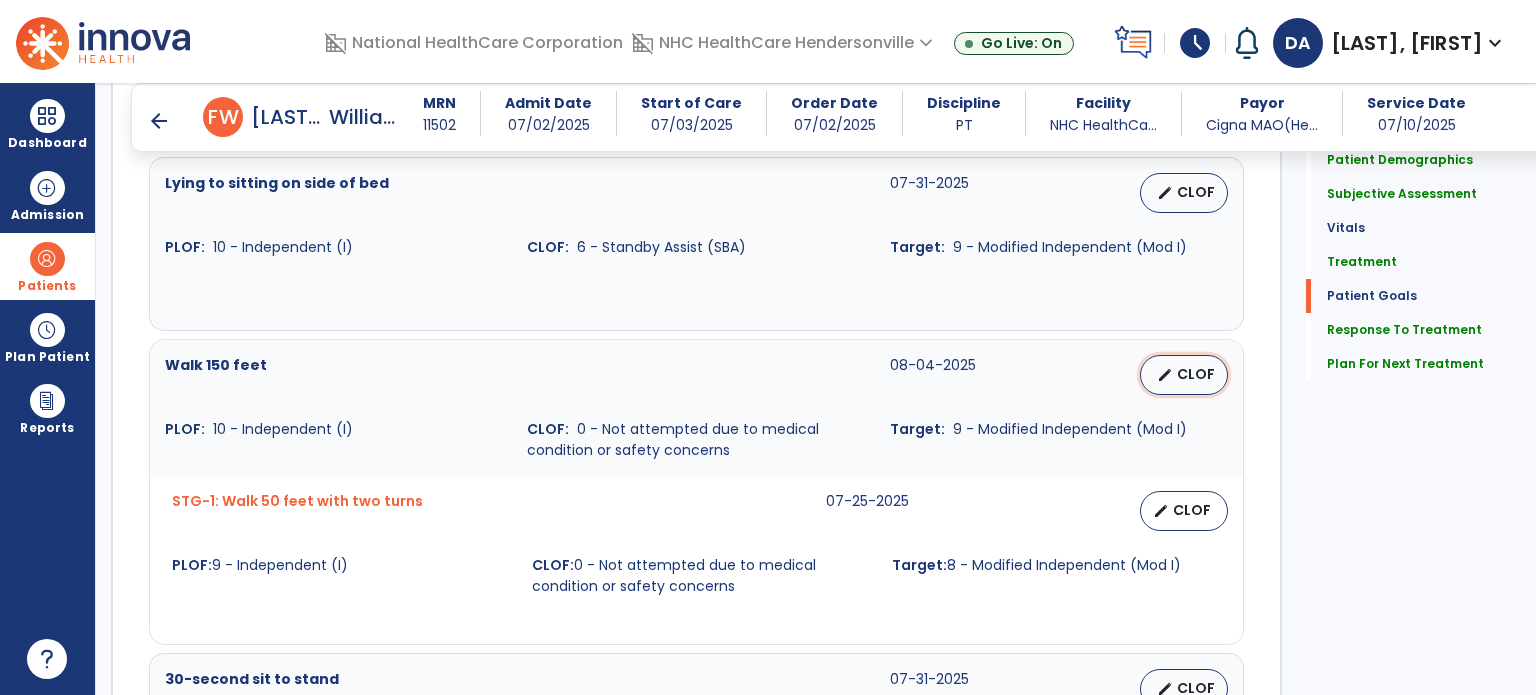 click on "edit   CLOF" at bounding box center (1184, 375) 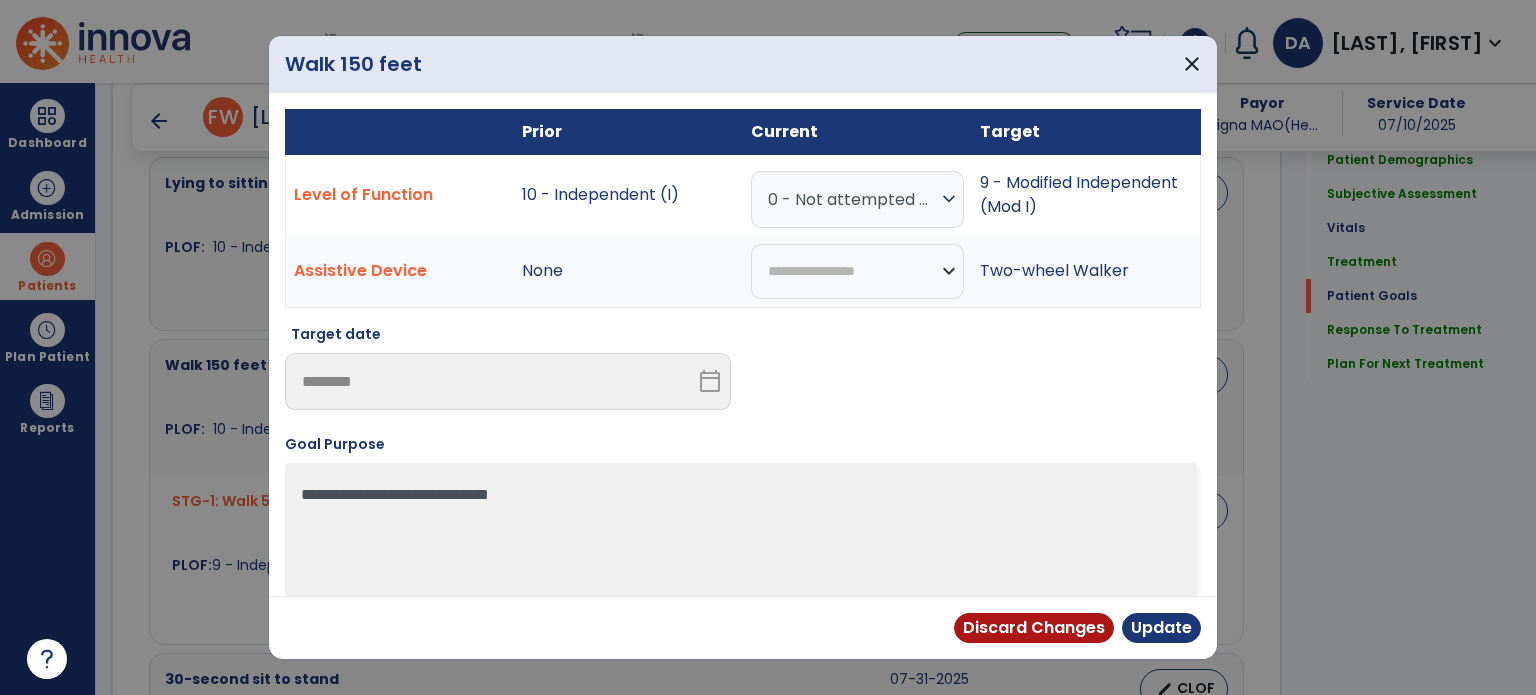click on "expand_more" at bounding box center [949, 199] 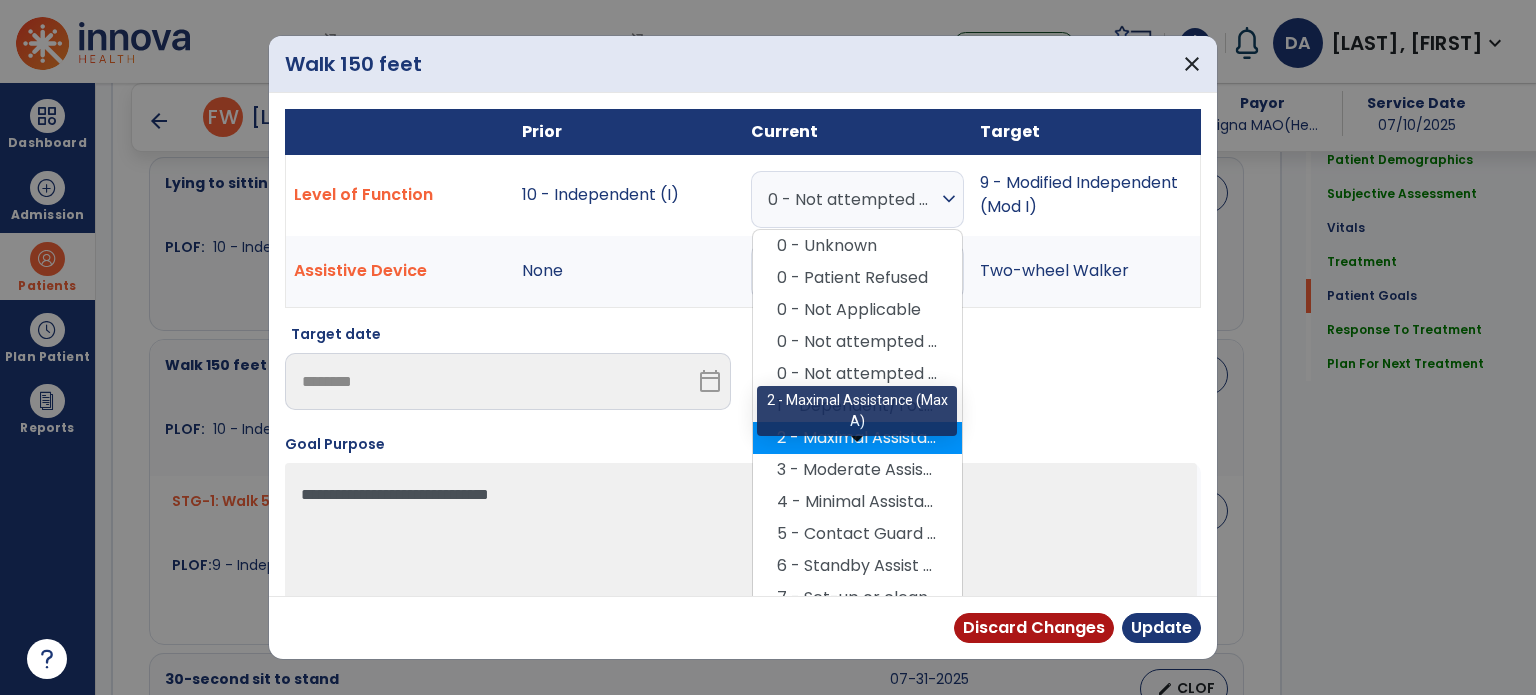 scroll, scrollTop: 68, scrollLeft: 0, axis: vertical 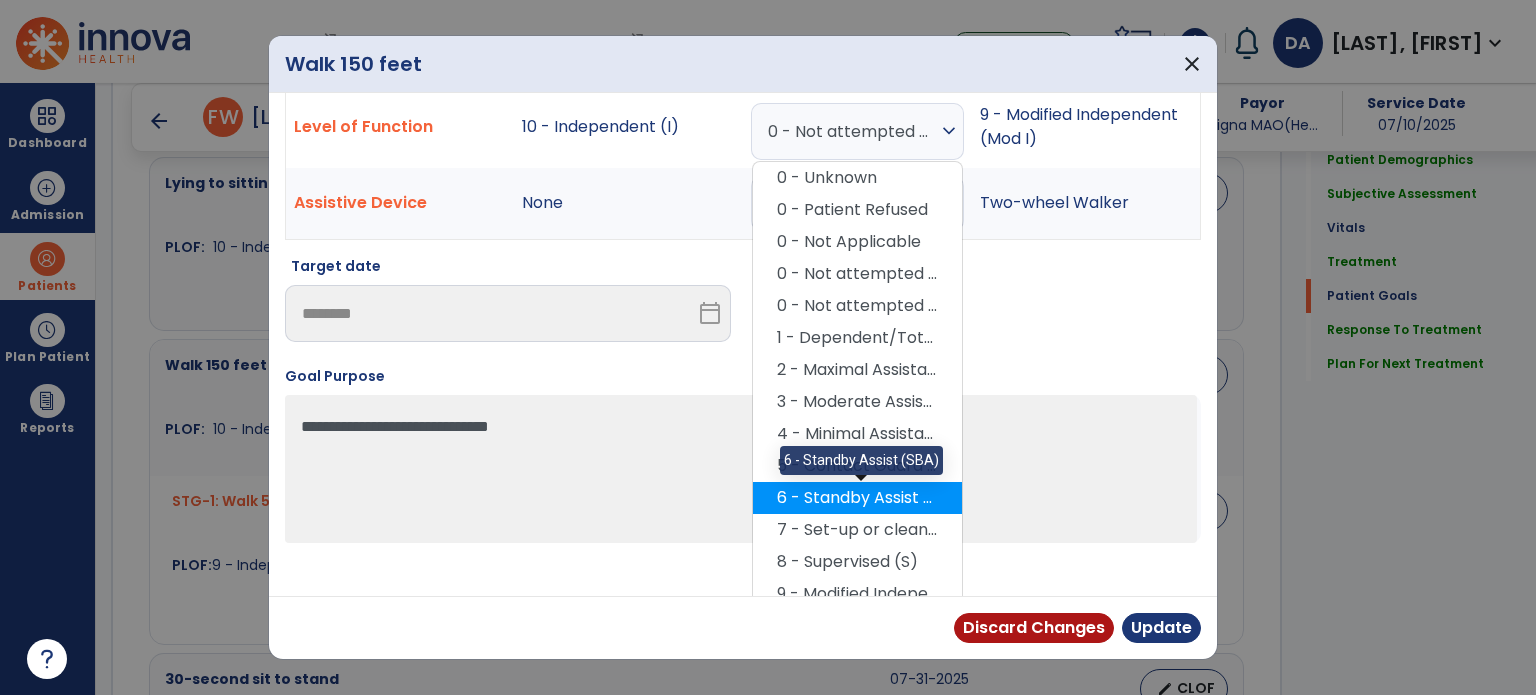 click on "6 - Standby Assist (SBA)" at bounding box center (857, 498) 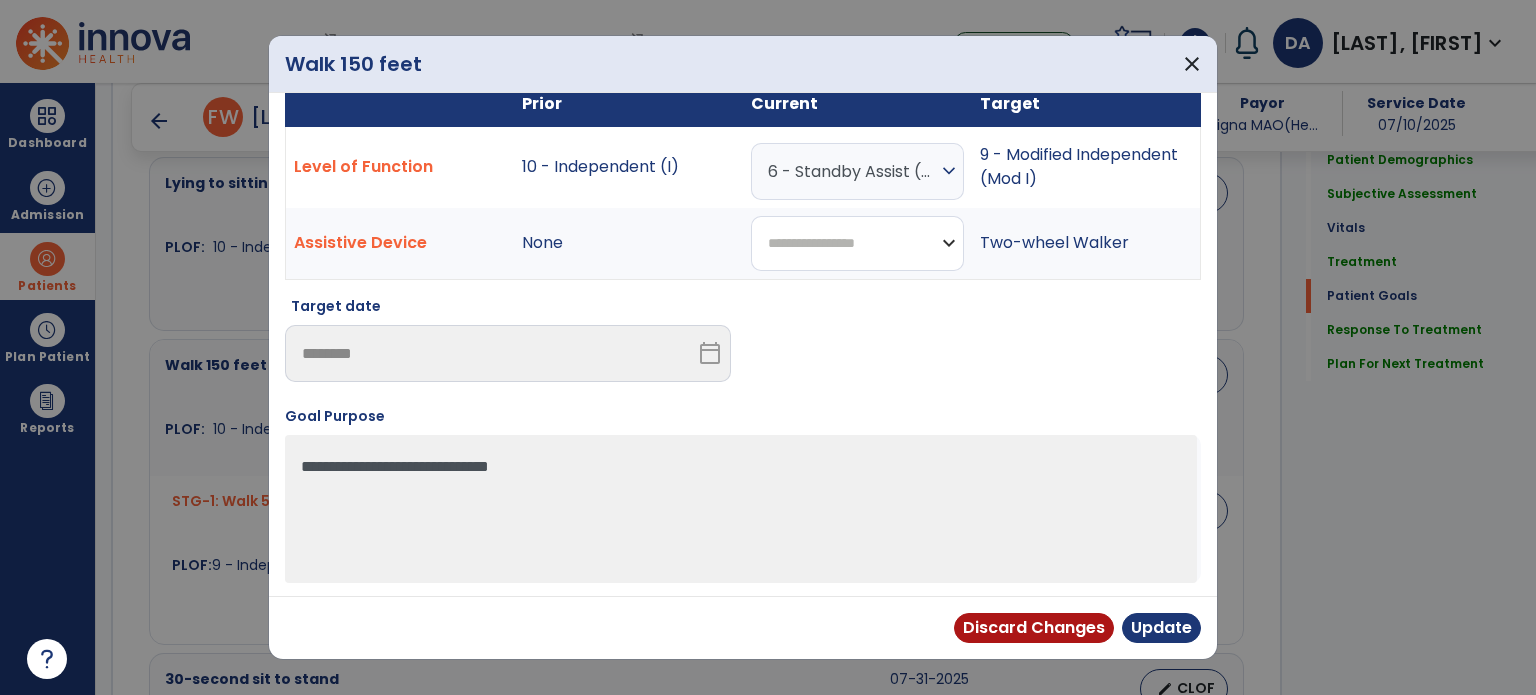 click on "**********" at bounding box center [857, 243] 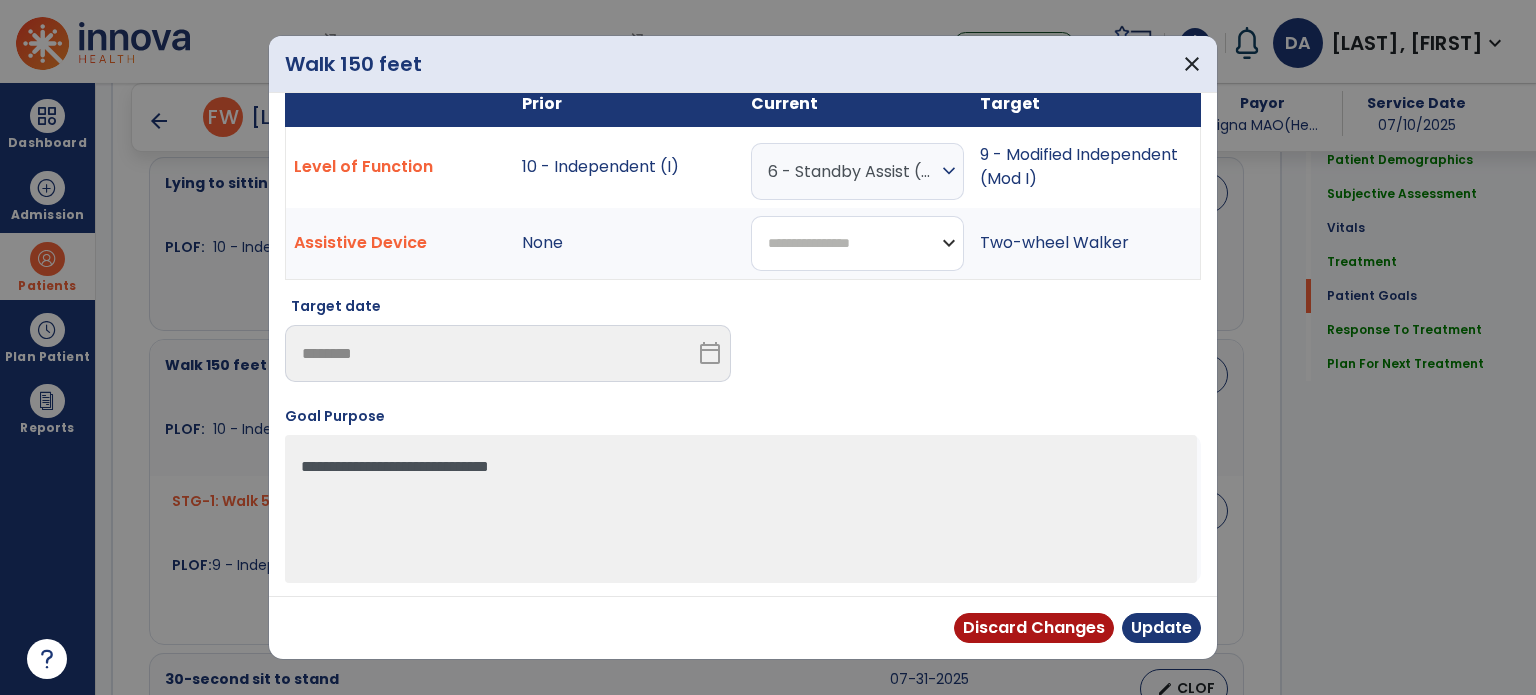 click on "**********" at bounding box center (857, 243) 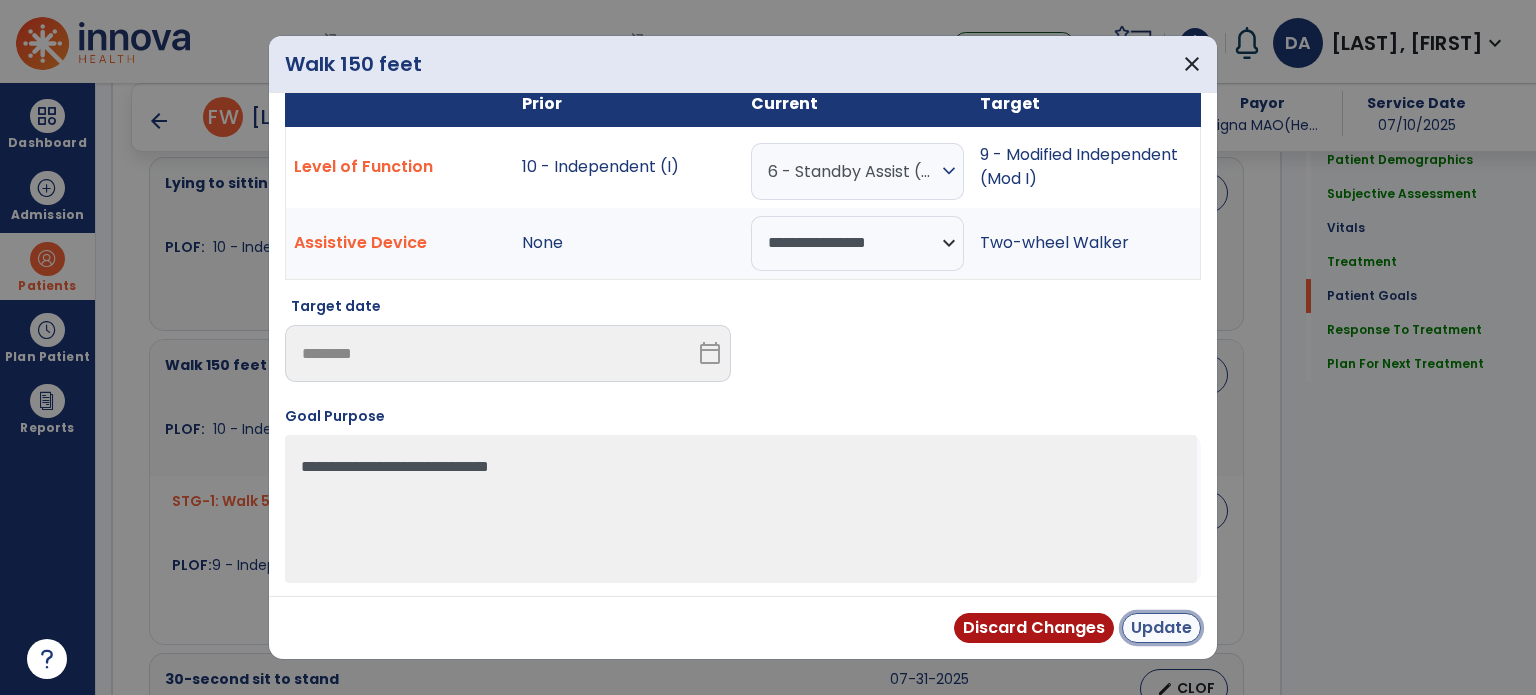 click on "Update" at bounding box center [1161, 628] 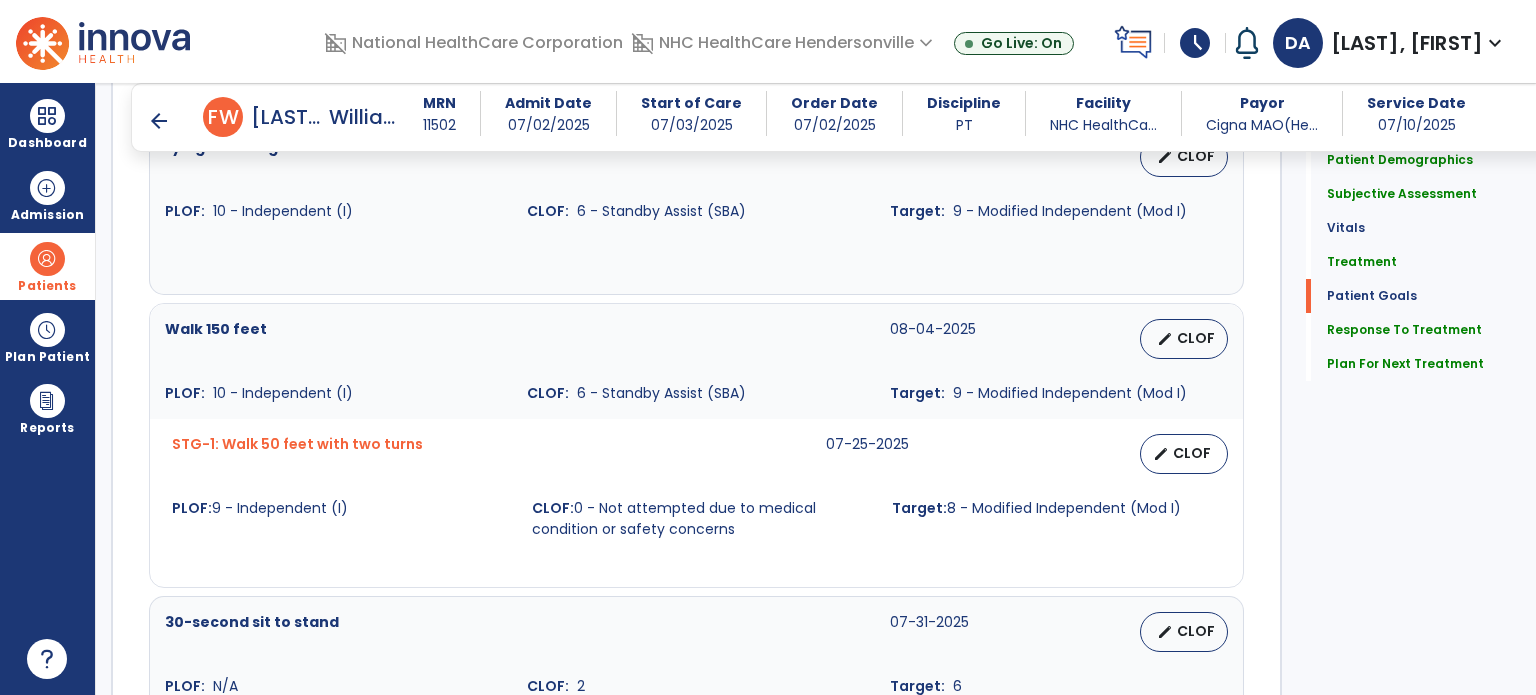 scroll, scrollTop: 1892, scrollLeft: 0, axis: vertical 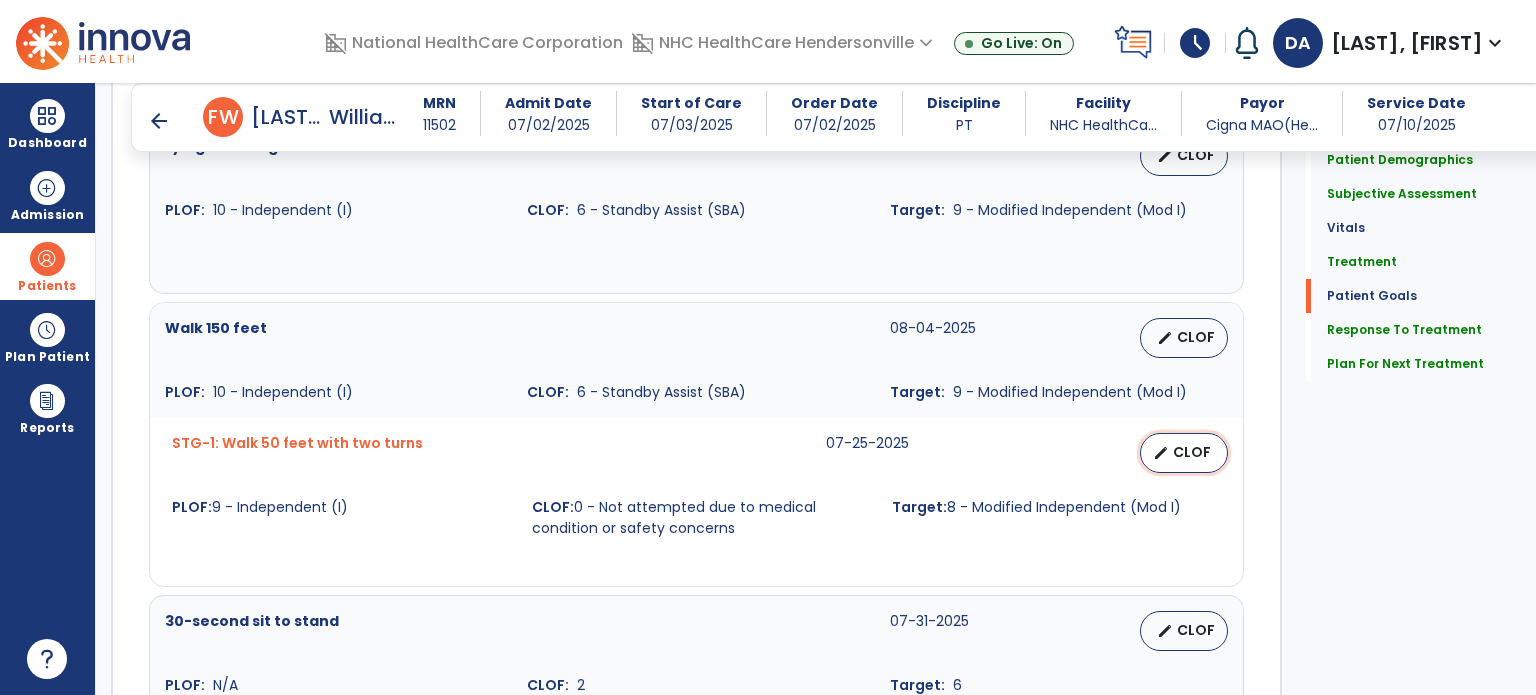 click on "CLOF" at bounding box center [1192, 452] 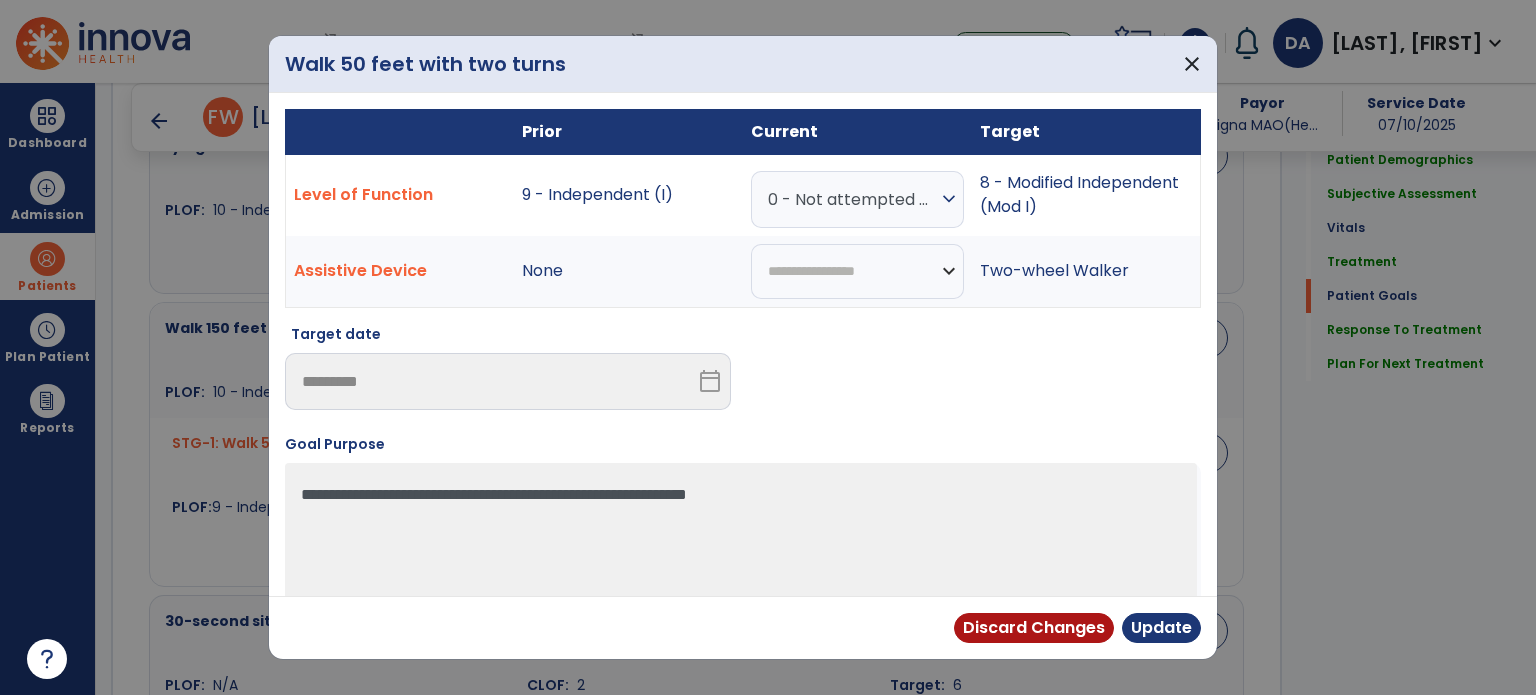 click on "expand_more" at bounding box center [949, 199] 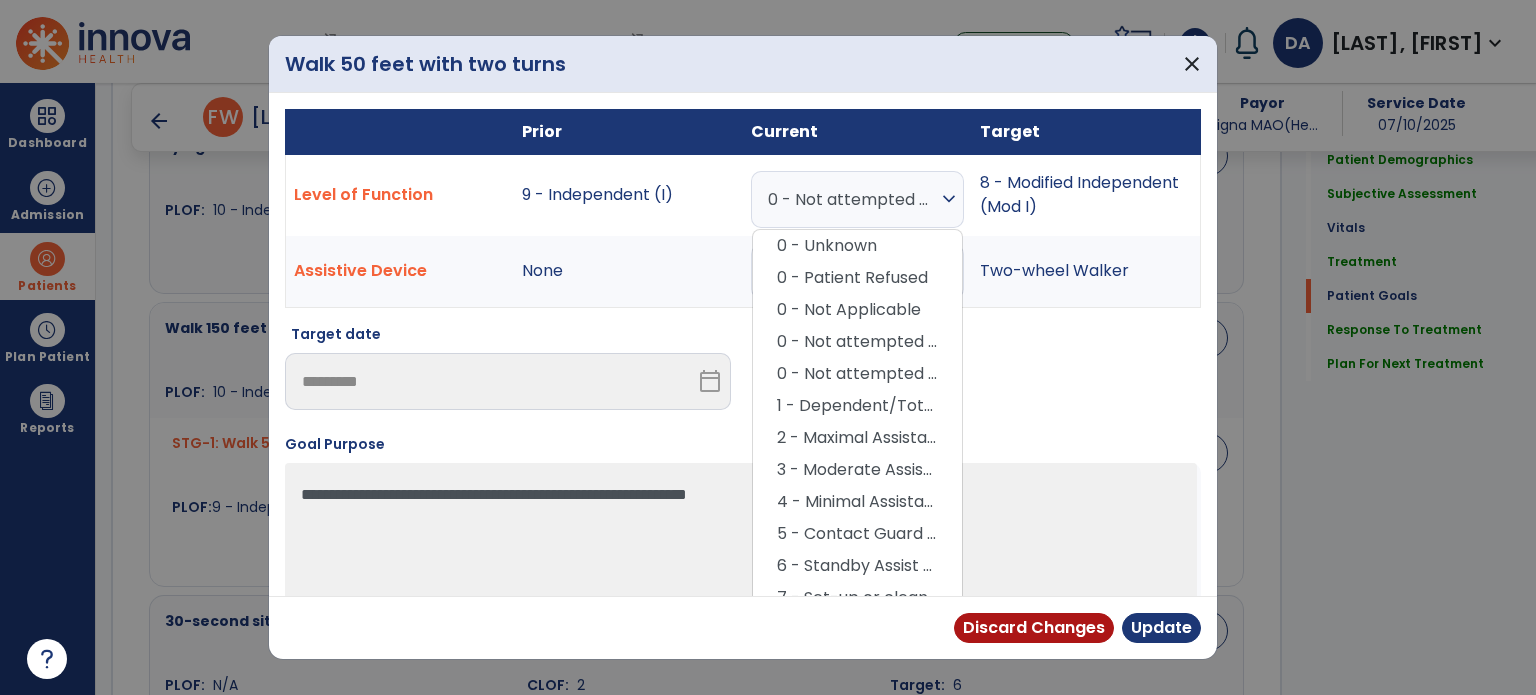 click on "5 - Contact Guard Assistance (CGA)" at bounding box center [857, 534] 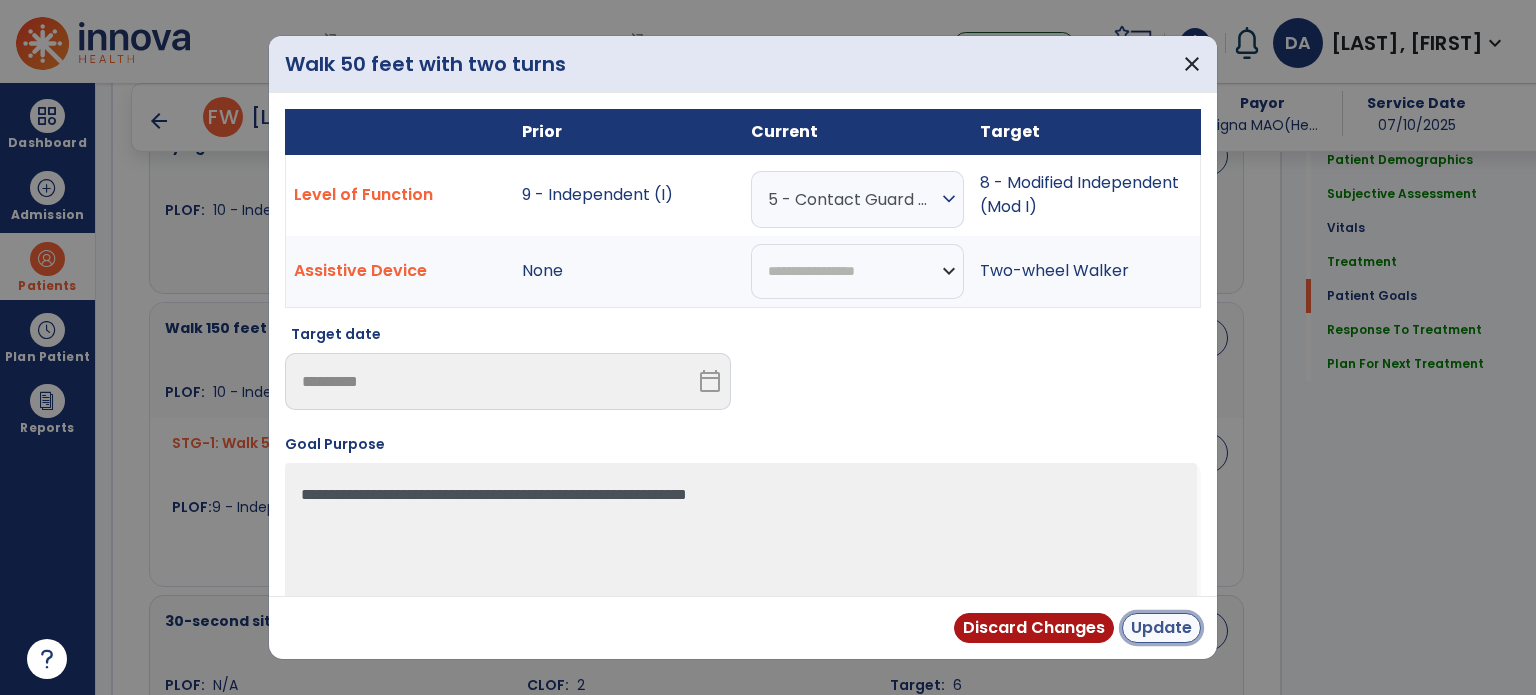 click on "Update" at bounding box center (1161, 628) 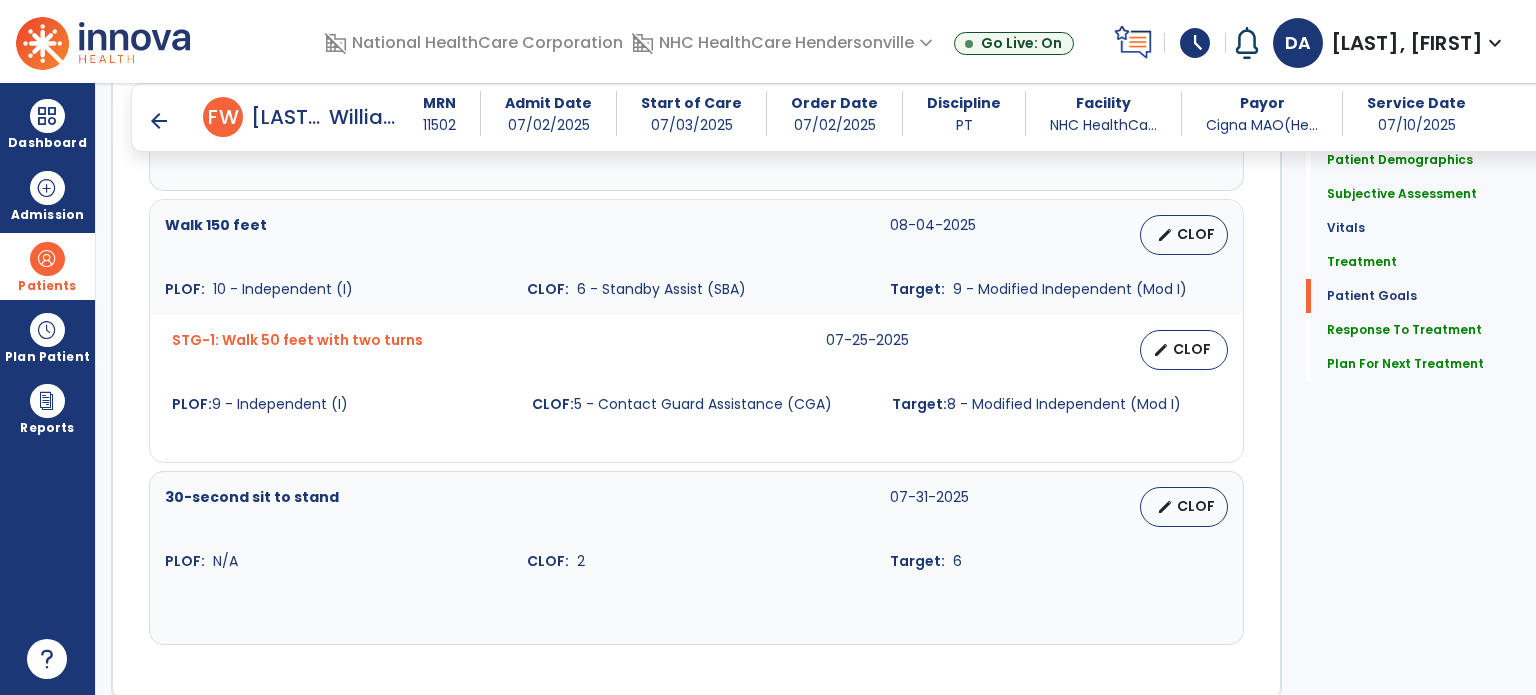 scroll, scrollTop: 2015, scrollLeft: 0, axis: vertical 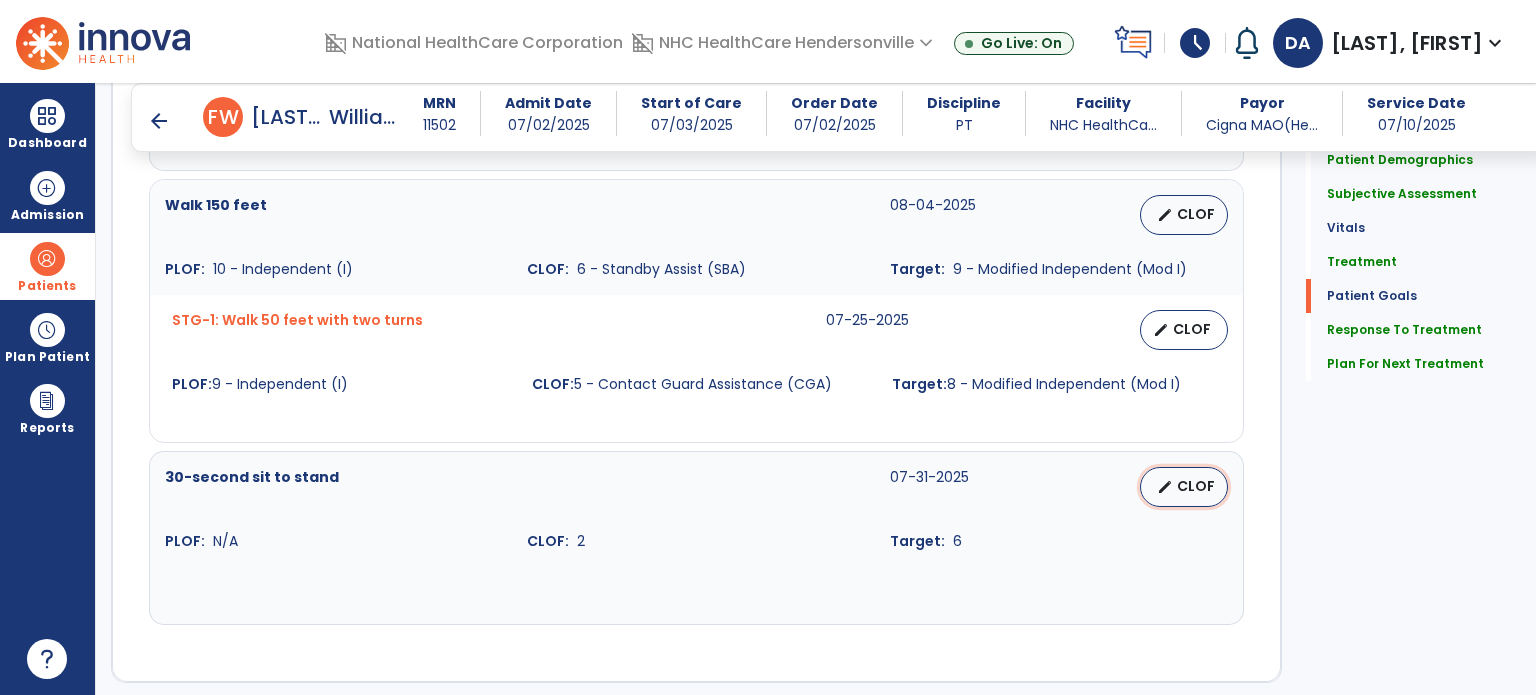 click on "edit   CLOF" at bounding box center (1184, 487) 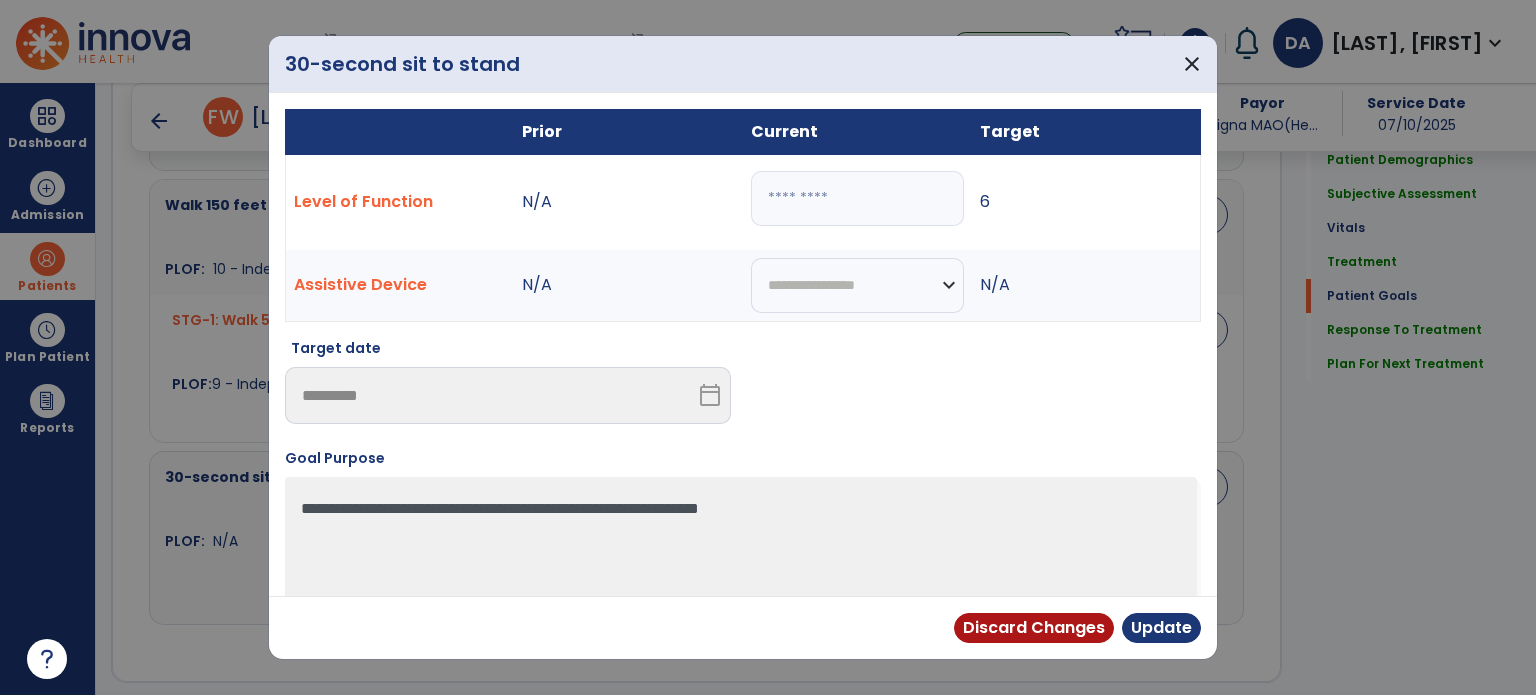 drag, startPoint x: 791, startPoint y: 195, endPoint x: 688, endPoint y: 191, distance: 103.077644 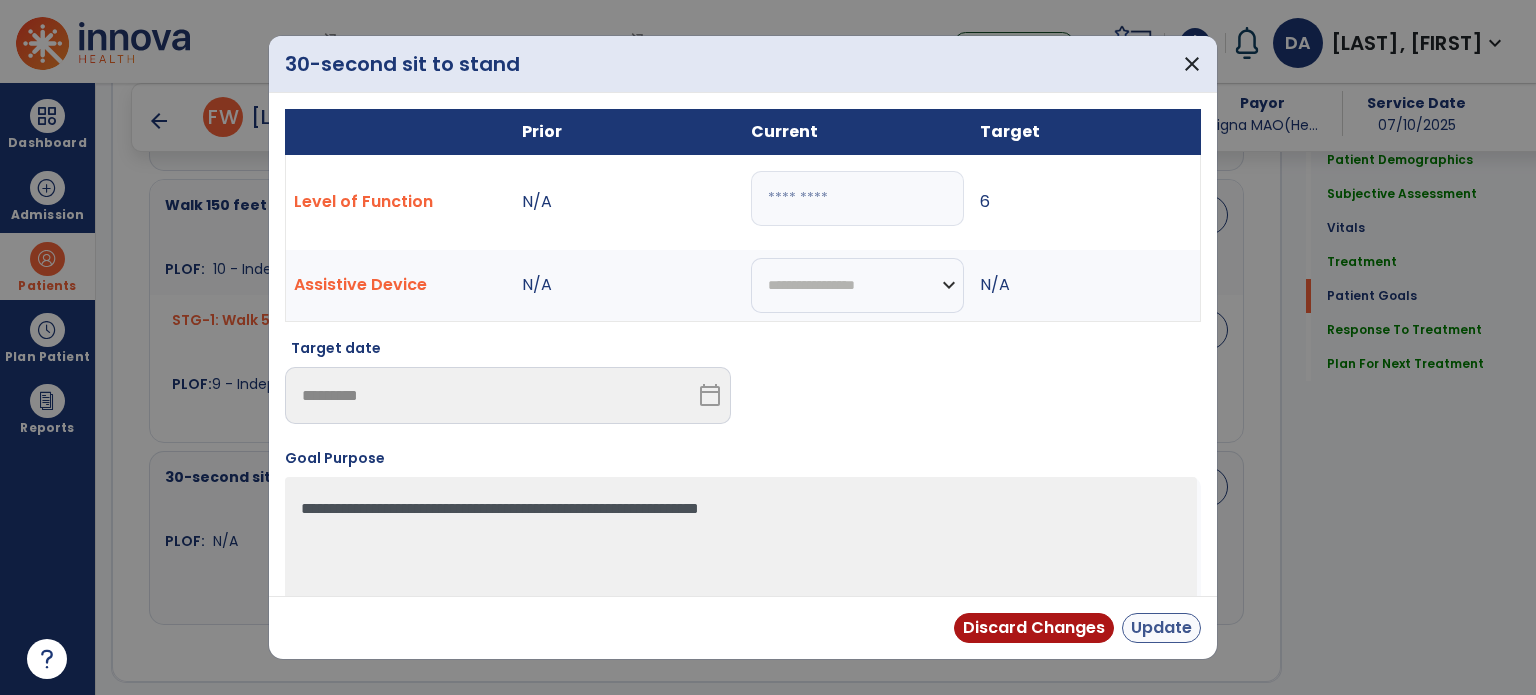 type on "**" 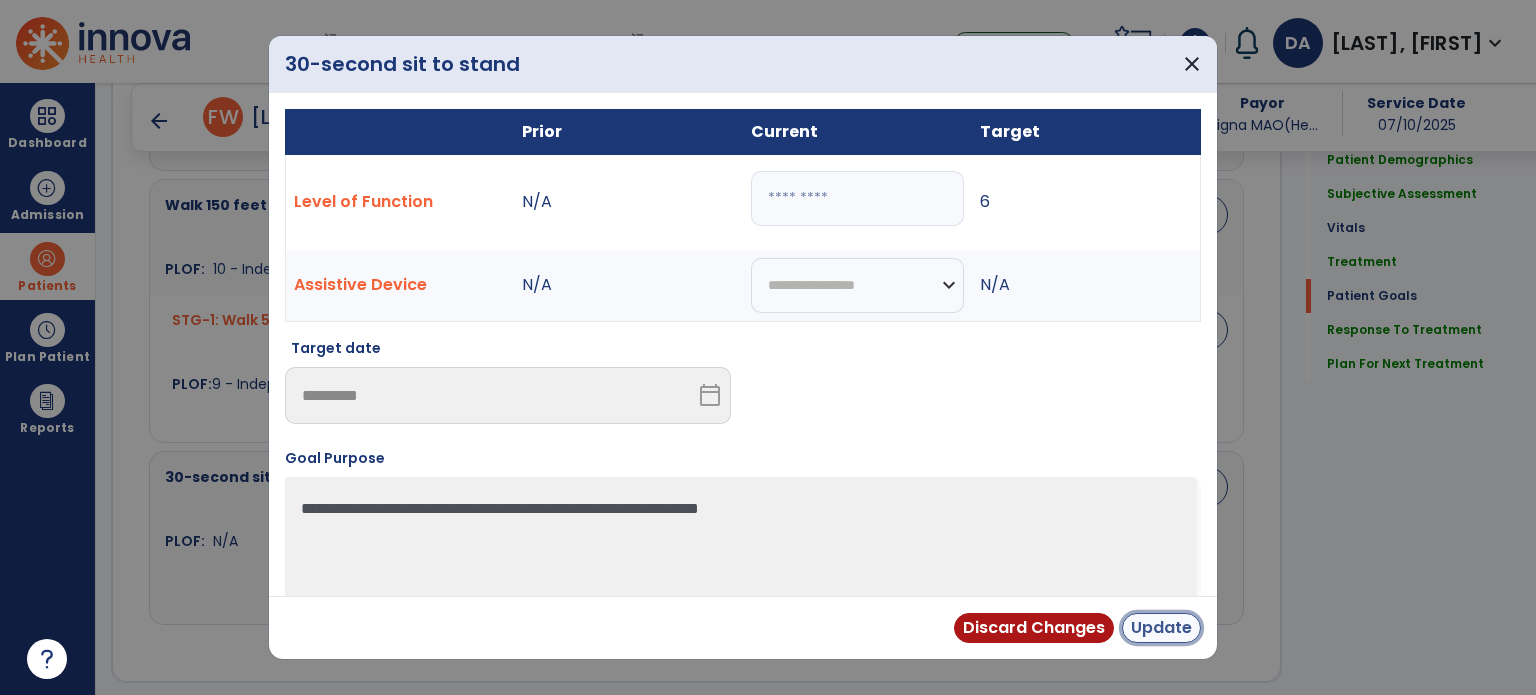 click on "Update" at bounding box center [1161, 628] 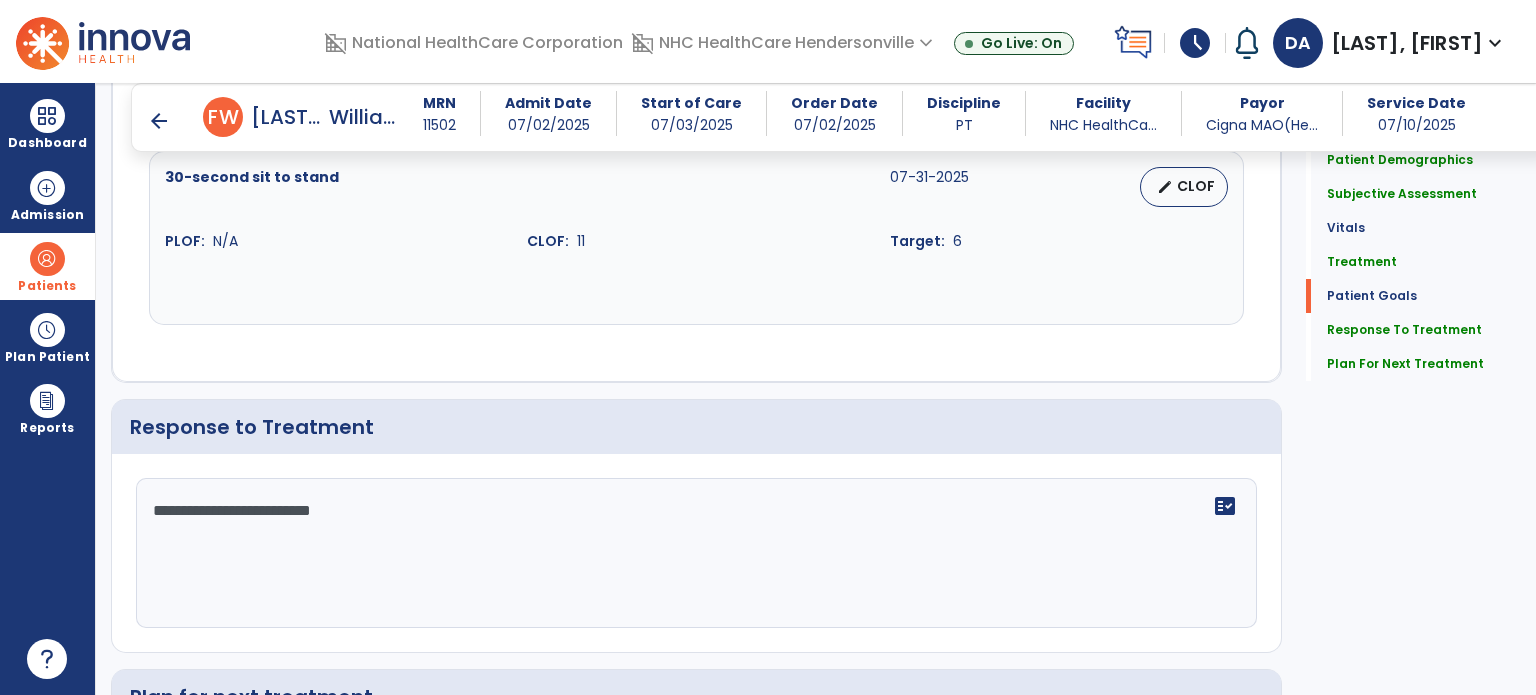 scroll, scrollTop: 2352, scrollLeft: 0, axis: vertical 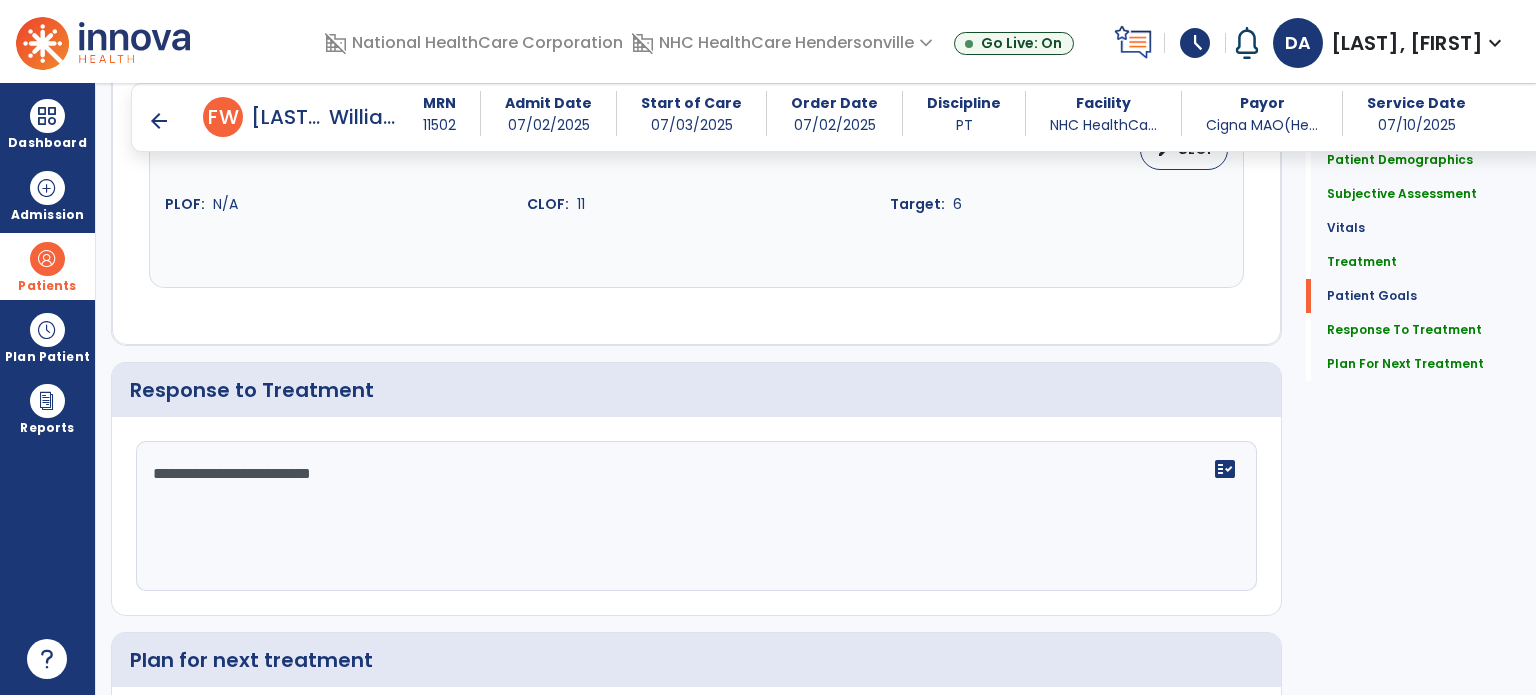 drag, startPoint x: 368, startPoint y: 475, endPoint x: 100, endPoint y: 442, distance: 270.02408 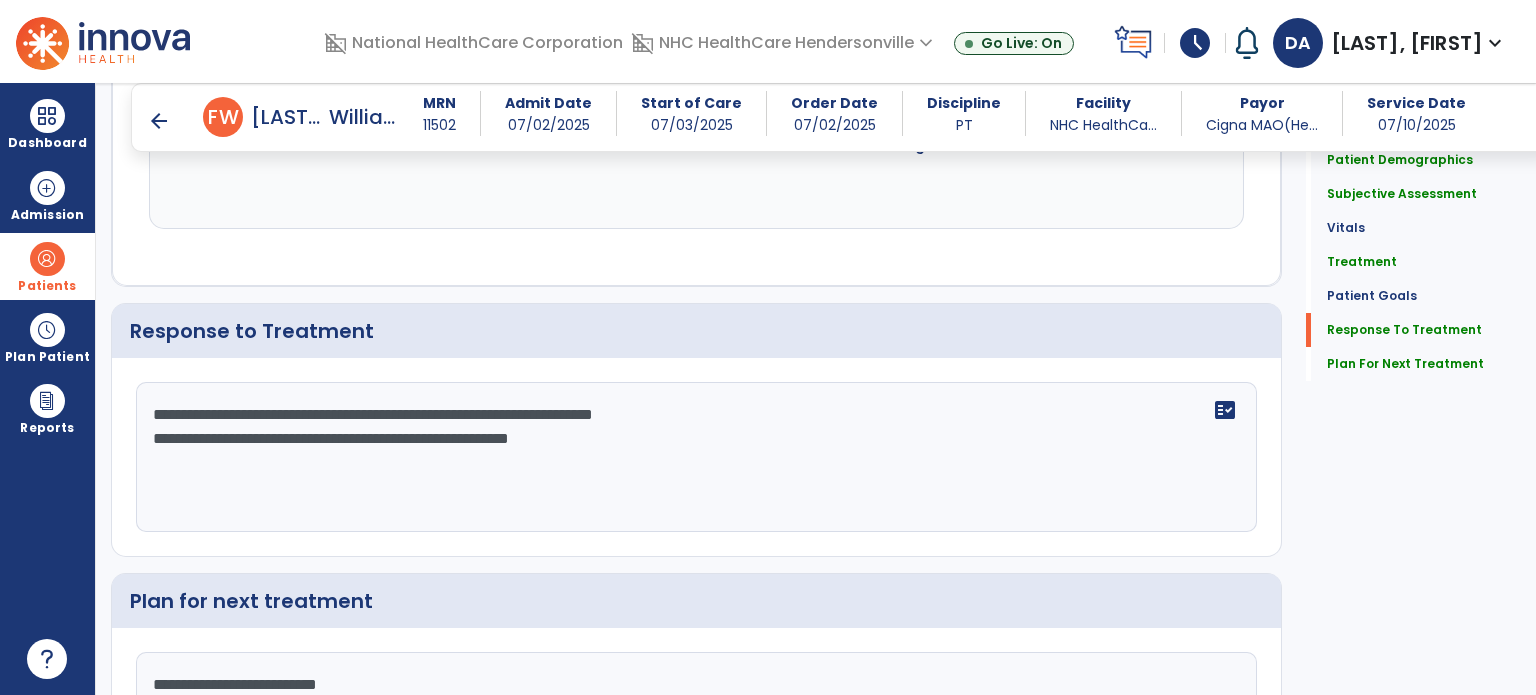 scroll, scrollTop: 2456, scrollLeft: 0, axis: vertical 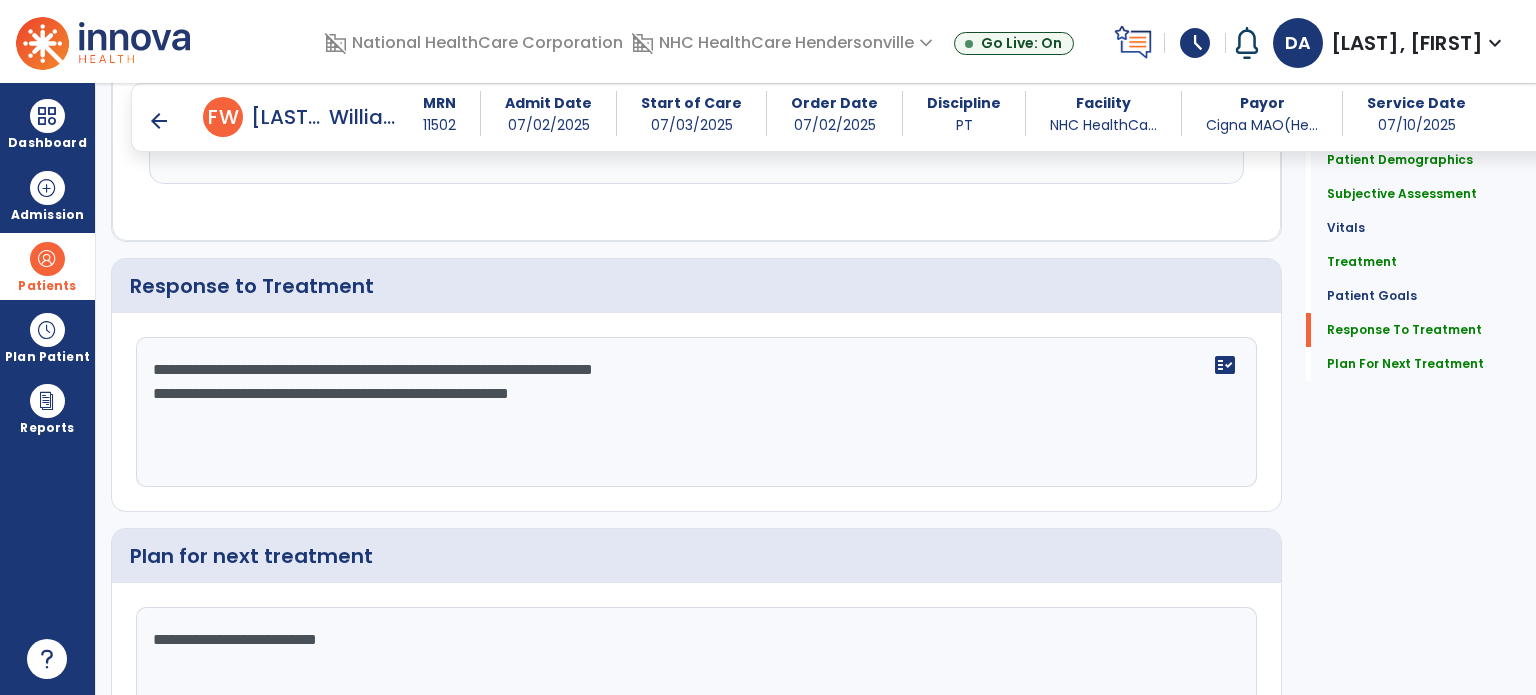 click on "**********" 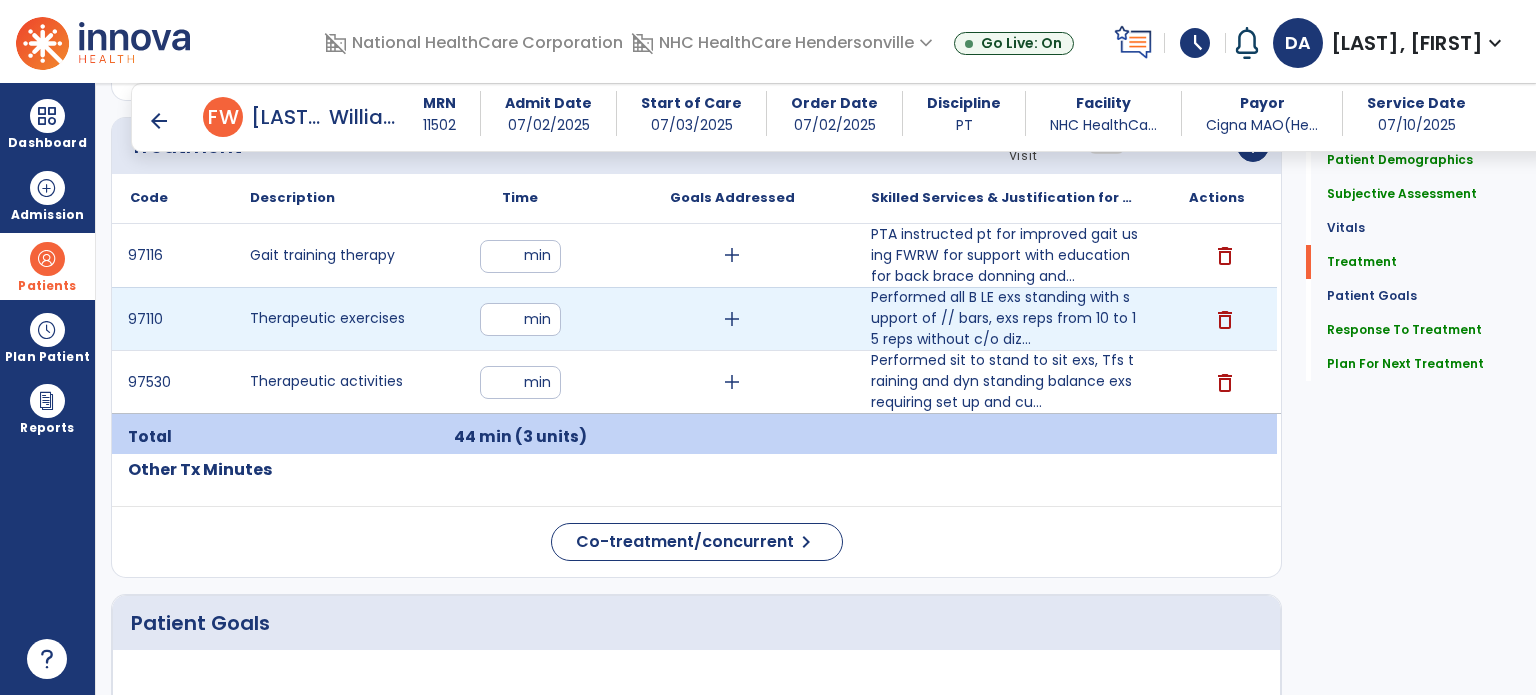 scroll, scrollTop: 1131, scrollLeft: 0, axis: vertical 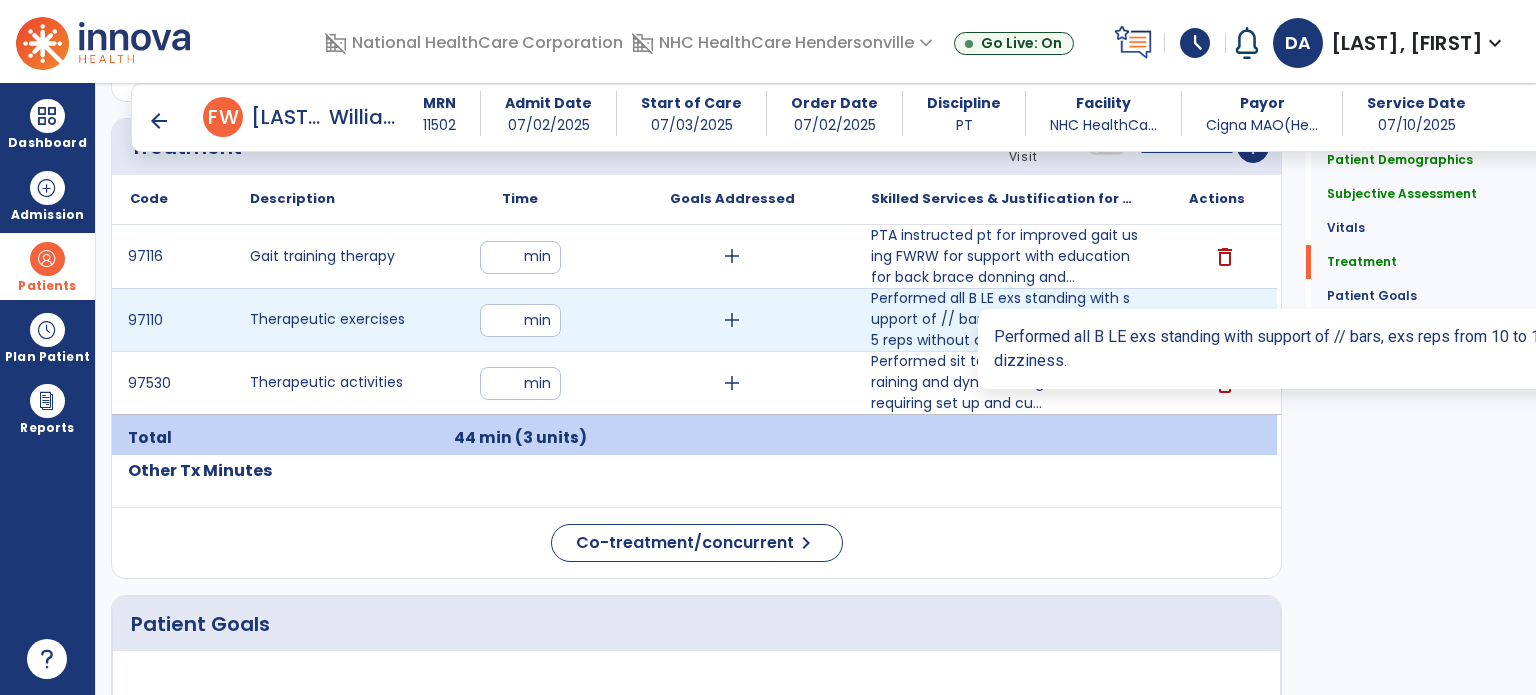 type on "**********" 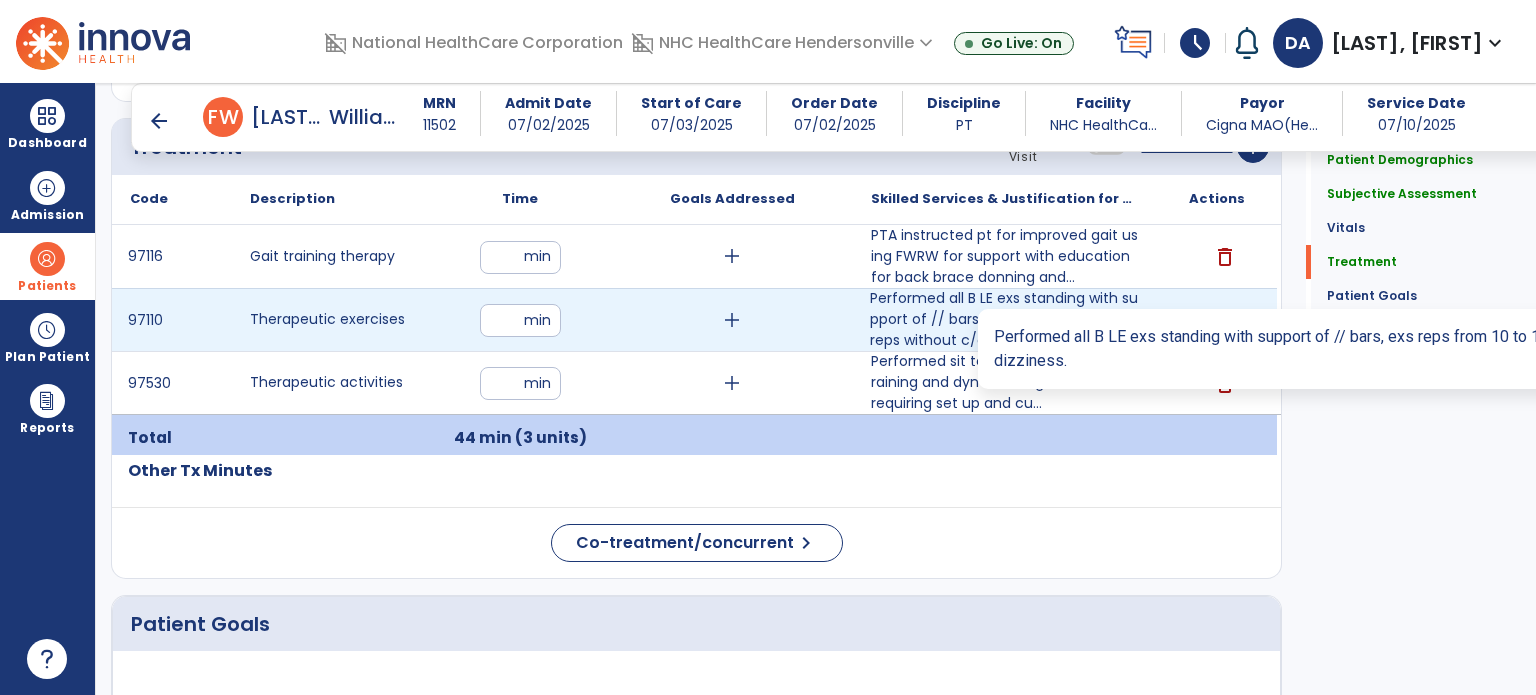 click on "Performed all B LE exs standing with support of // bars, exs reps from 10 to 15 reps without c/o diz..." at bounding box center [1004, 319] 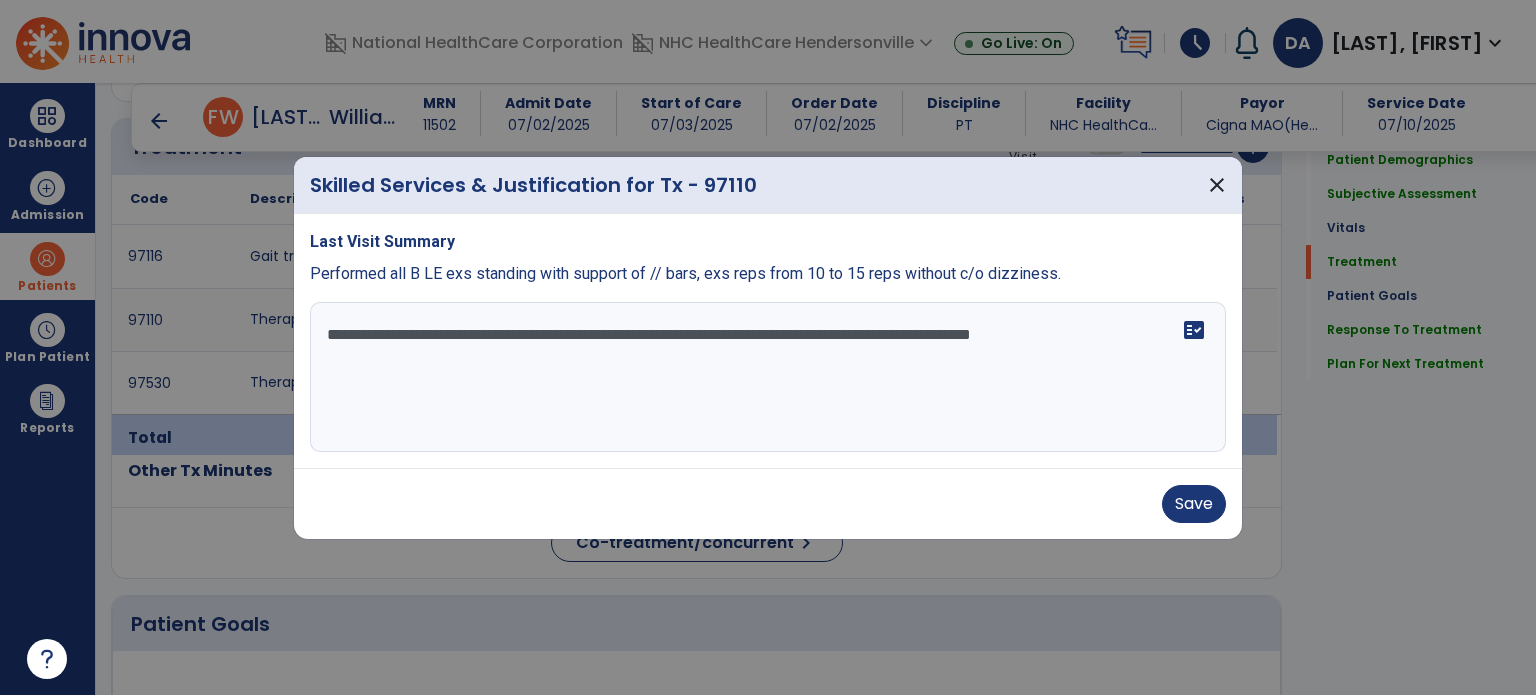 drag, startPoint x: 1155, startPoint y: 334, endPoint x: 505, endPoint y: 307, distance: 650.56055 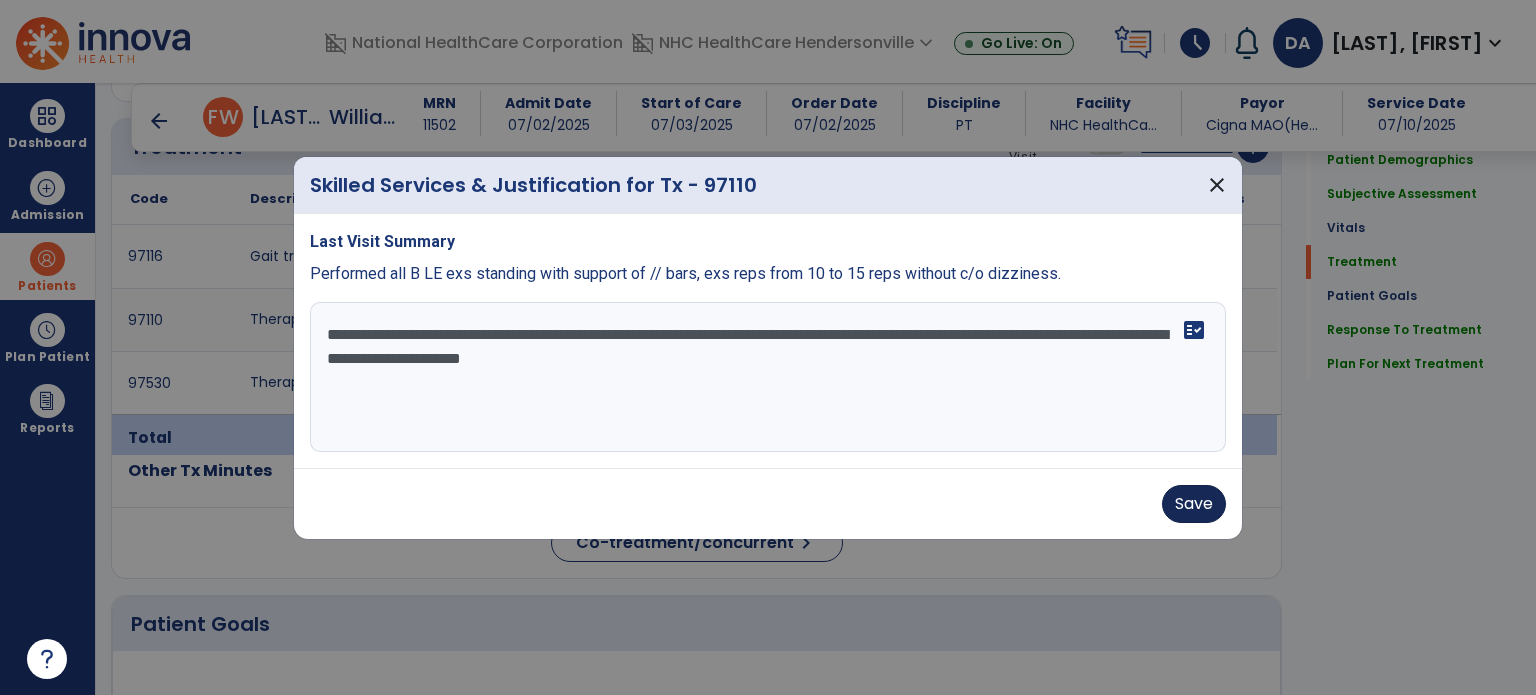type on "**********" 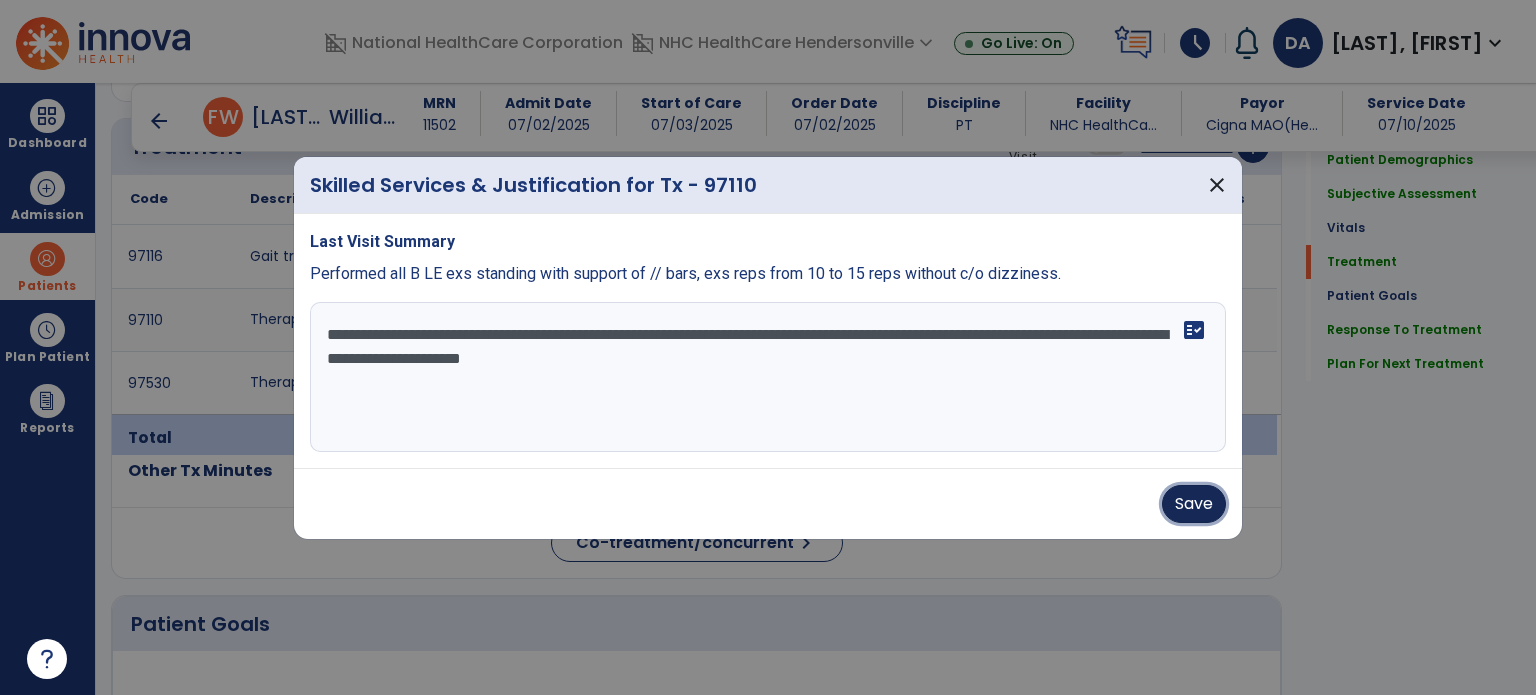 click on "Save" at bounding box center (1194, 504) 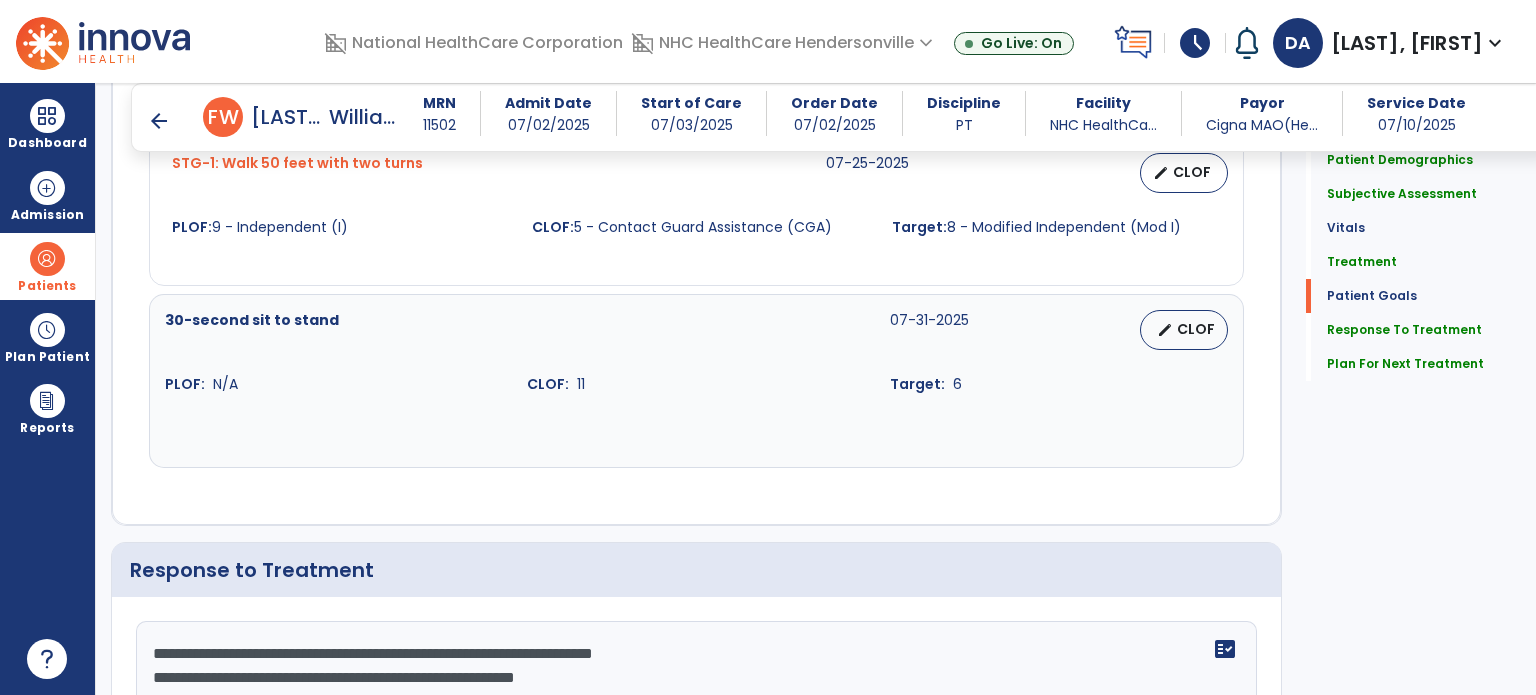 scroll, scrollTop: 2602, scrollLeft: 0, axis: vertical 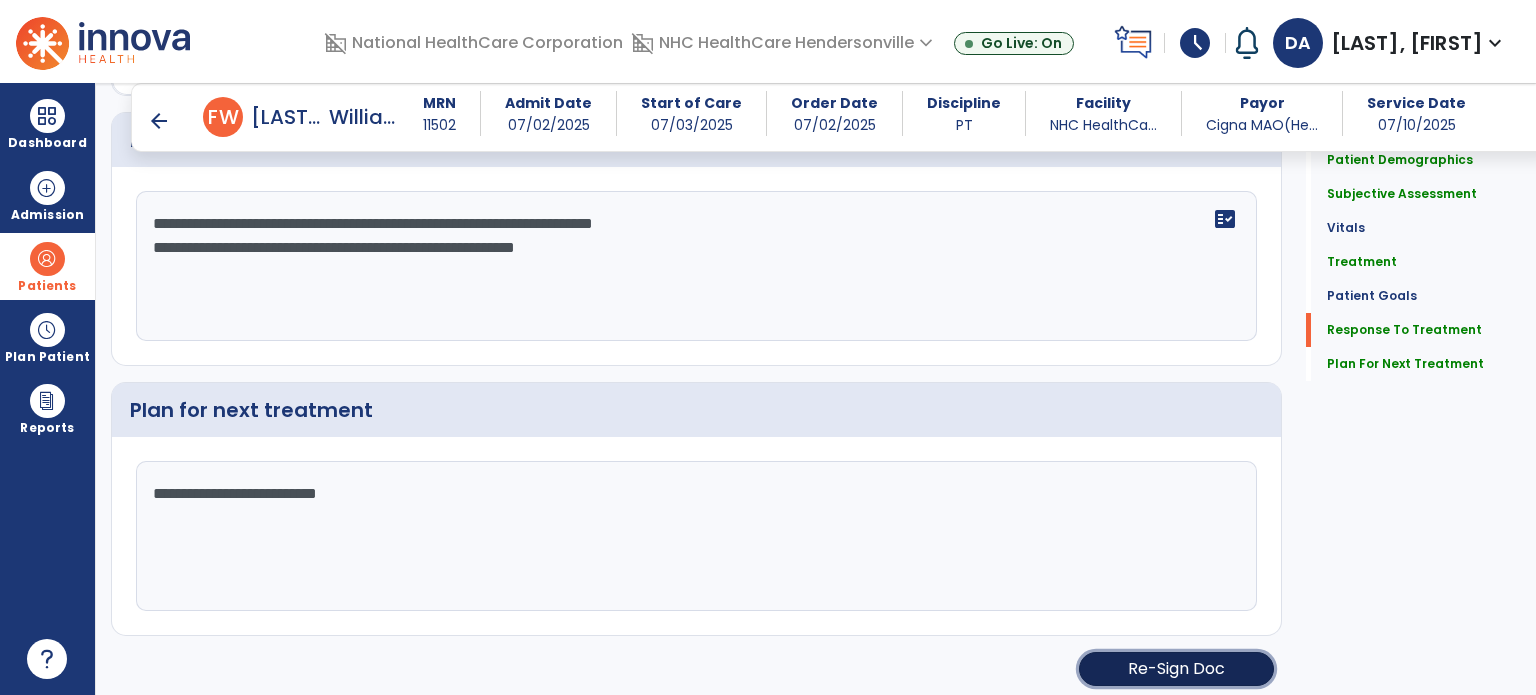 click on "Re-Sign Doc" 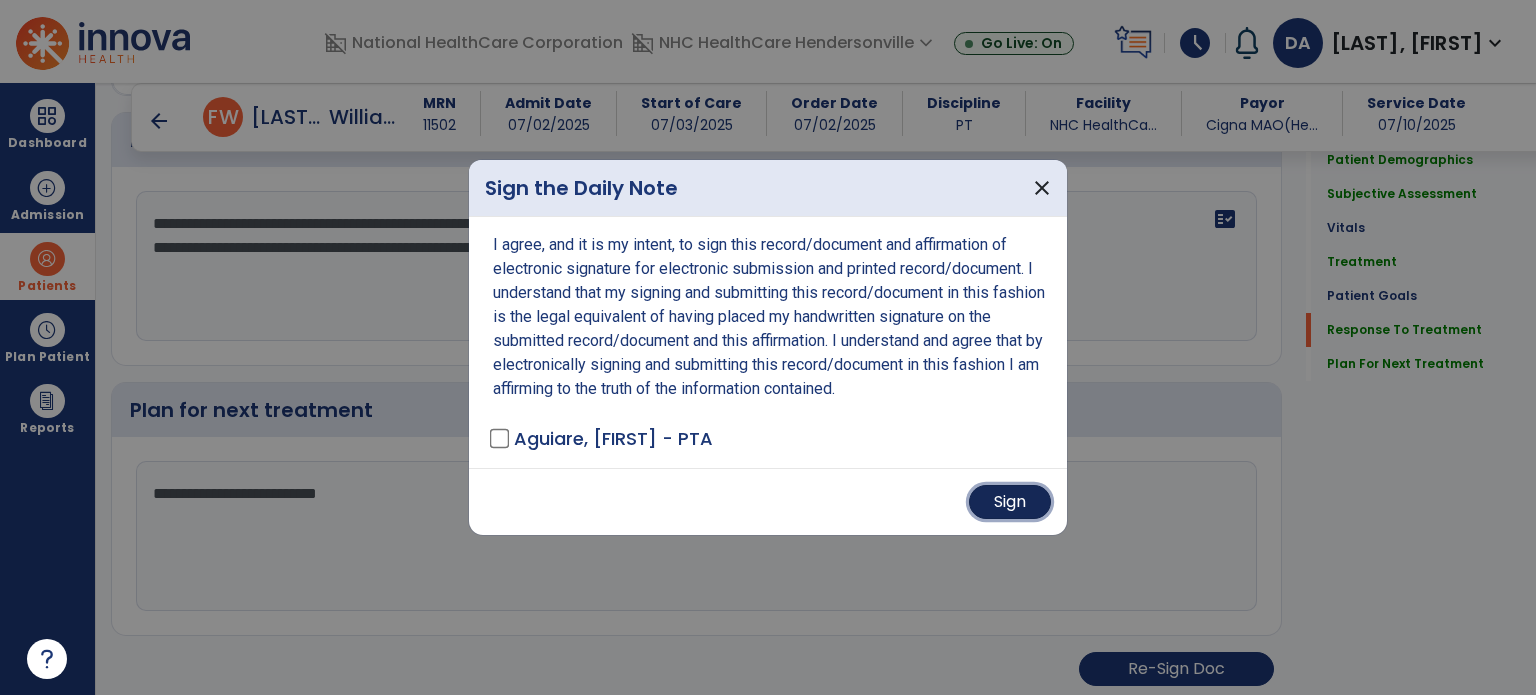 click on "Sign" at bounding box center (1010, 502) 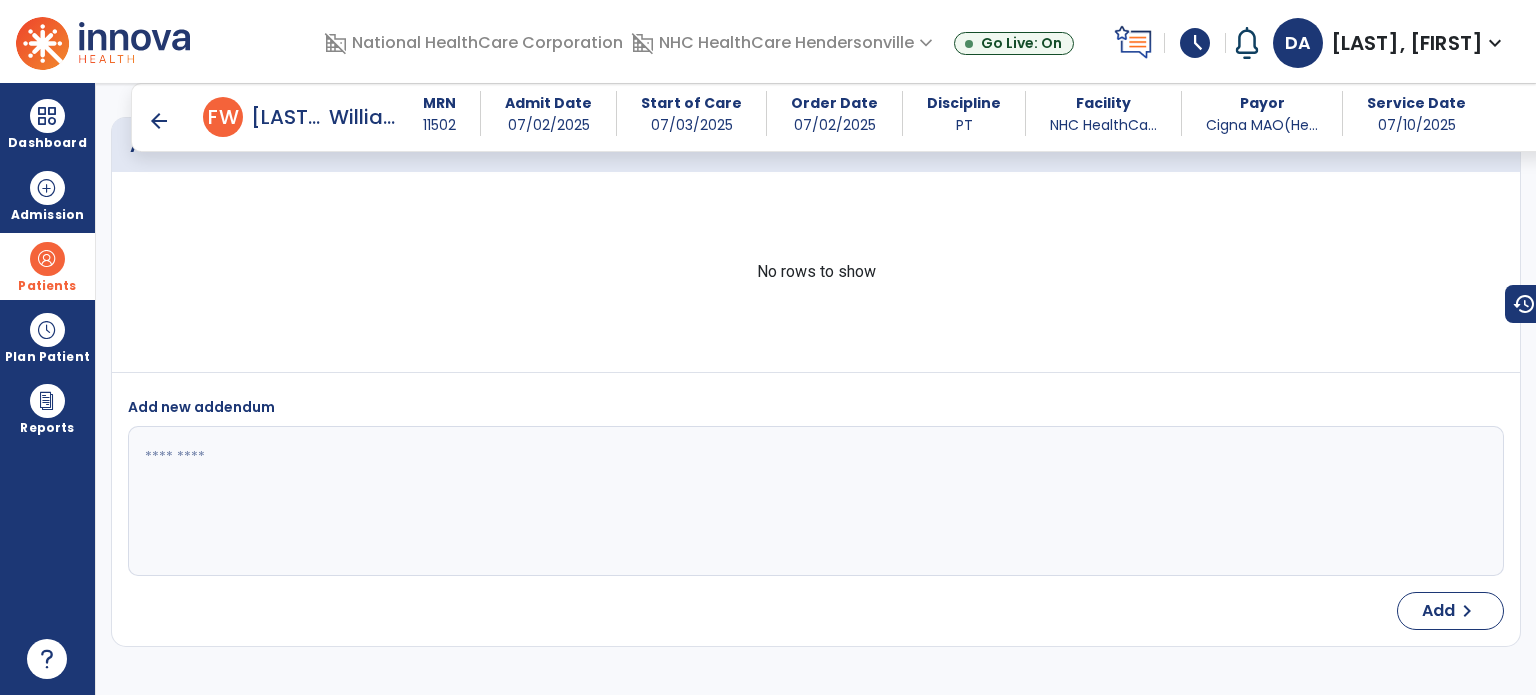 scroll, scrollTop: 3594, scrollLeft: 0, axis: vertical 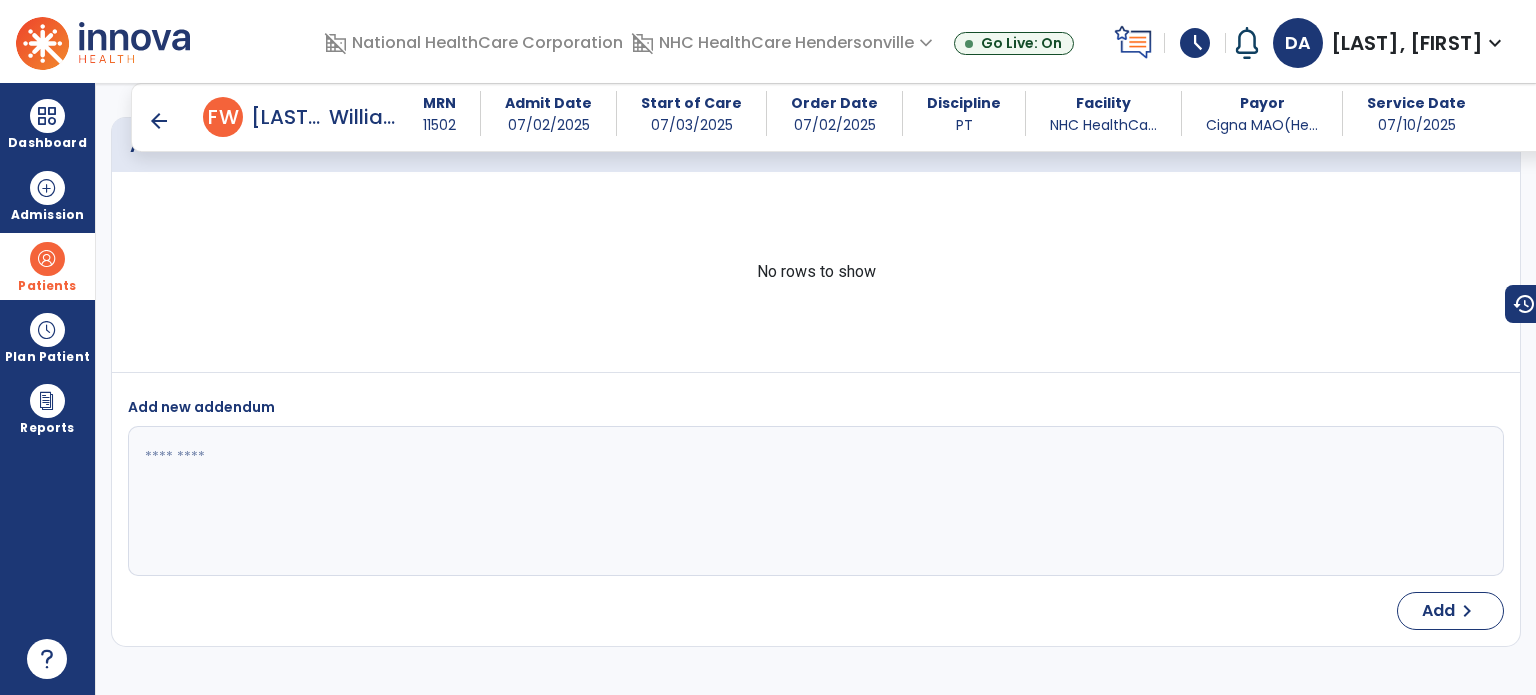 click on "arrow_back" at bounding box center [159, 121] 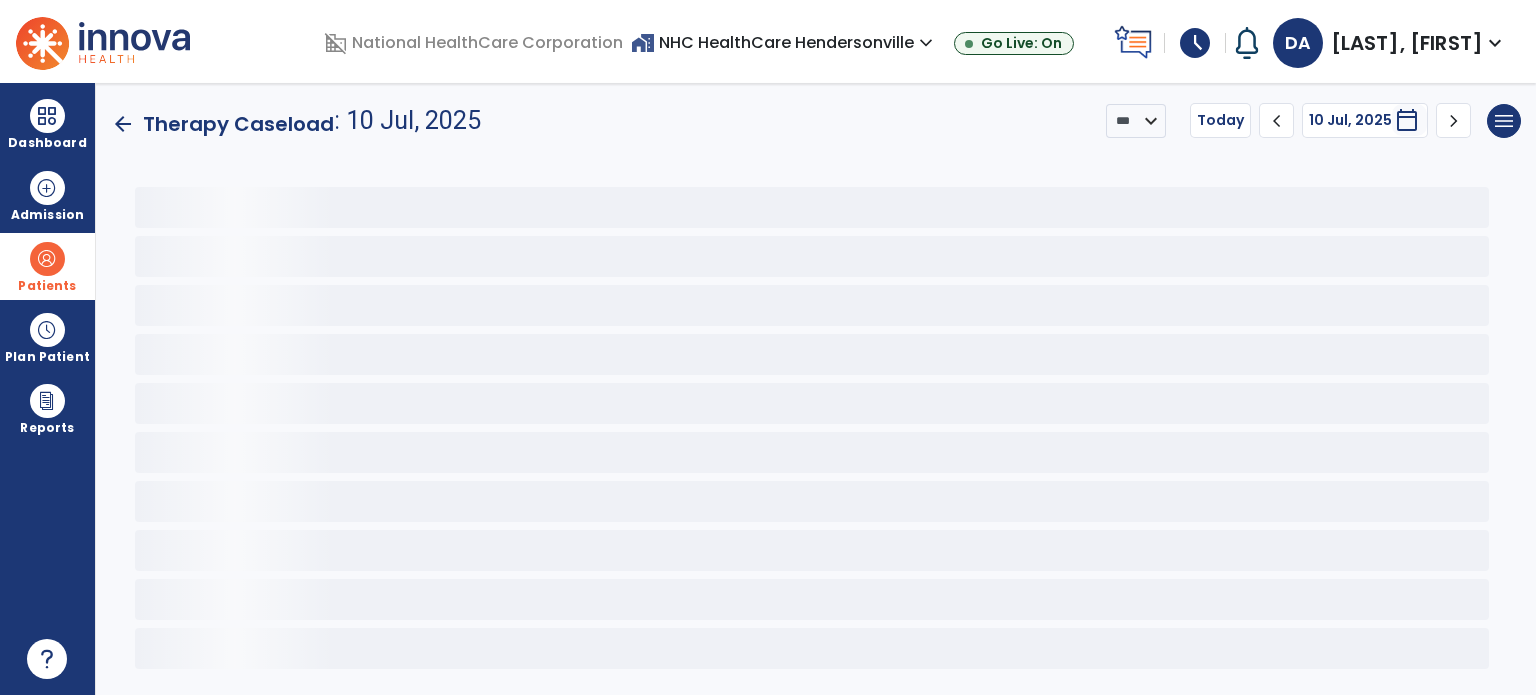 scroll, scrollTop: 0, scrollLeft: 0, axis: both 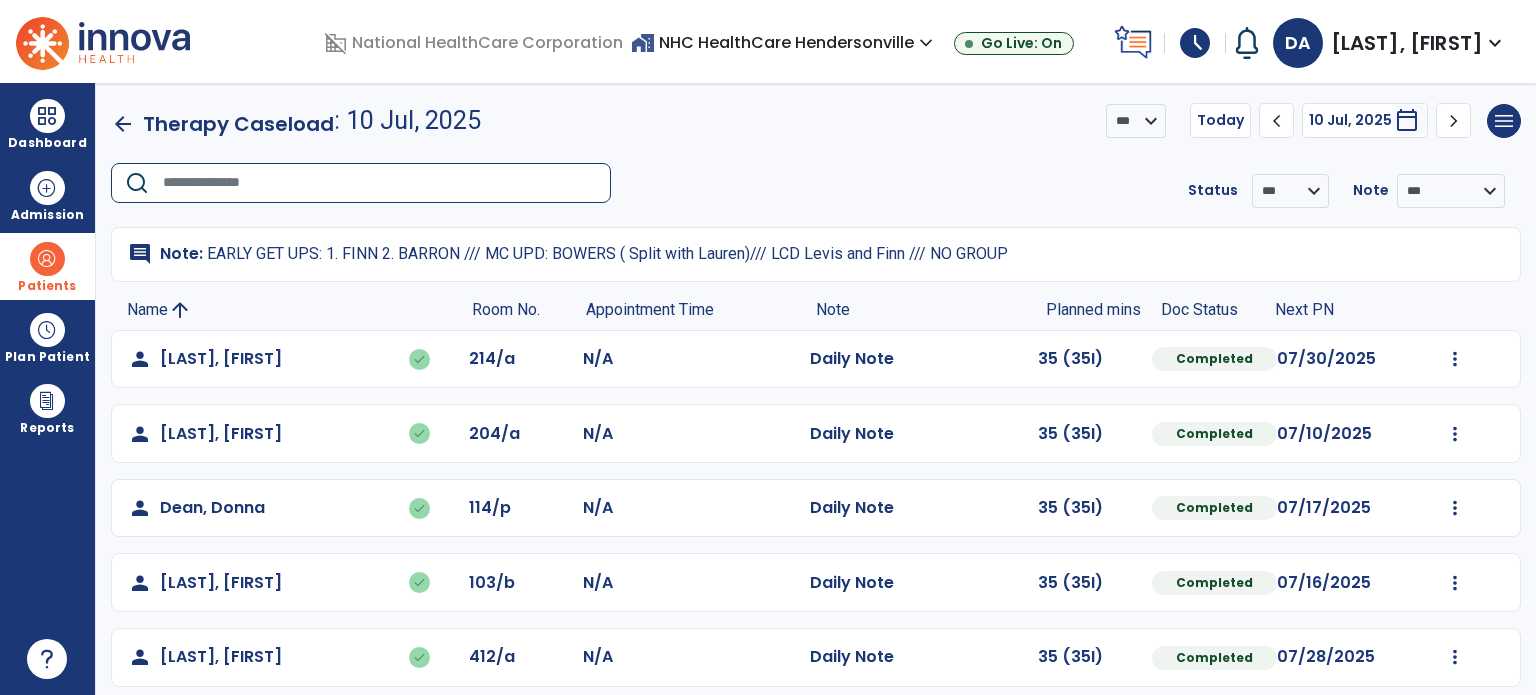 click 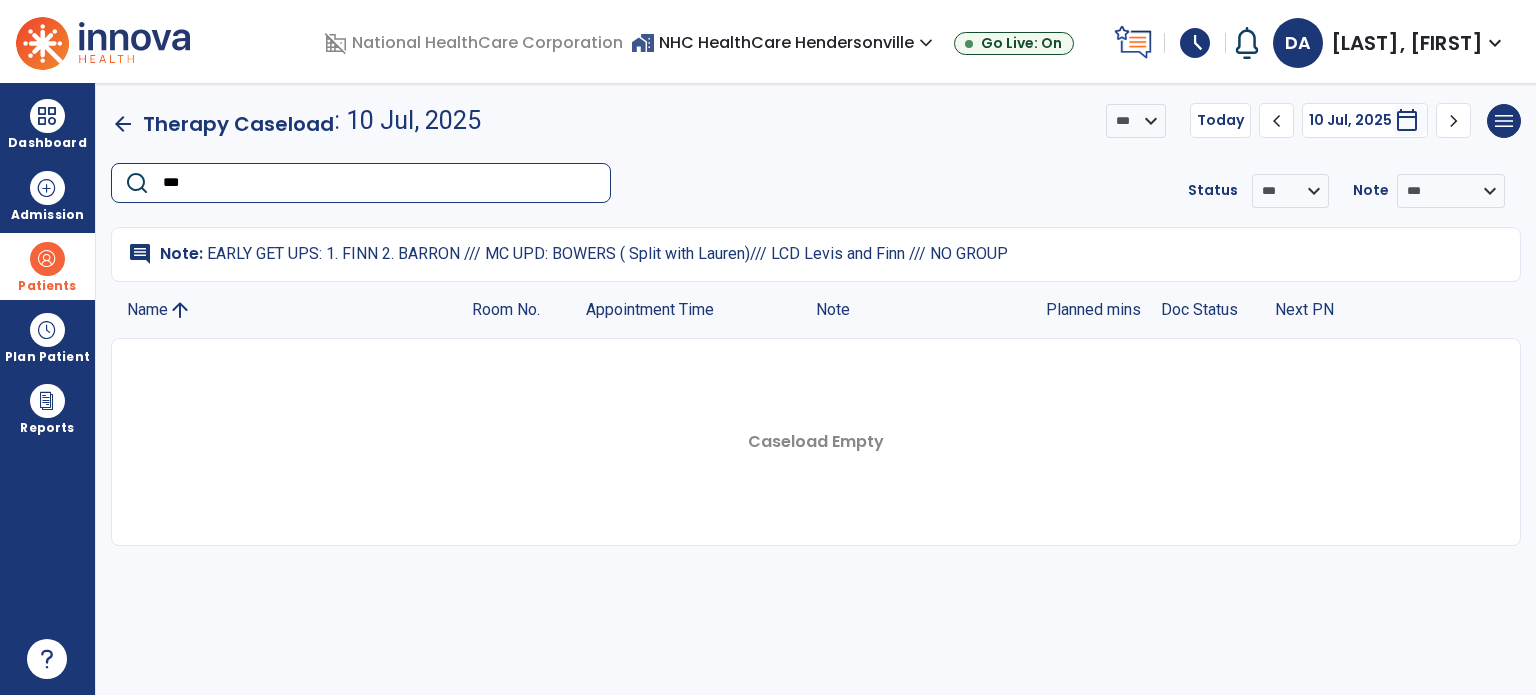 drag, startPoint x: 324, startPoint y: 184, endPoint x: 144, endPoint y: 174, distance: 180.27756 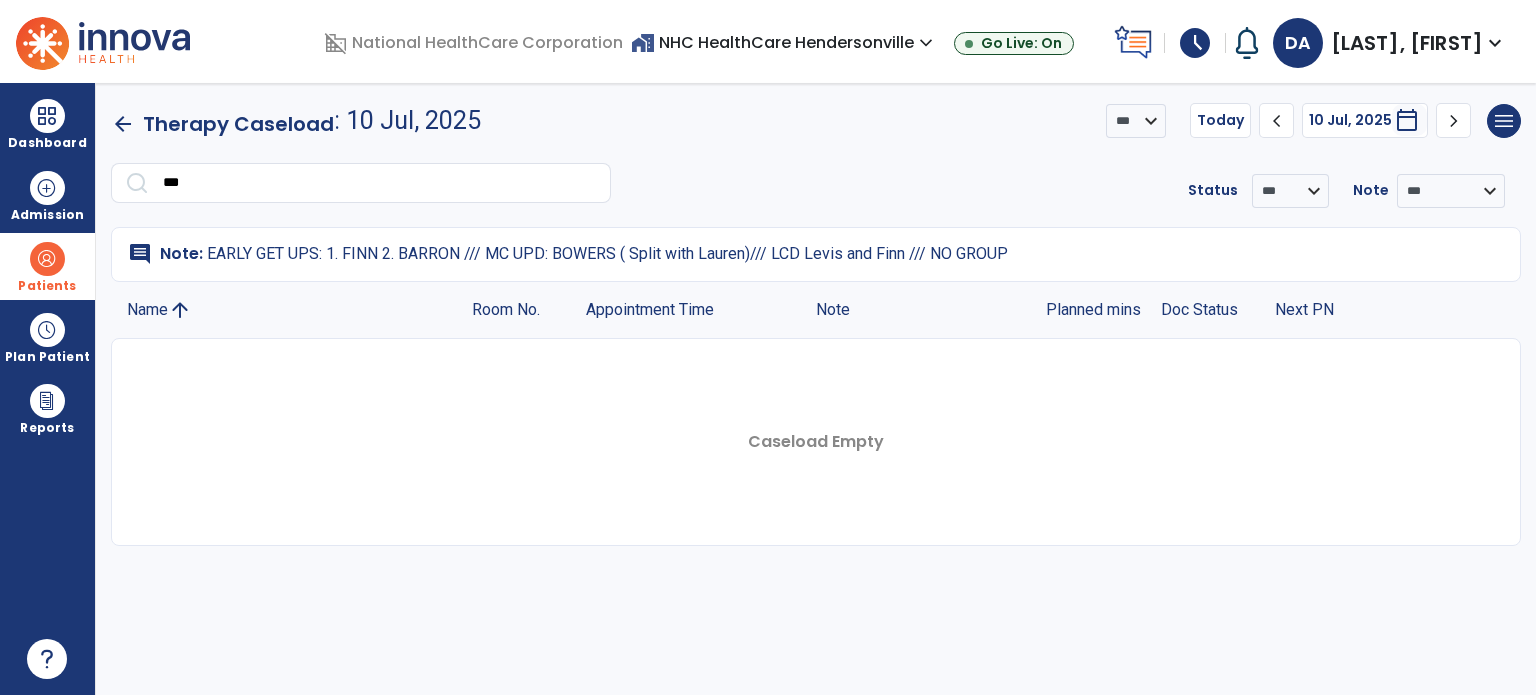 click at bounding box center [47, 259] 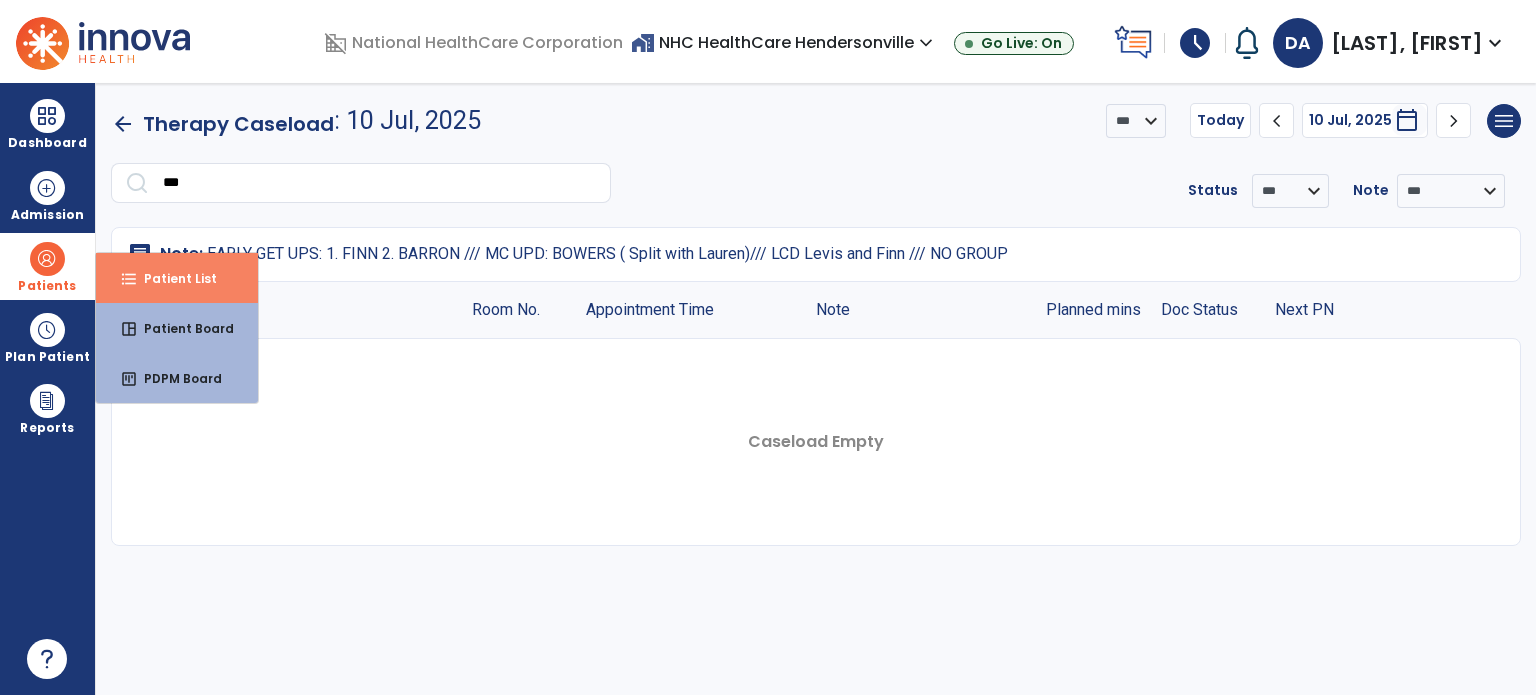 click on "format_list_bulleted" at bounding box center (129, 279) 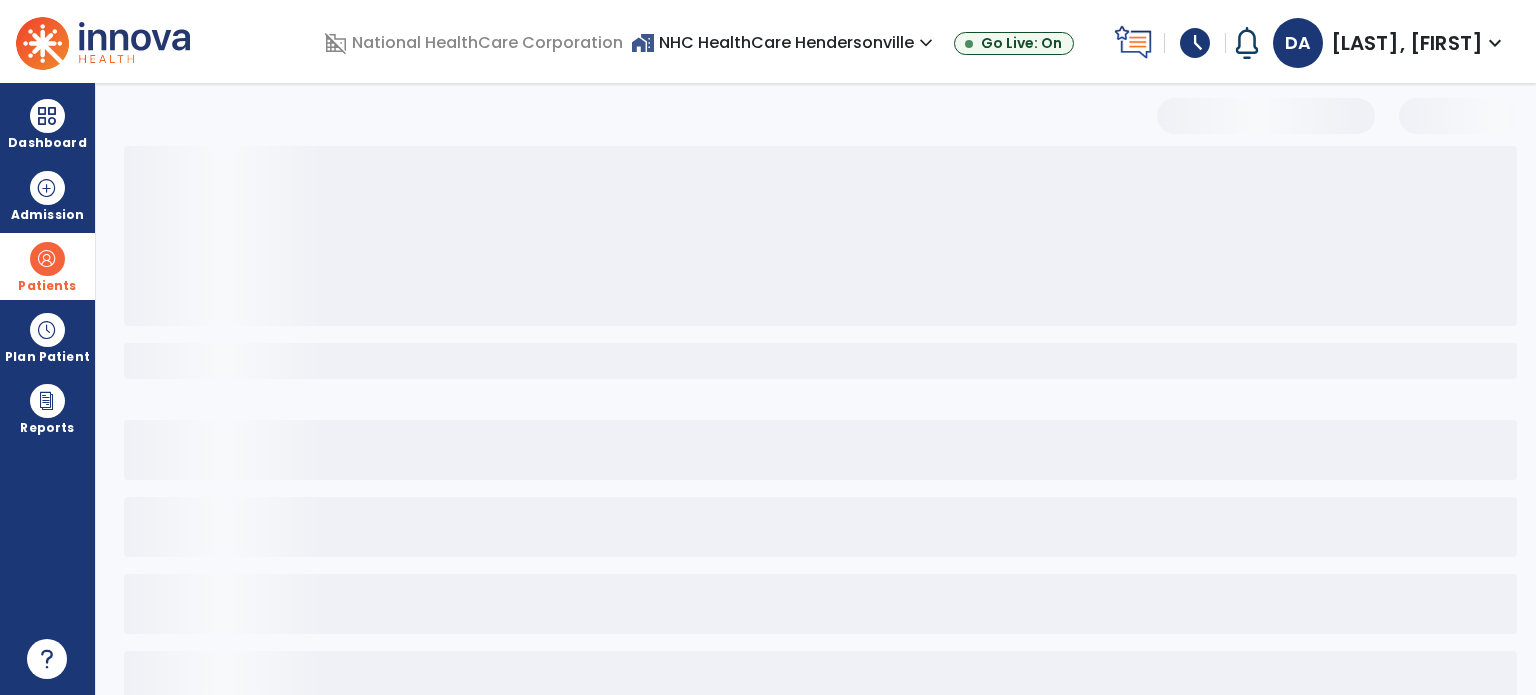 select on "***" 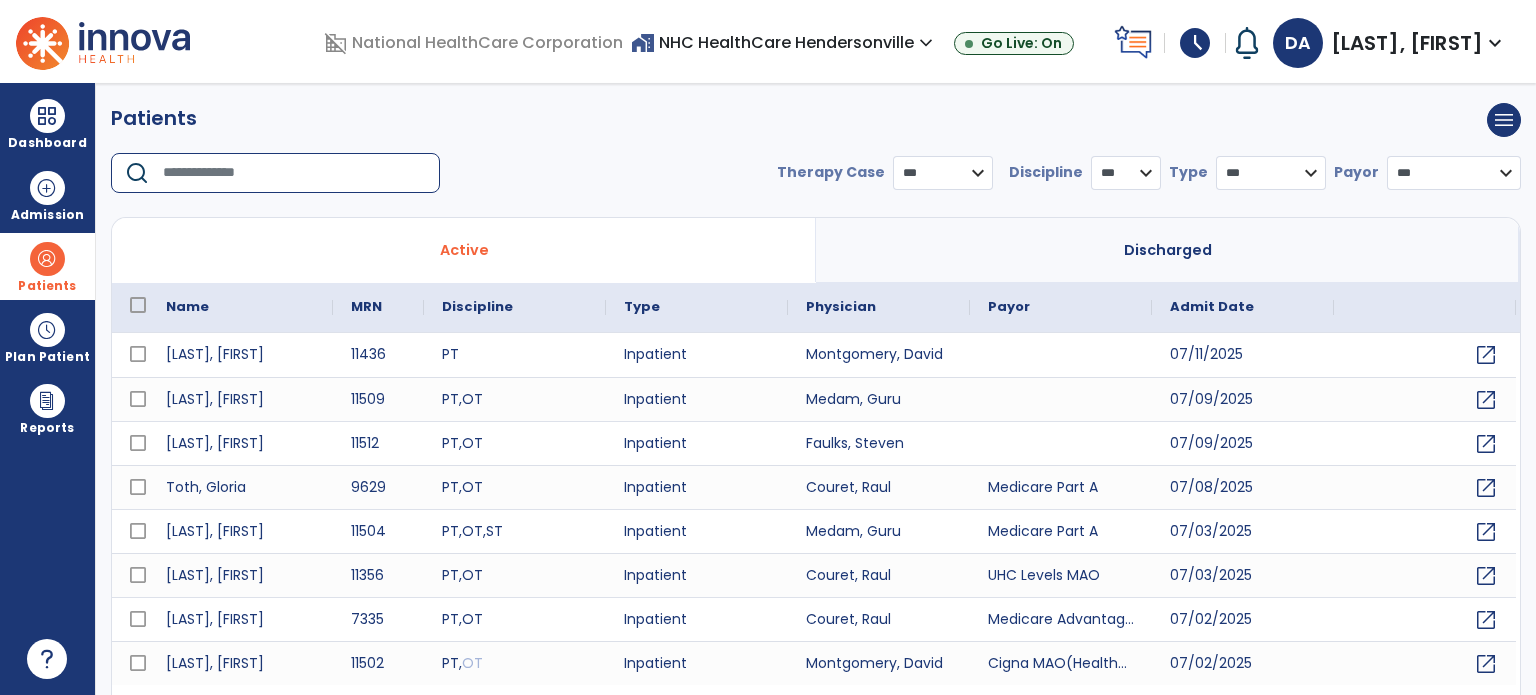 click at bounding box center (294, 173) 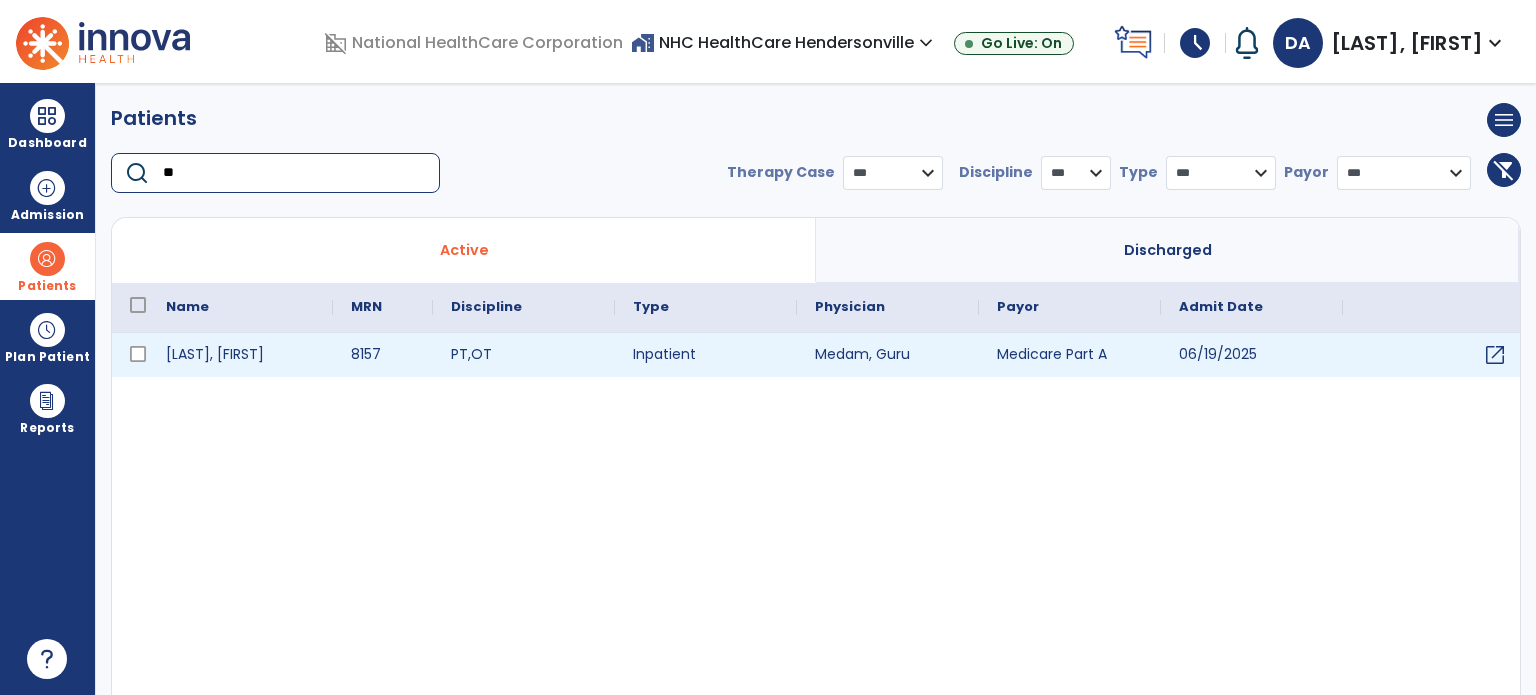 type on "**" 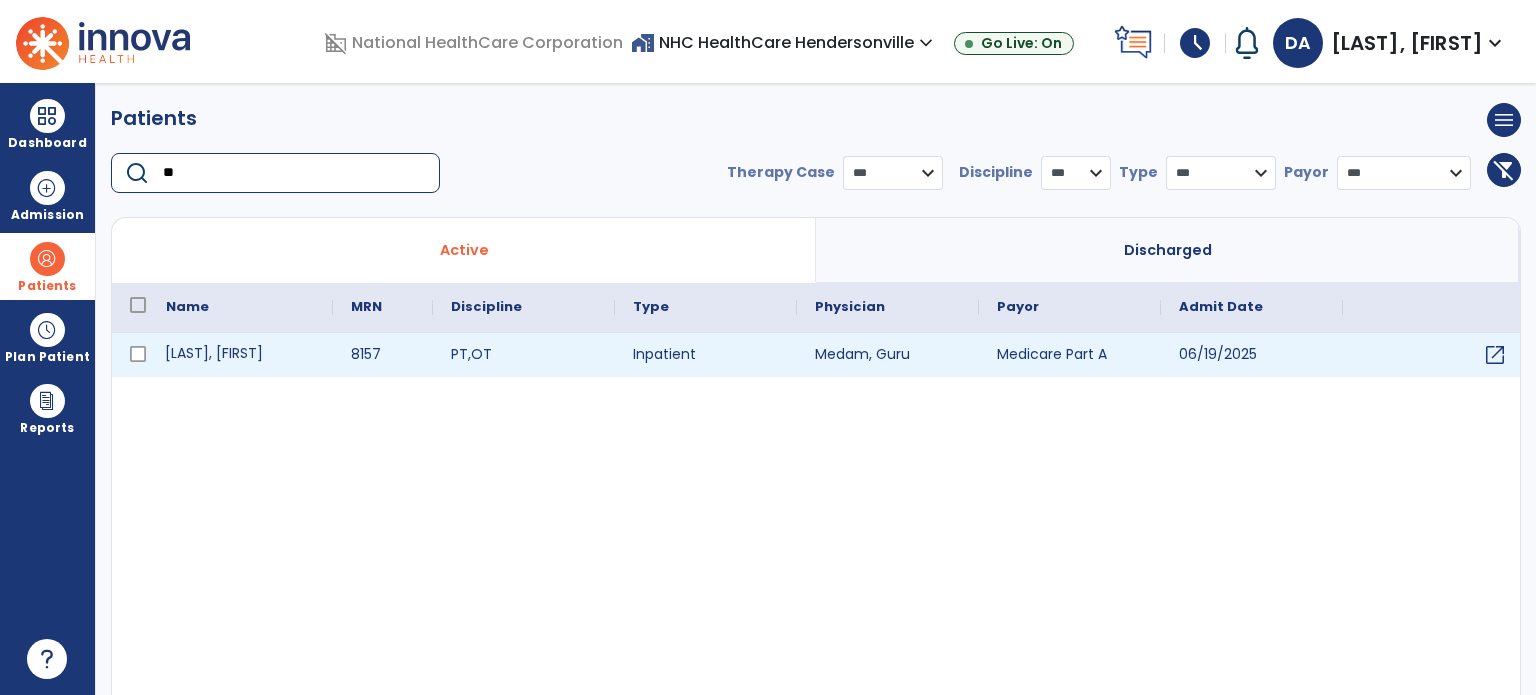 click on "[LAST], [FIRST]" at bounding box center (240, 355) 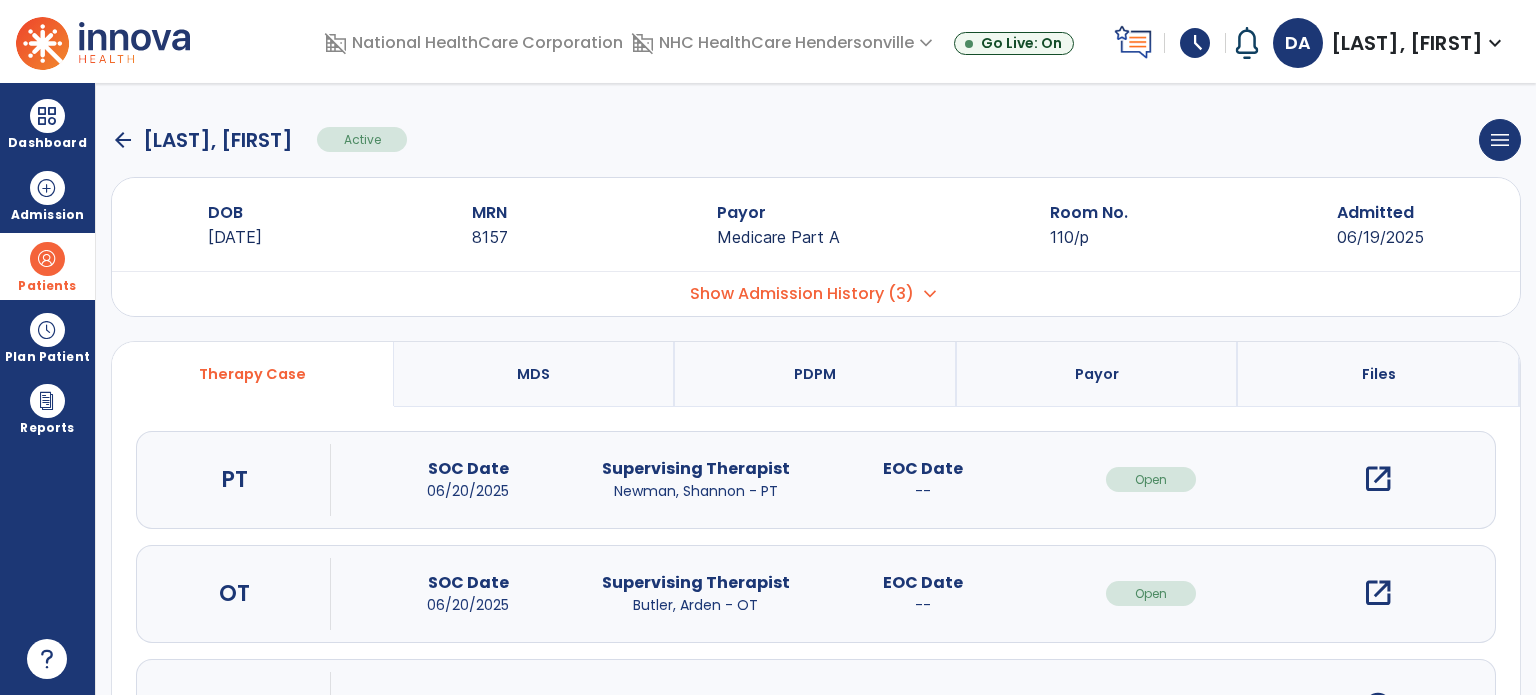 click on "open_in_new" at bounding box center [1378, 479] 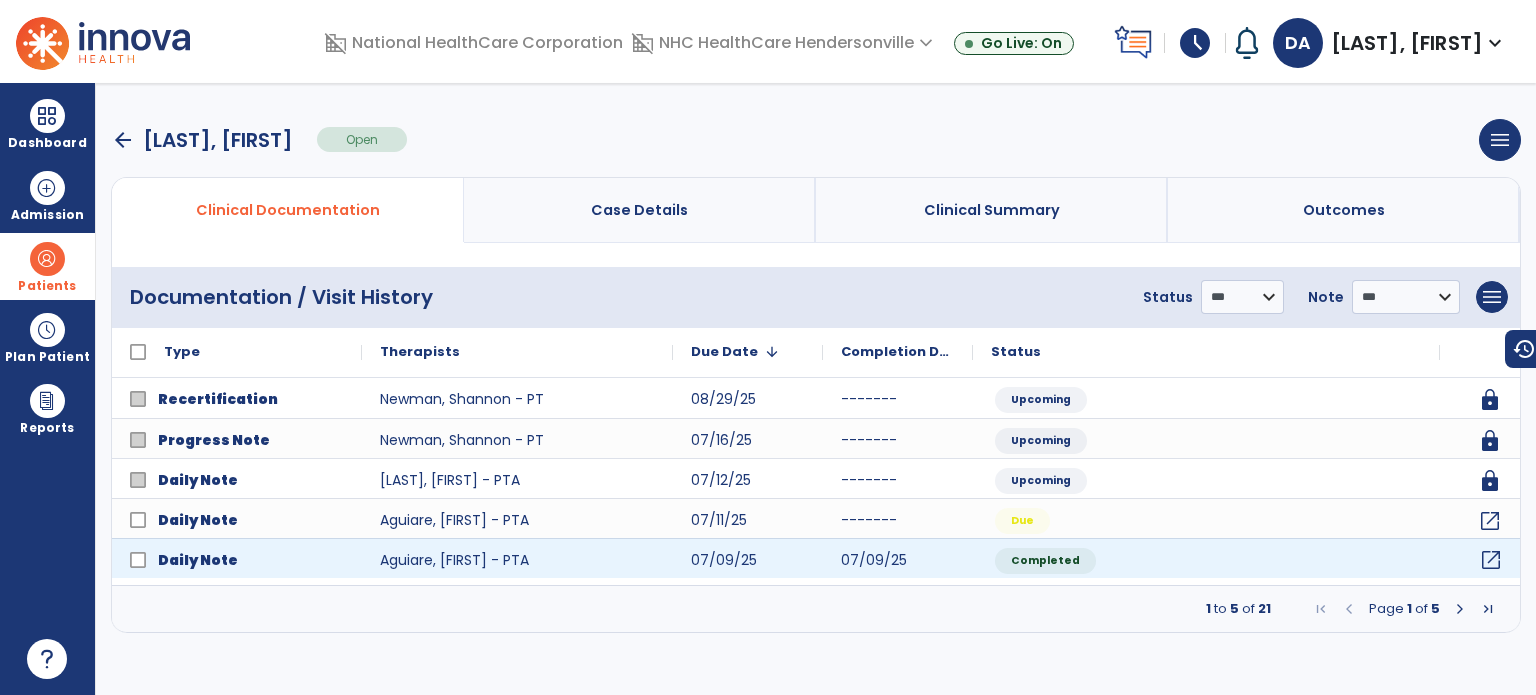click on "open_in_new" 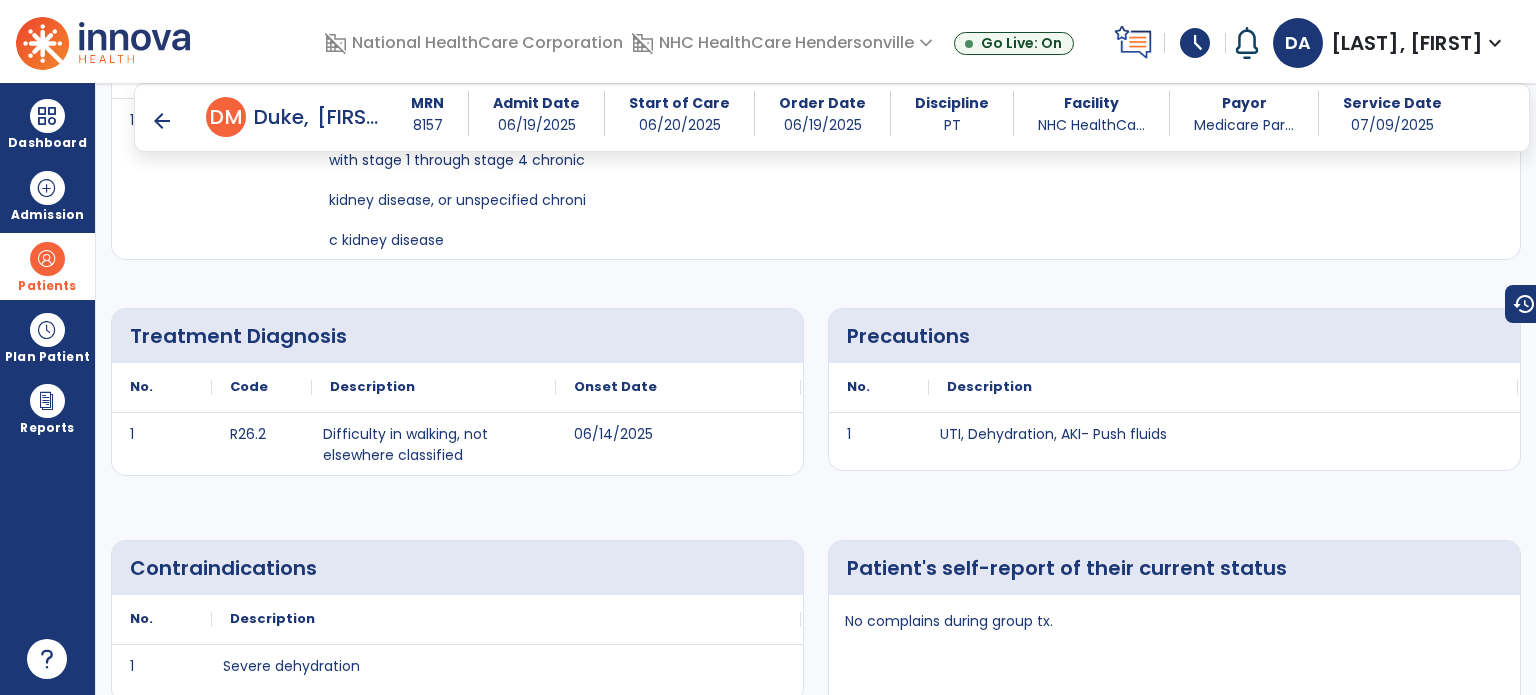 scroll, scrollTop: 226, scrollLeft: 0, axis: vertical 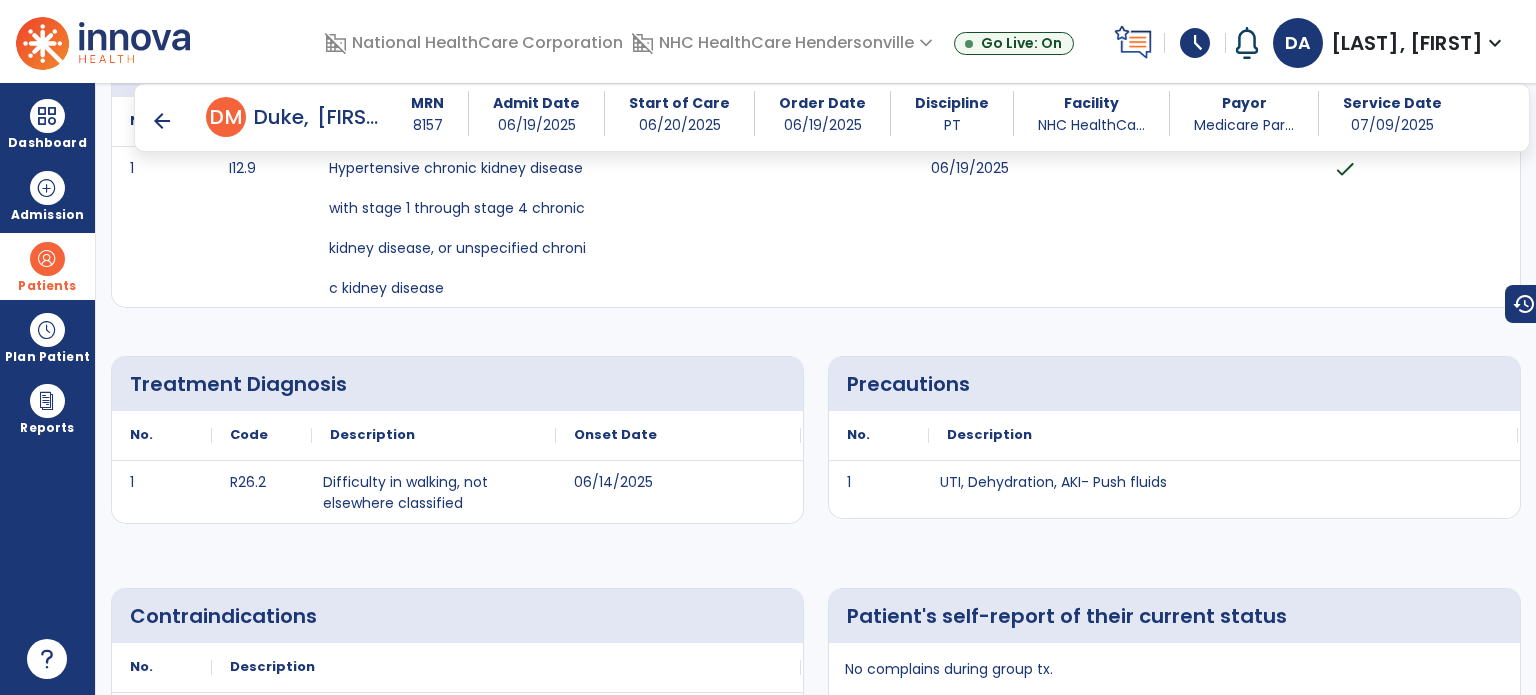 click on "arrow_back" at bounding box center (162, 121) 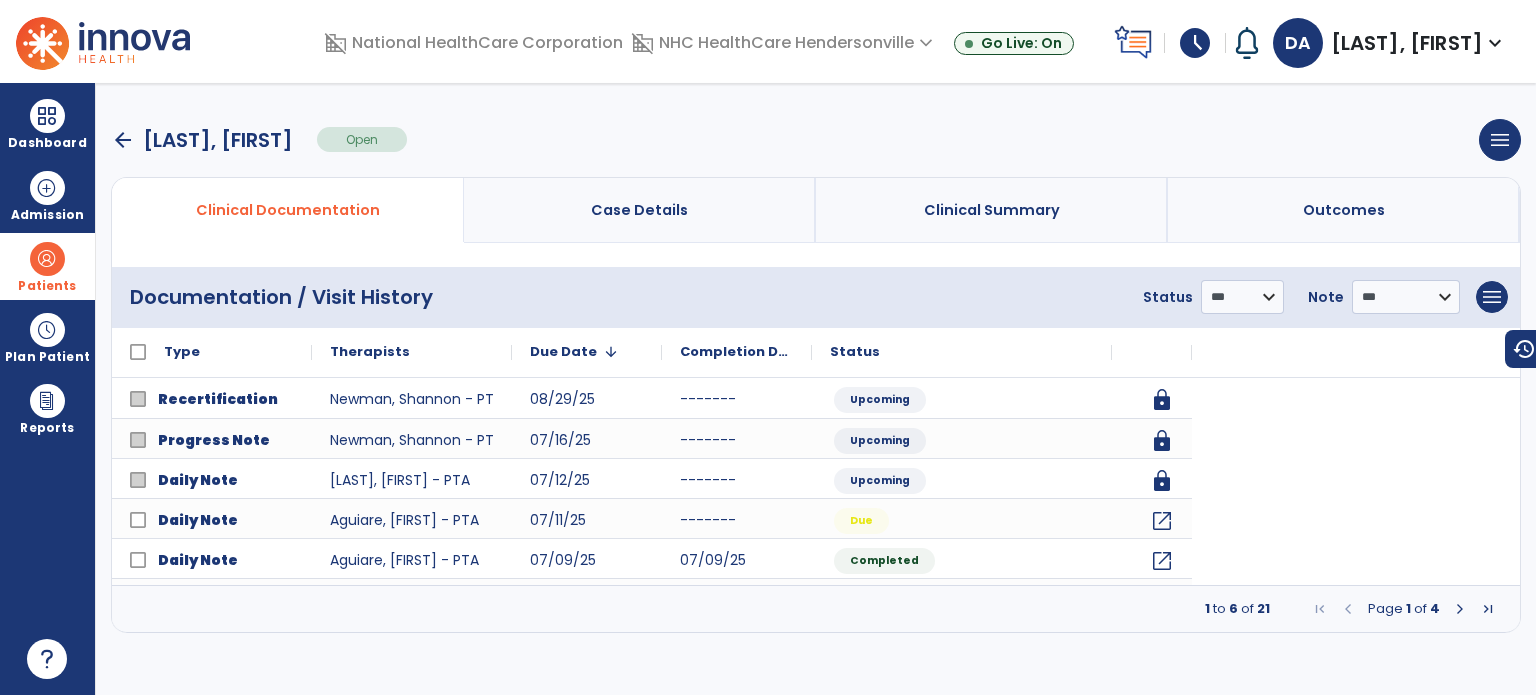 scroll, scrollTop: 0, scrollLeft: 0, axis: both 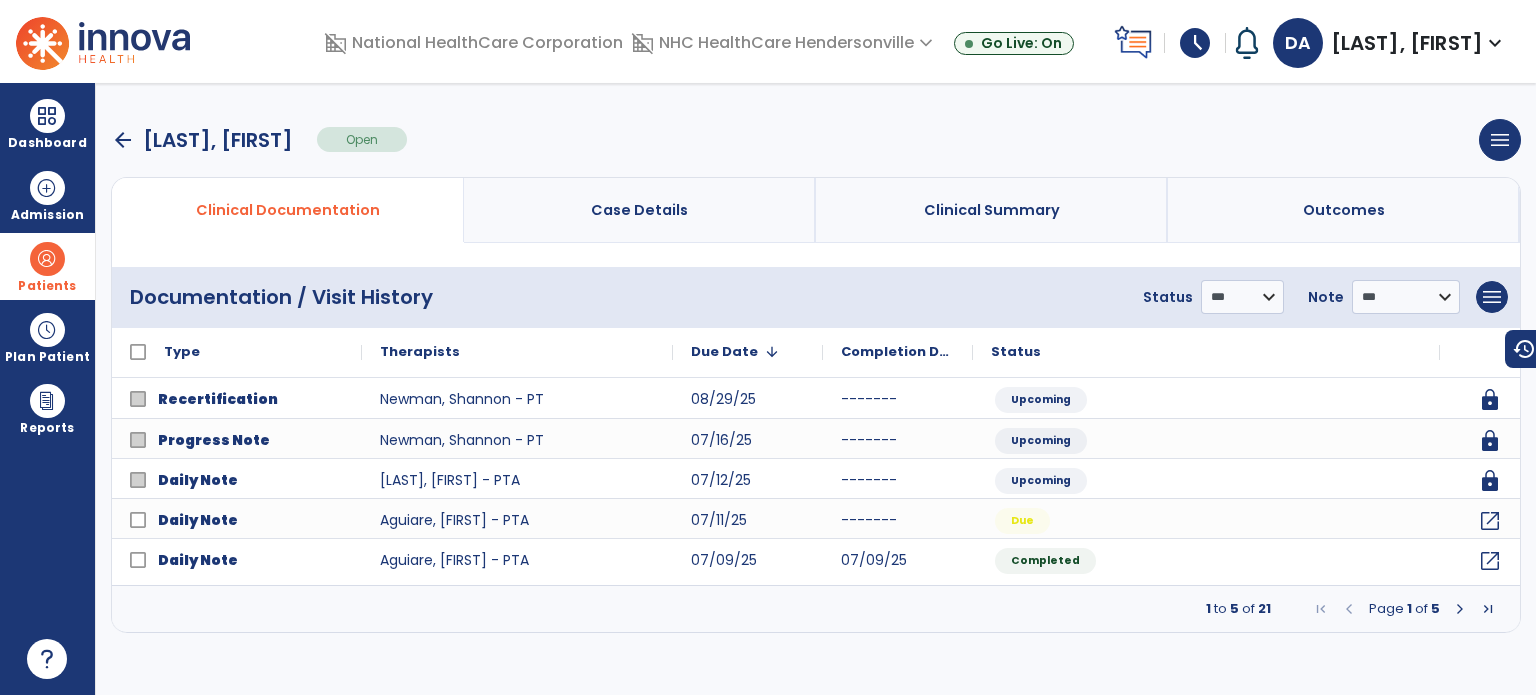 click at bounding box center (1460, 609) 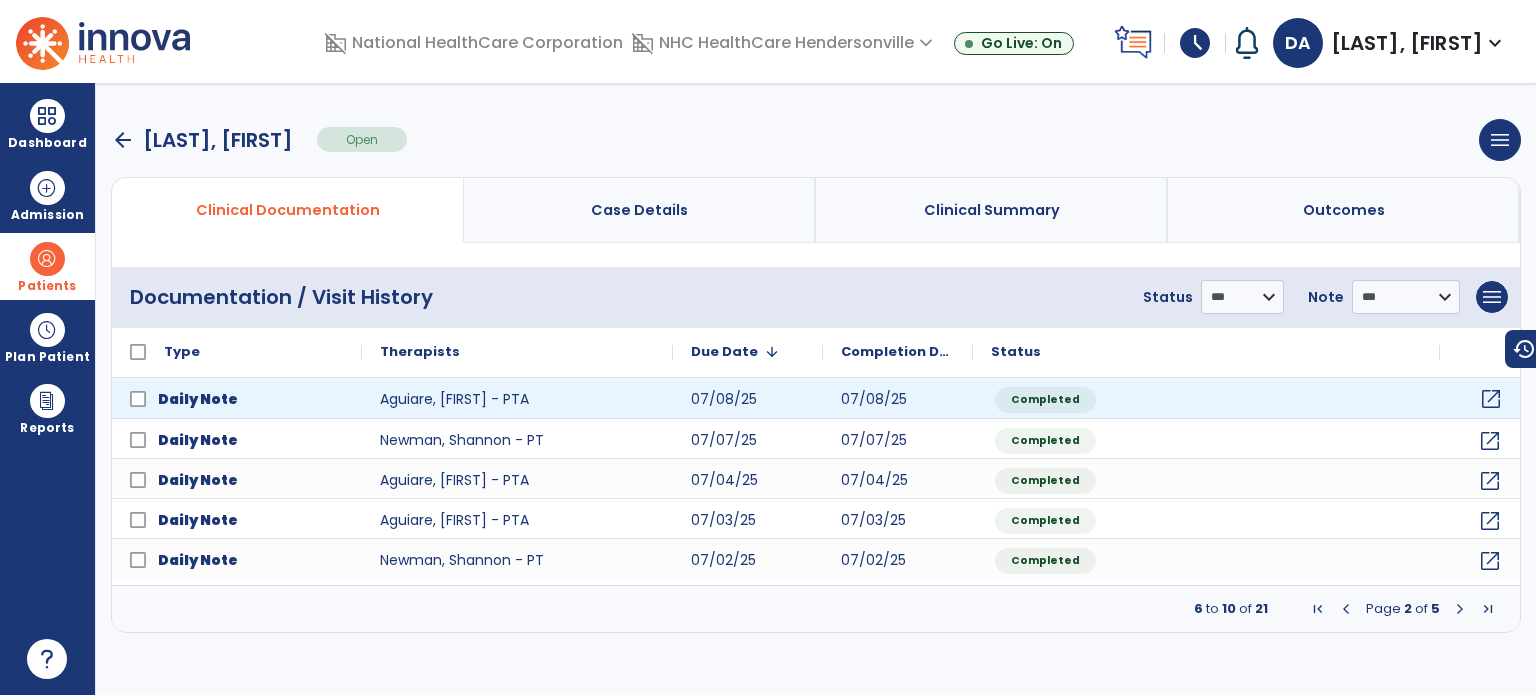click on "open_in_new" 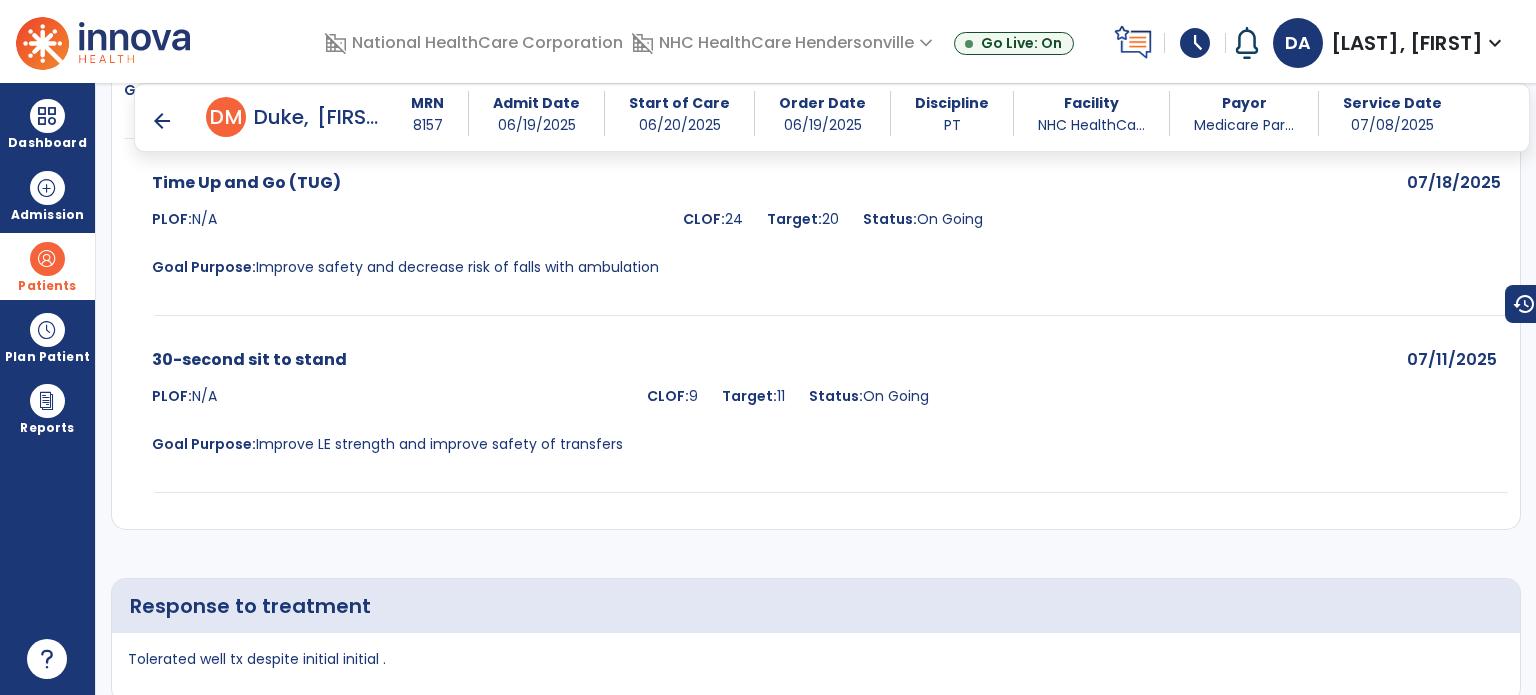 scroll, scrollTop: 2467, scrollLeft: 0, axis: vertical 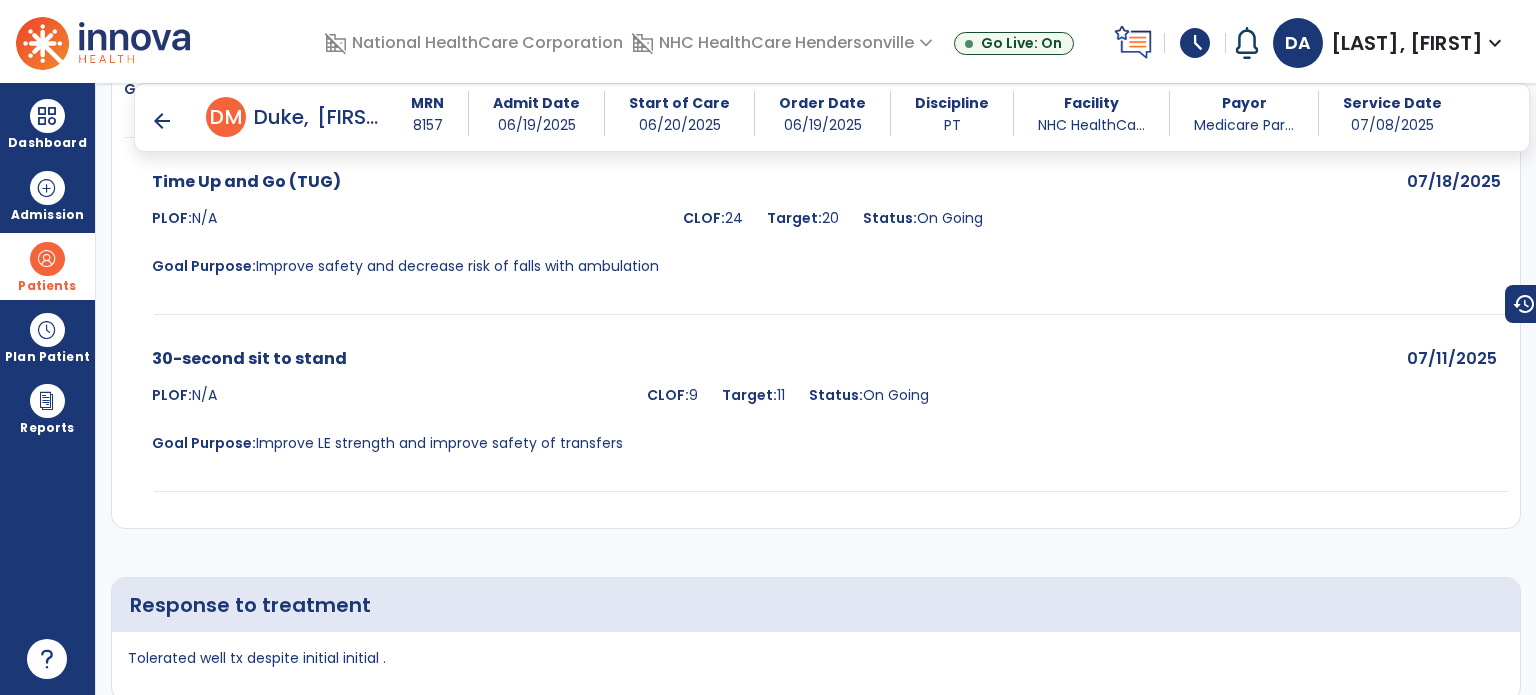 click on "arrow_back" at bounding box center [162, 121] 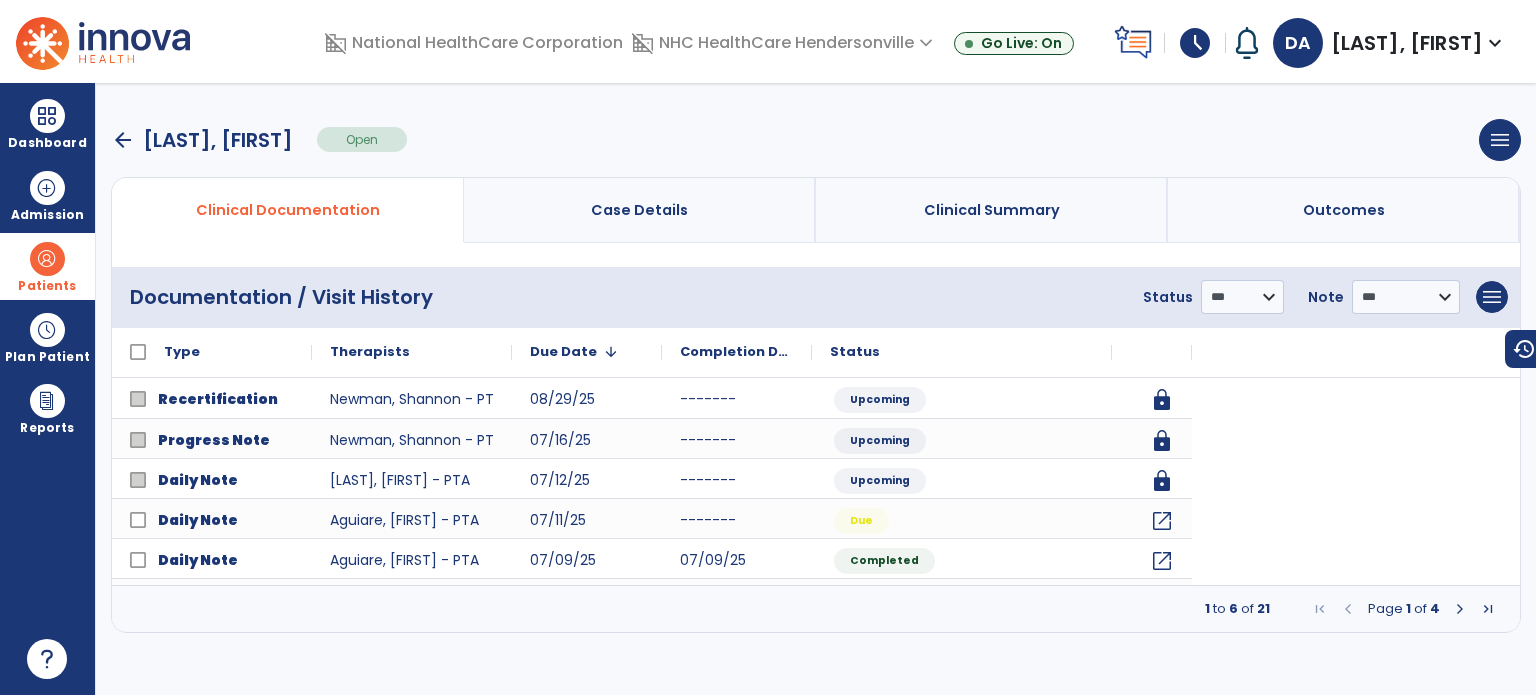 scroll, scrollTop: 0, scrollLeft: 0, axis: both 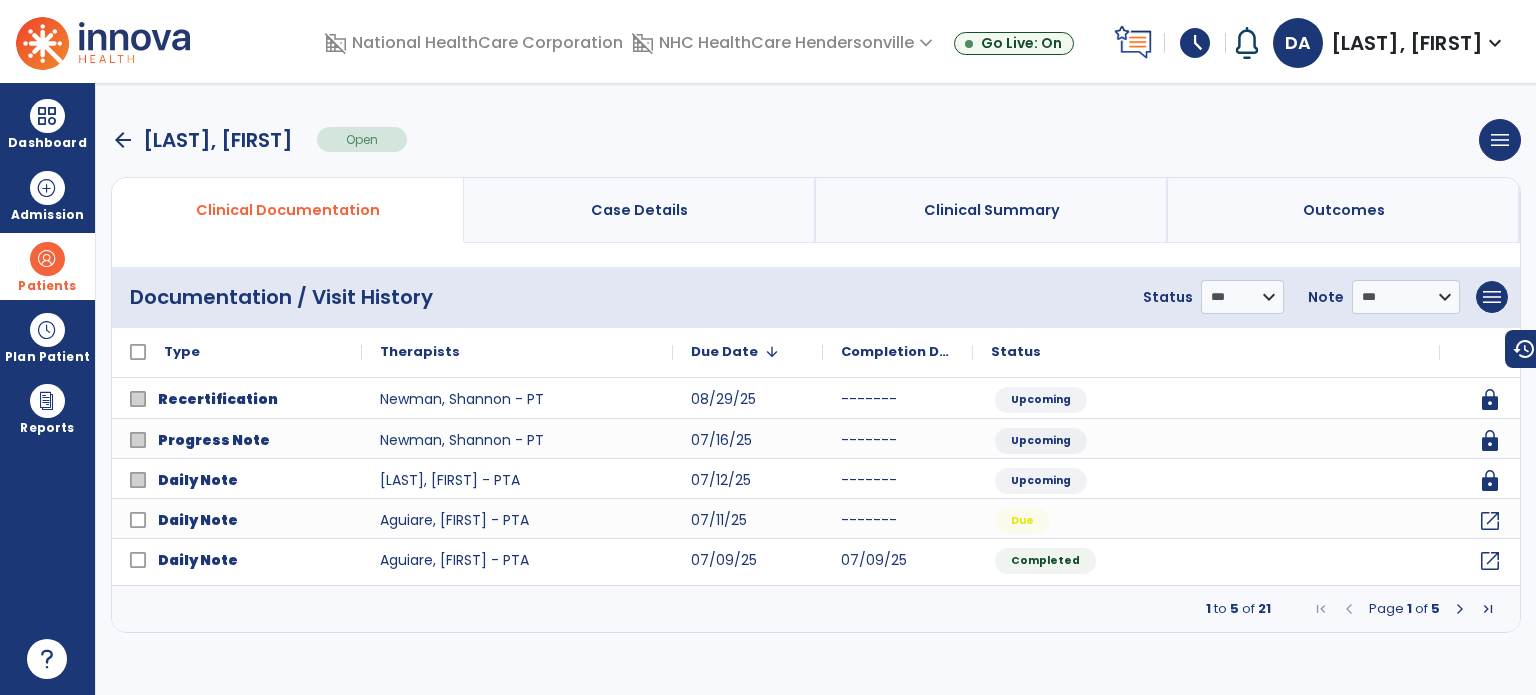 click on "arrow_back" at bounding box center [123, 140] 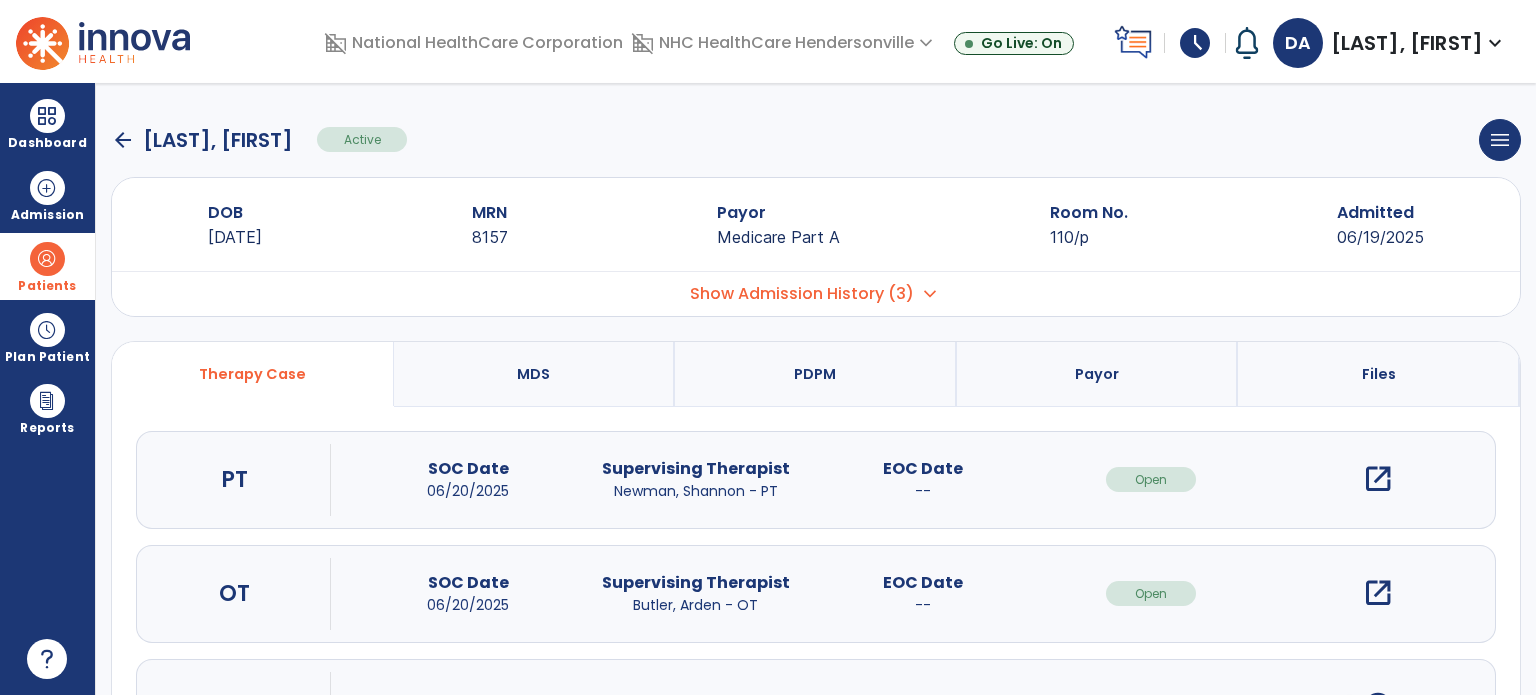 click on "arrow_back" 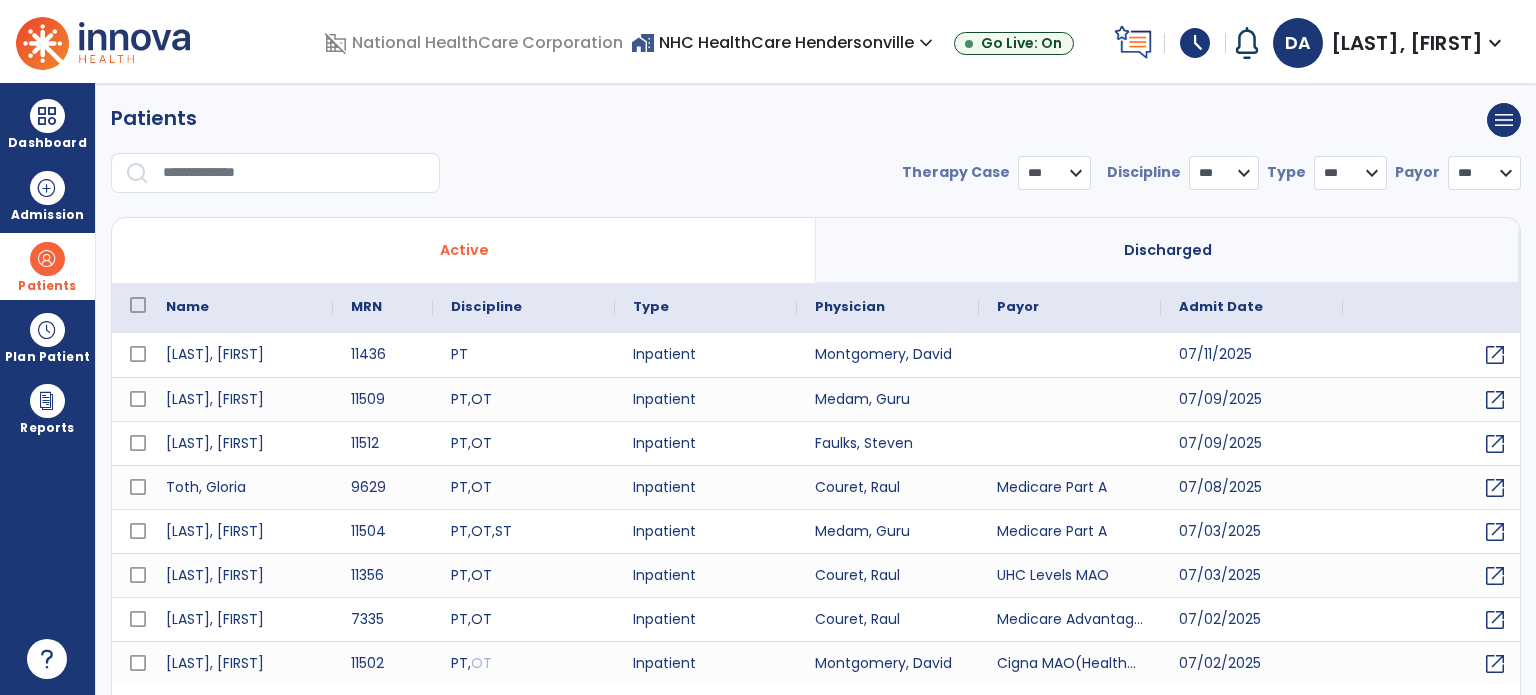 select on "***" 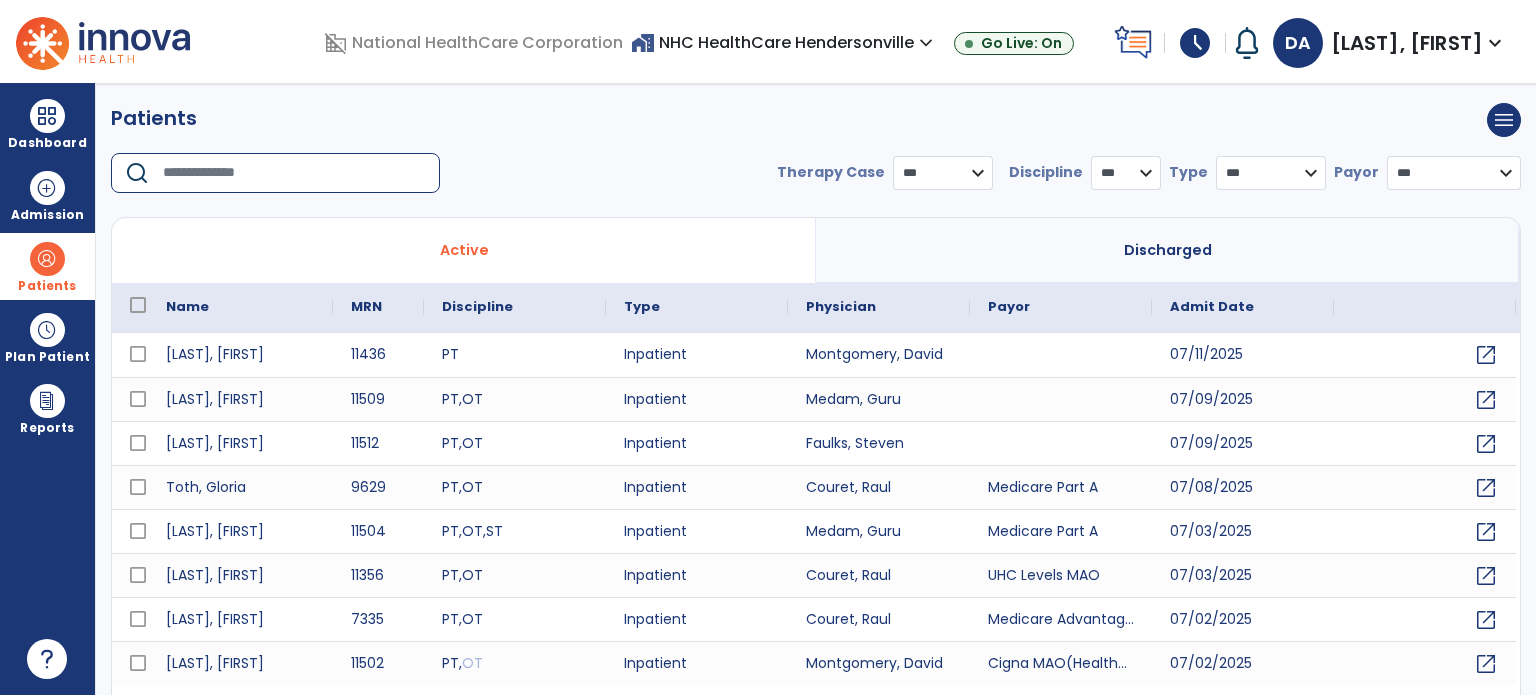 click at bounding box center [294, 173] 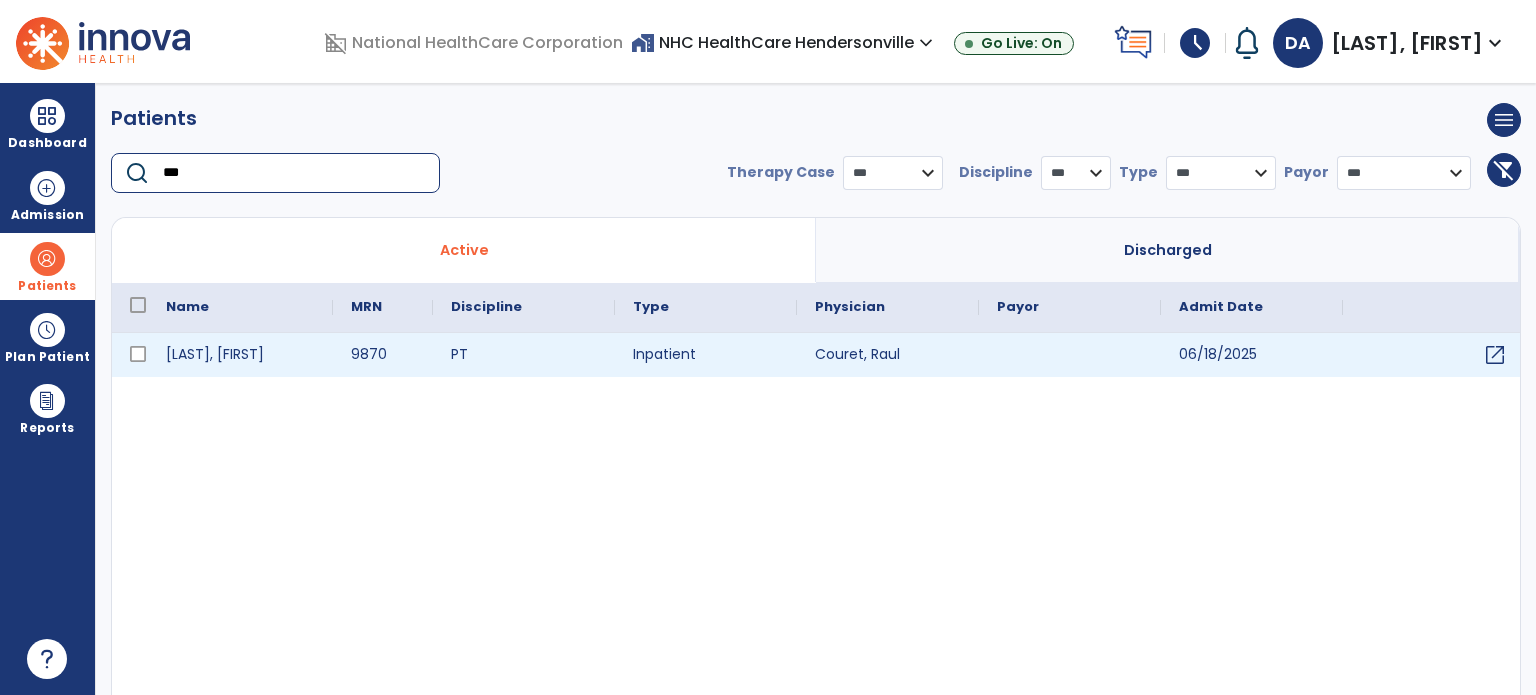 type on "***" 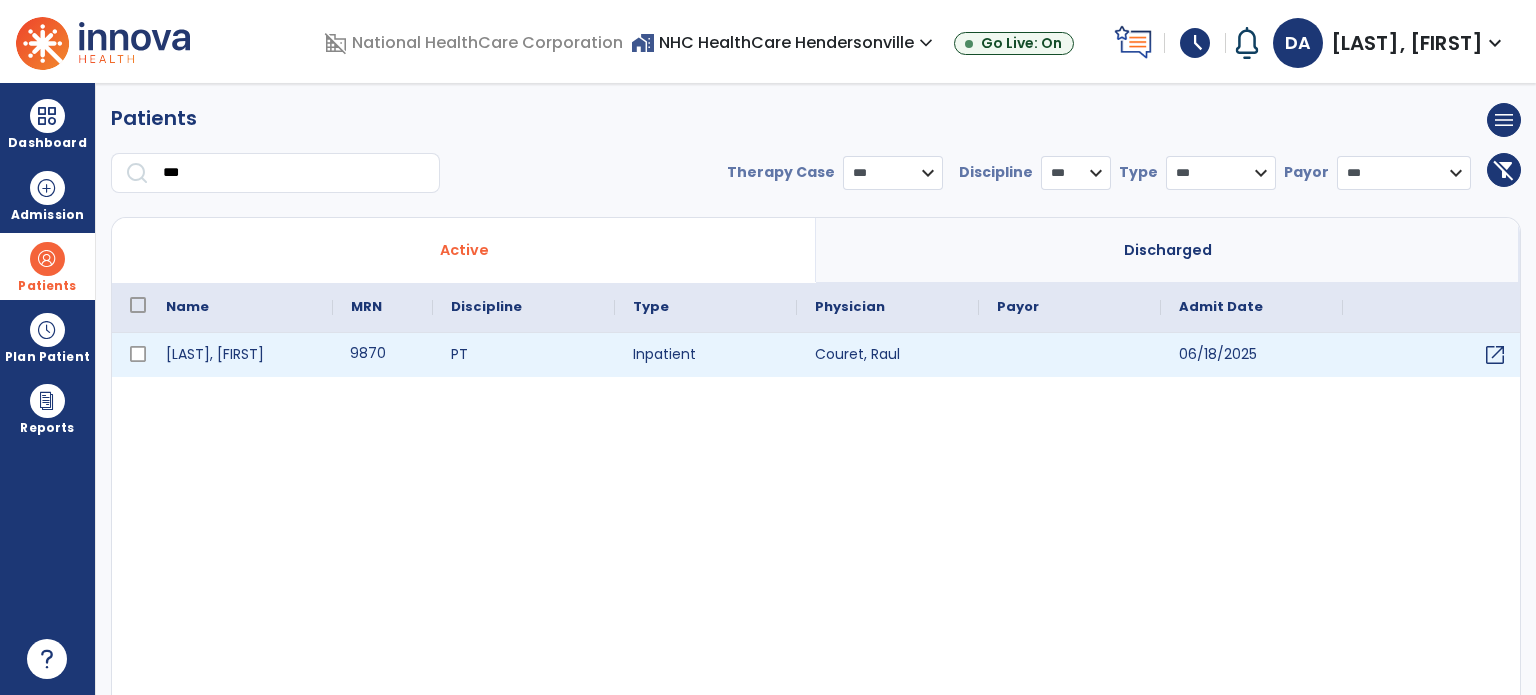 click on "9870" at bounding box center [383, 355] 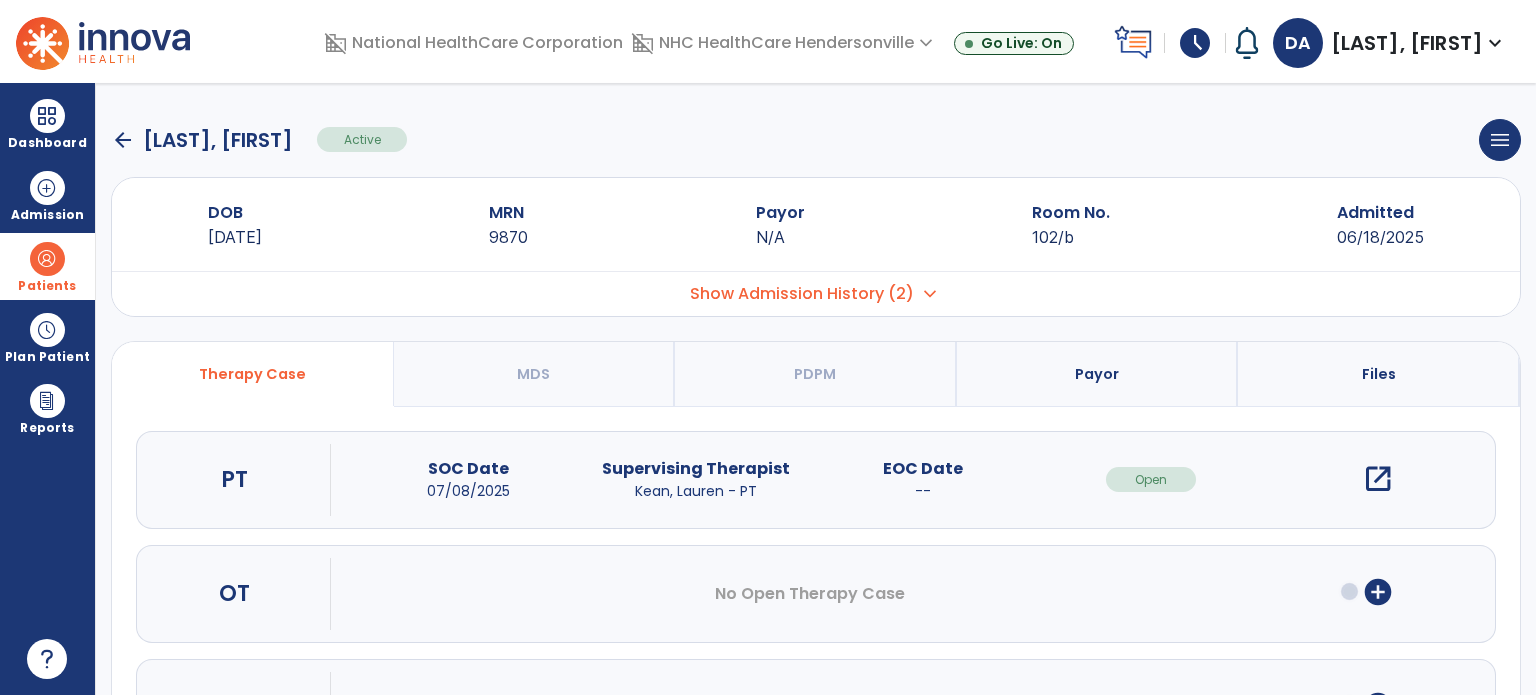click on "open_in_new" at bounding box center [1378, 479] 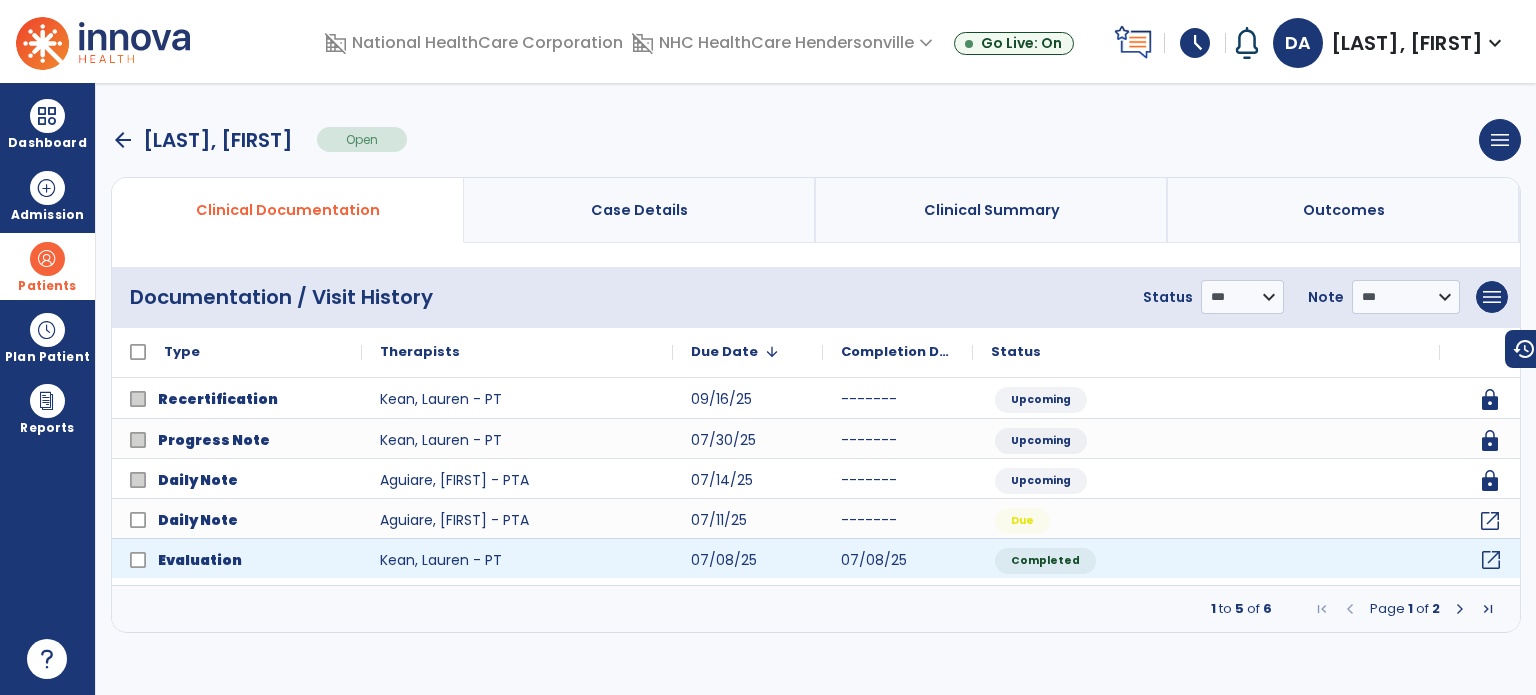 click on "open_in_new" 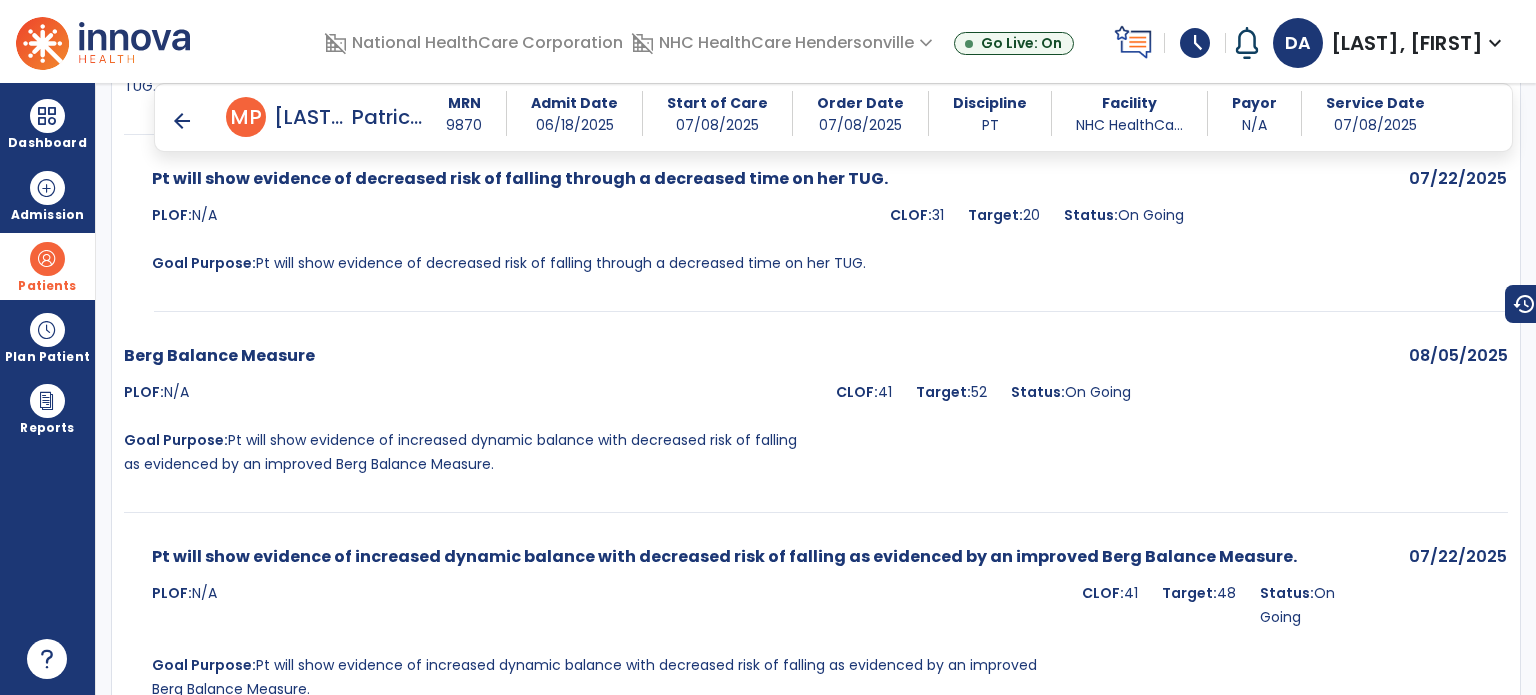 scroll, scrollTop: 4436, scrollLeft: 0, axis: vertical 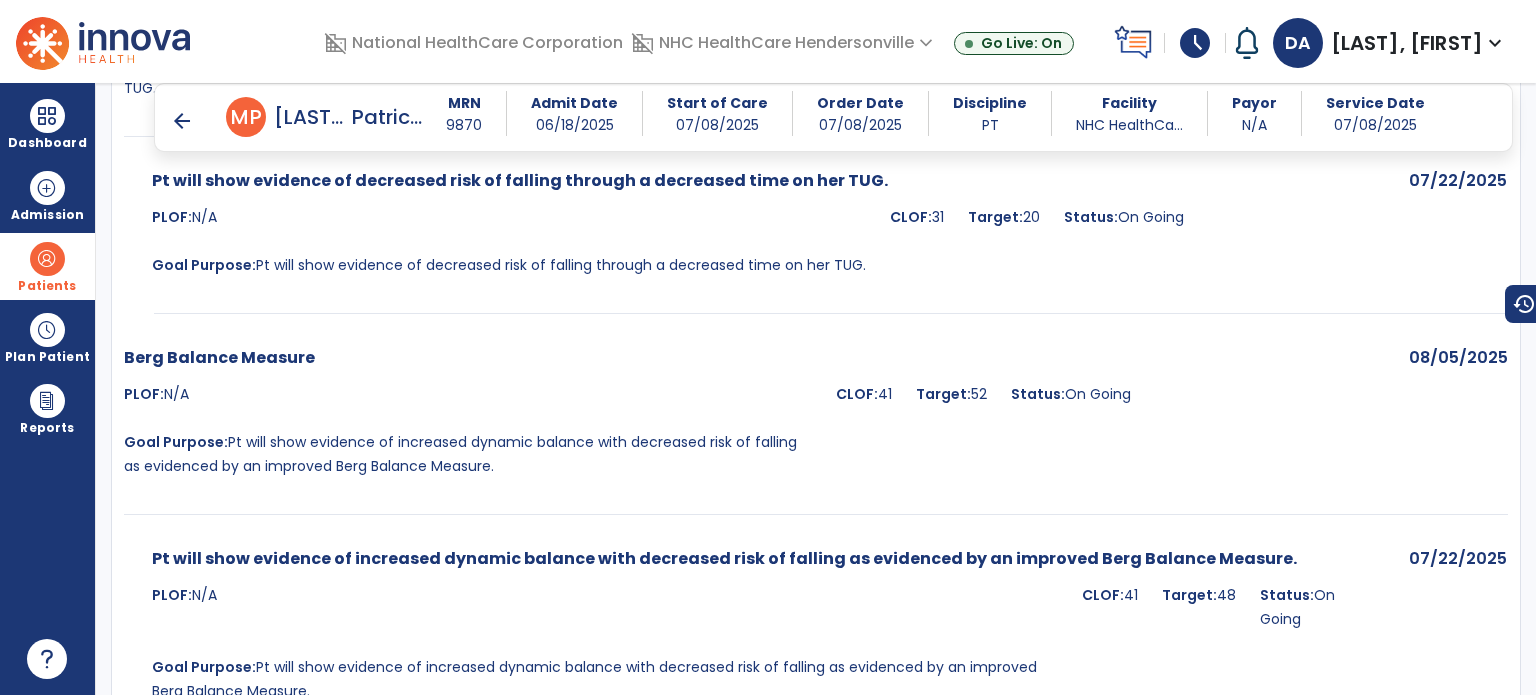click on "07/22/2025" at bounding box center [1458, 631] 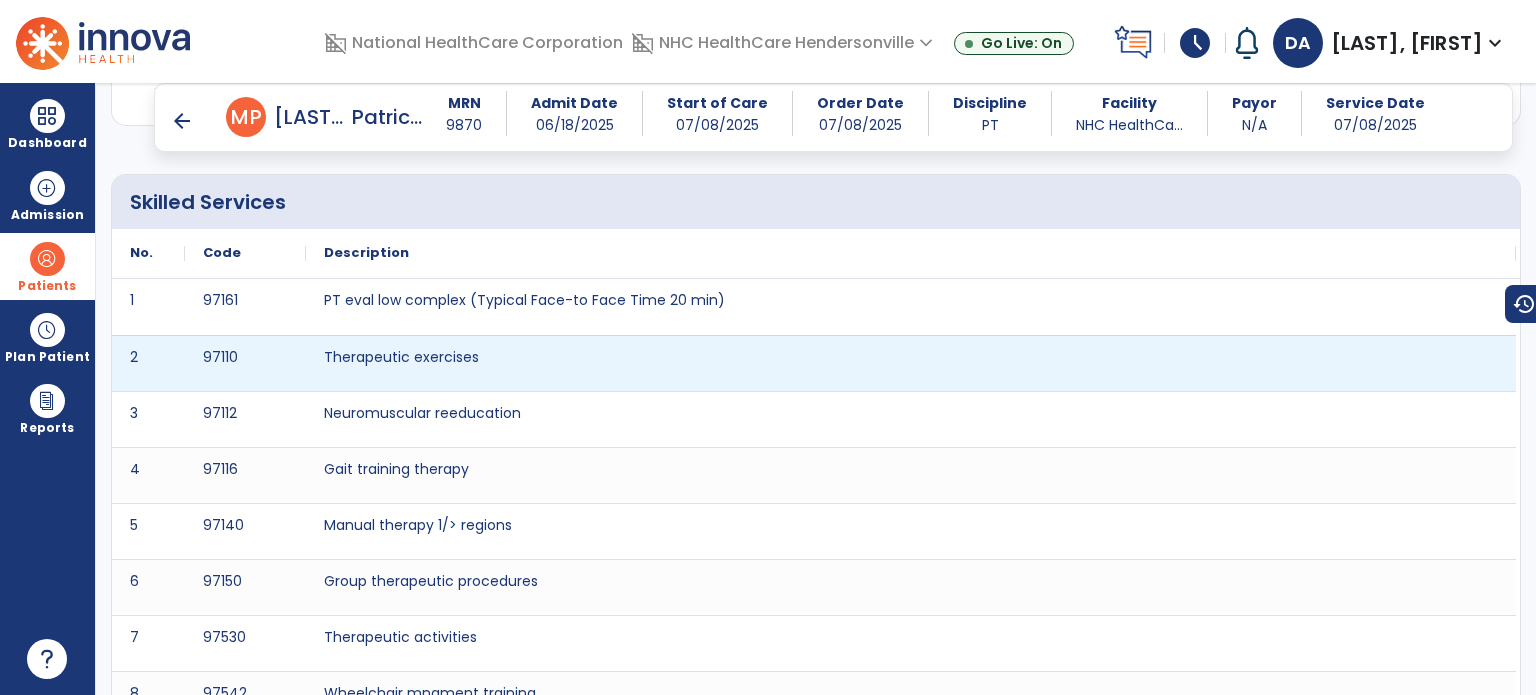 scroll, scrollTop: 5094, scrollLeft: 0, axis: vertical 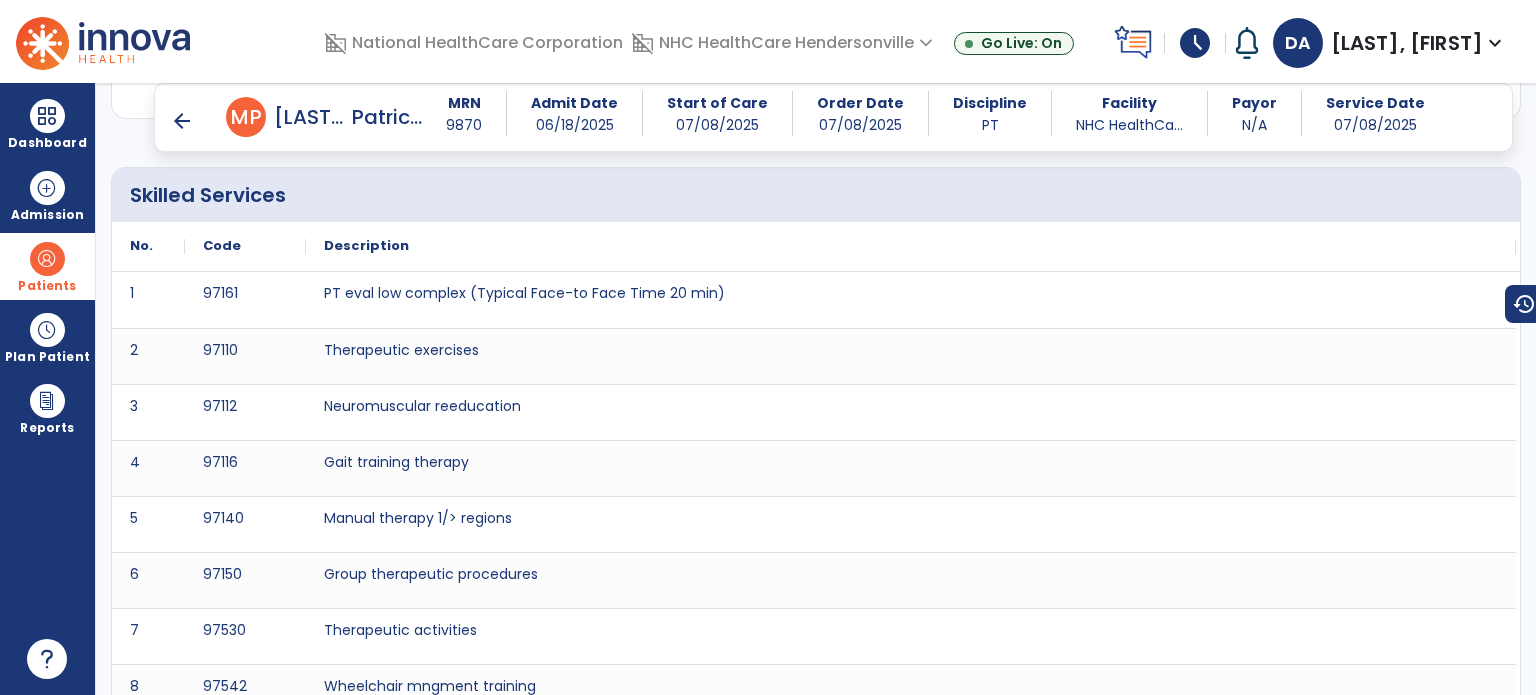 click on "arrow_back" at bounding box center [182, 121] 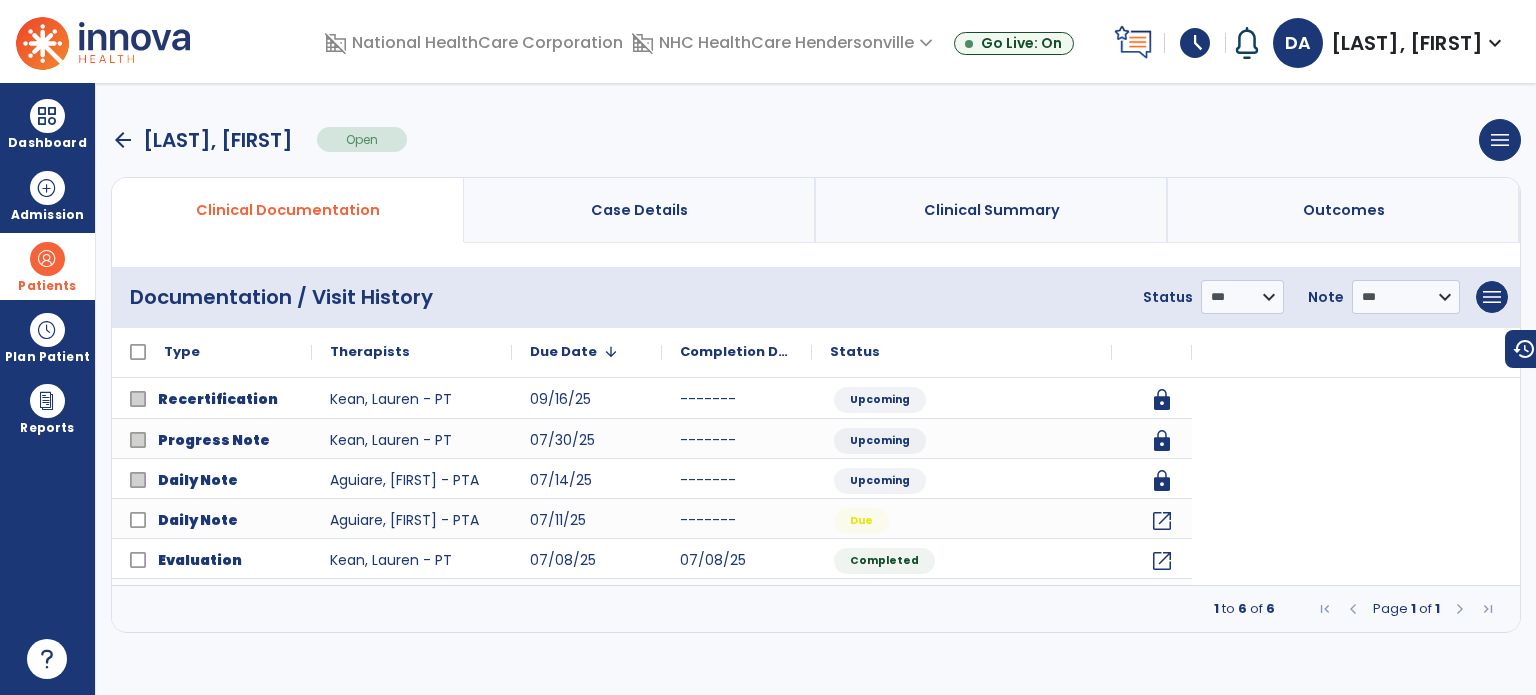 scroll, scrollTop: 0, scrollLeft: 0, axis: both 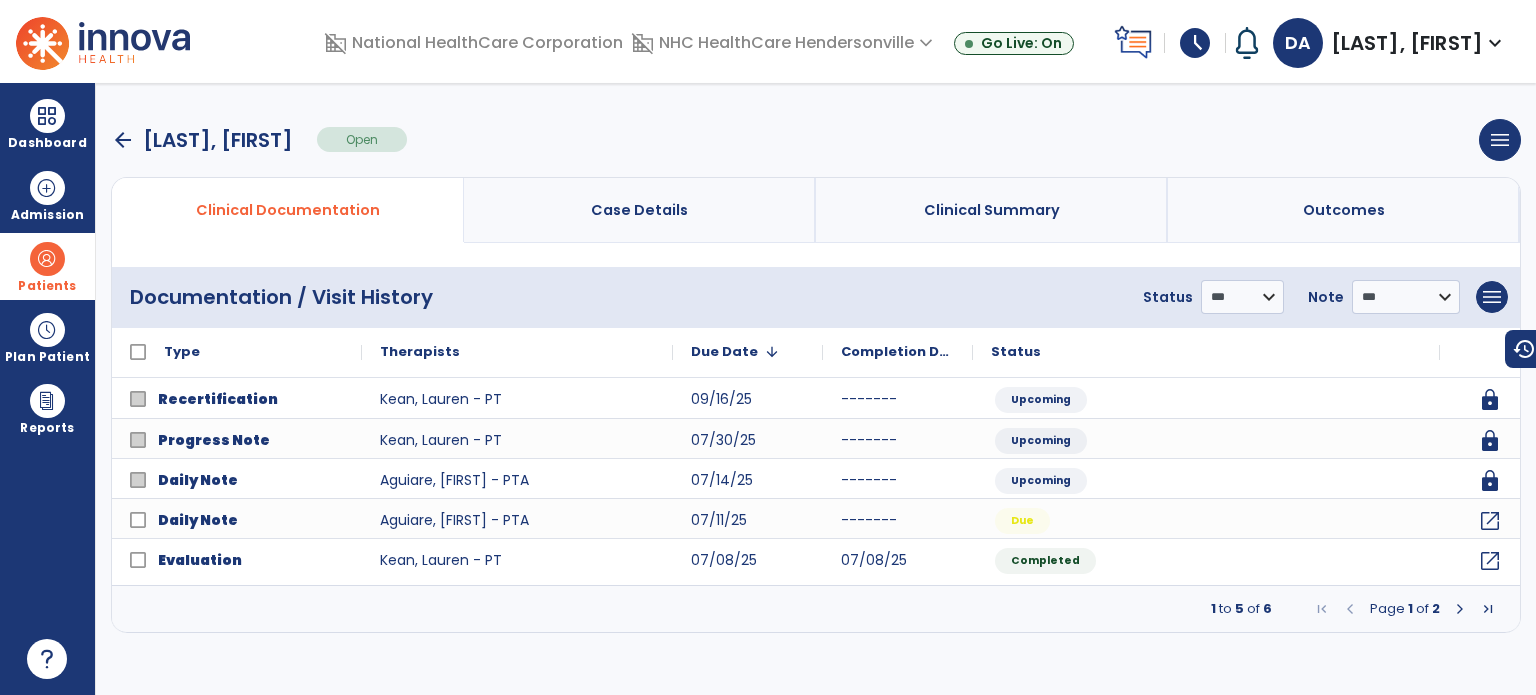 click on "arrow_back" at bounding box center (123, 140) 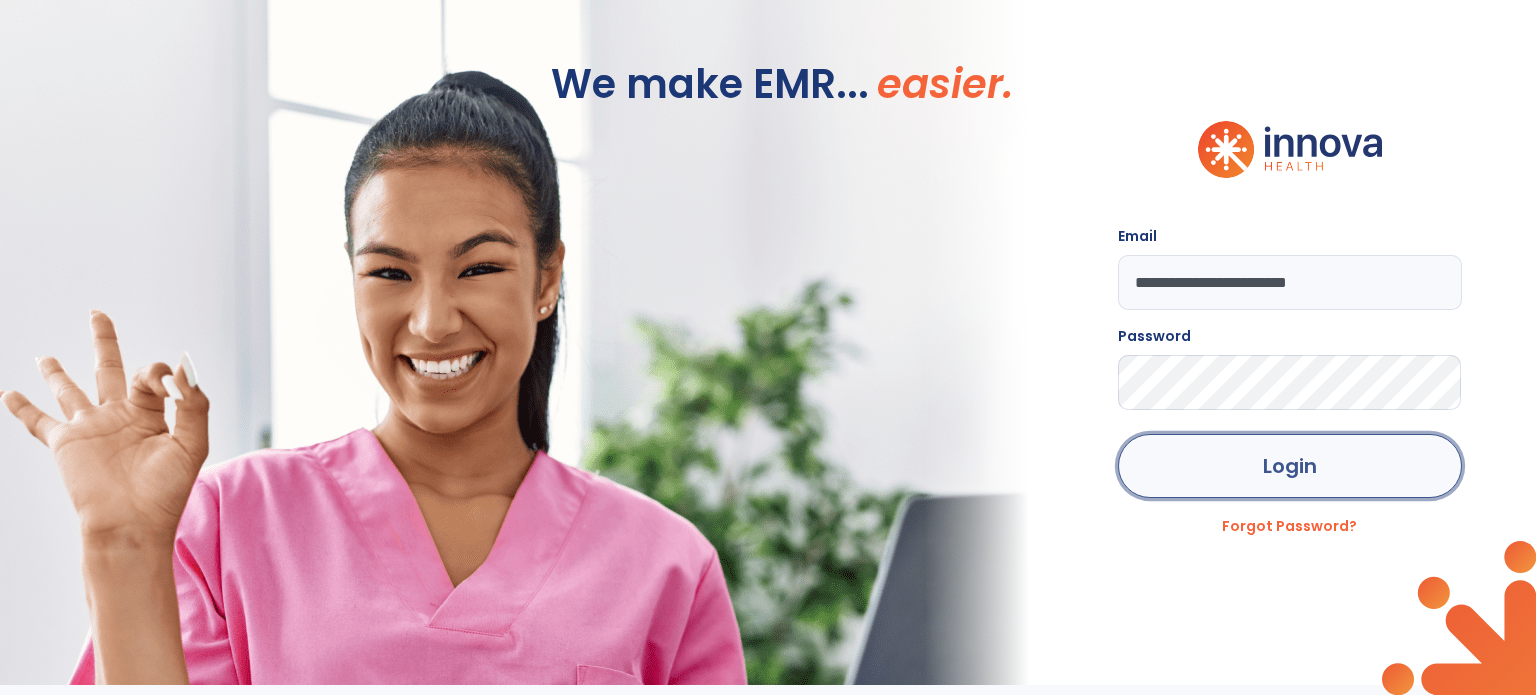 click on "Login" 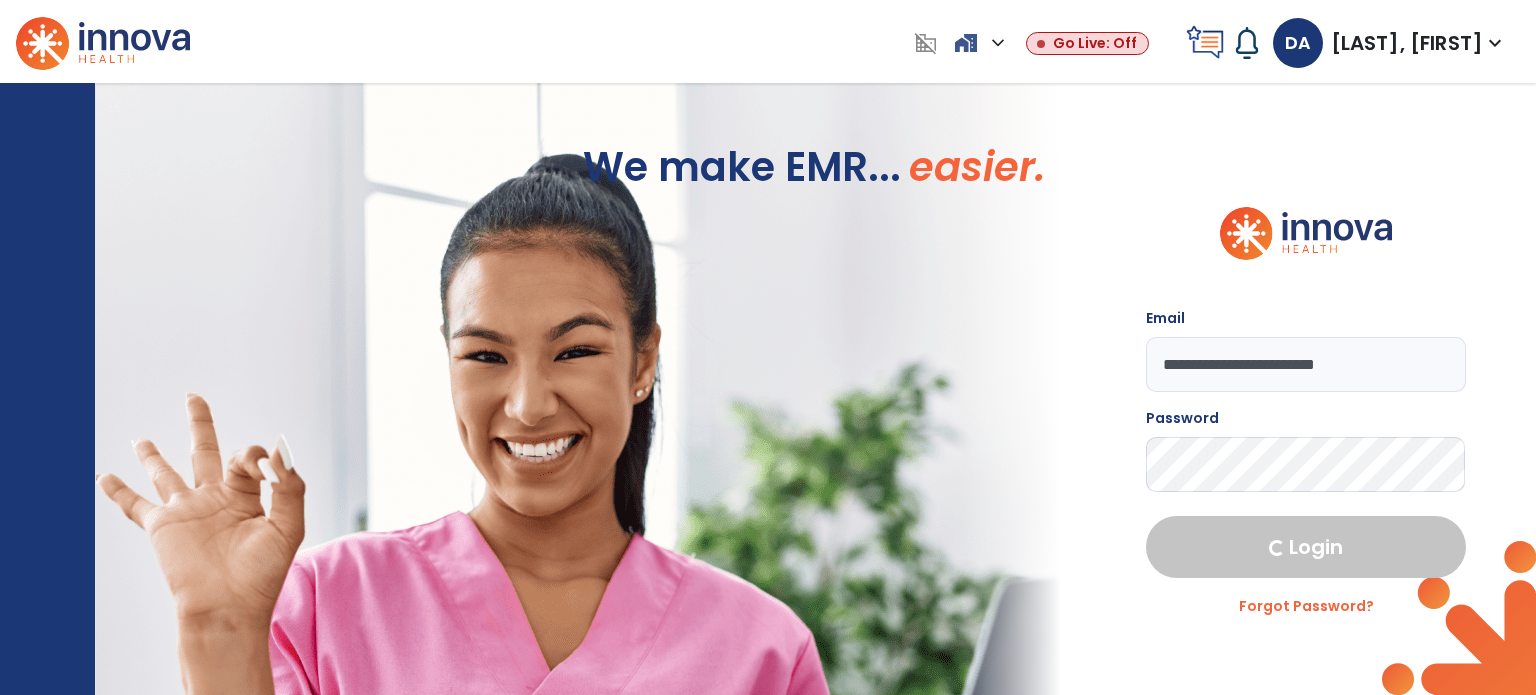 select on "****" 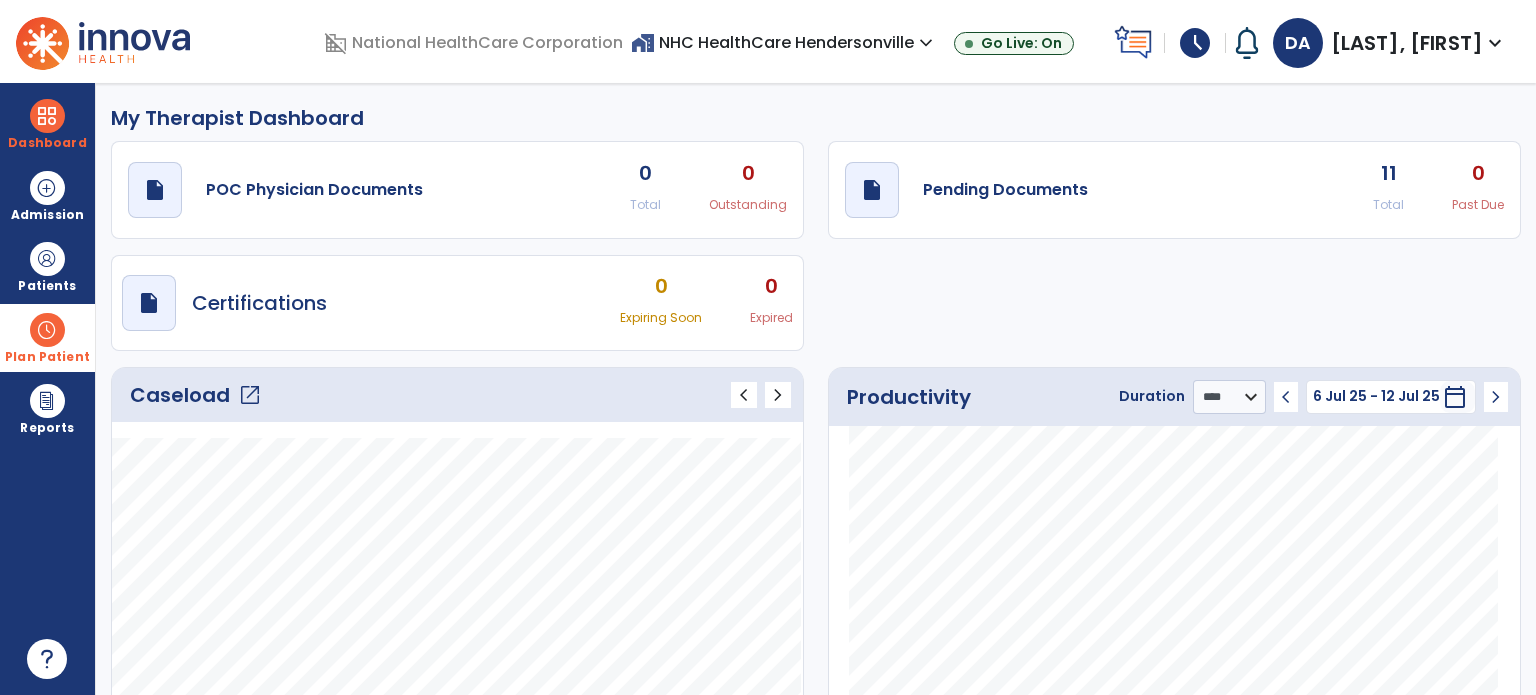 click at bounding box center [47, 330] 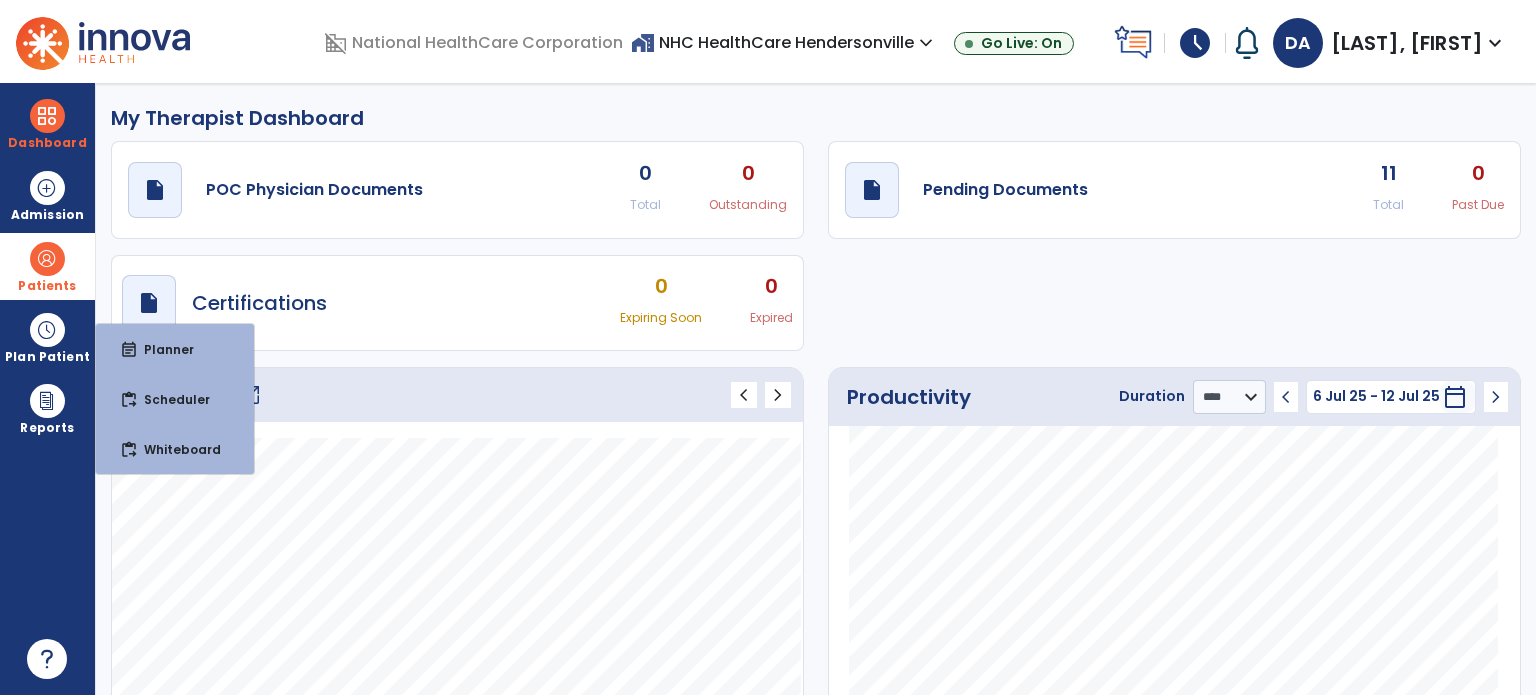 click at bounding box center [47, 259] 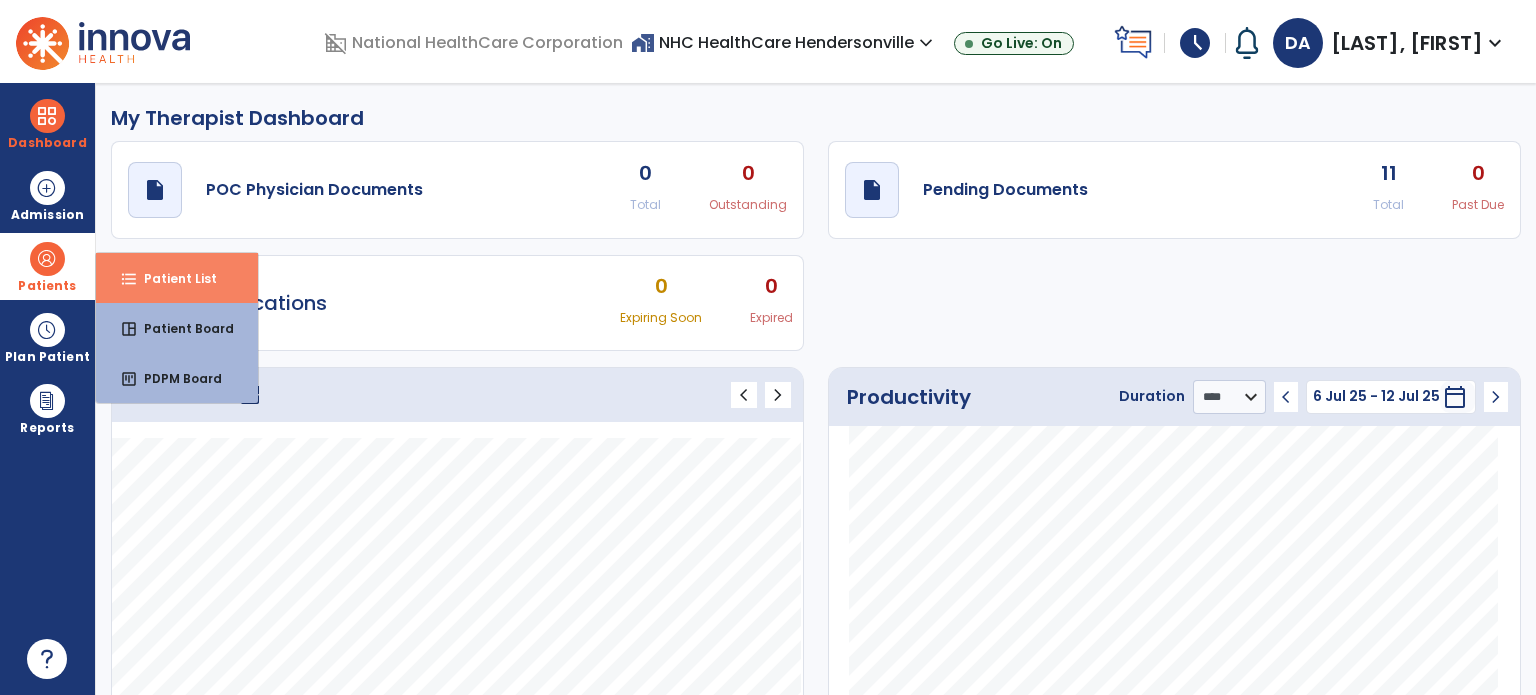 click on "Patient List" at bounding box center [172, 278] 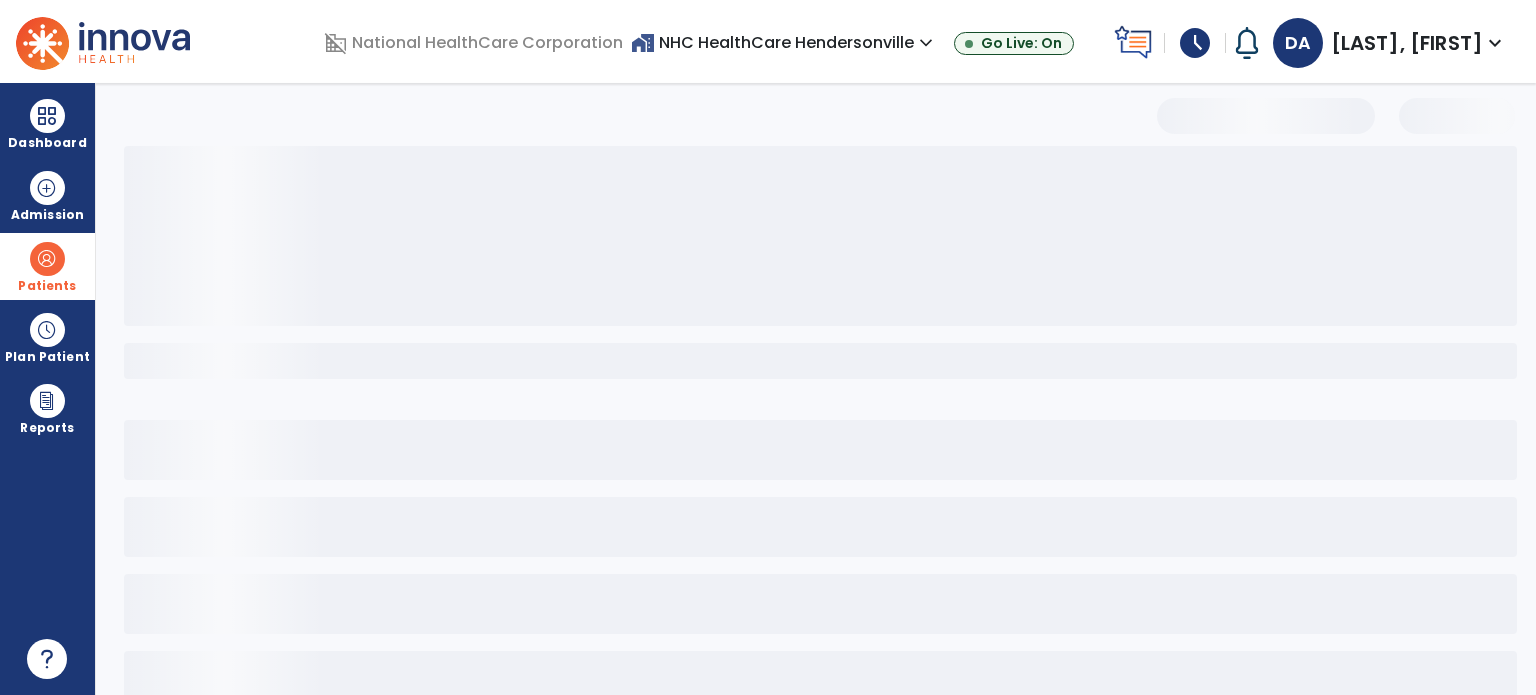 select on "***" 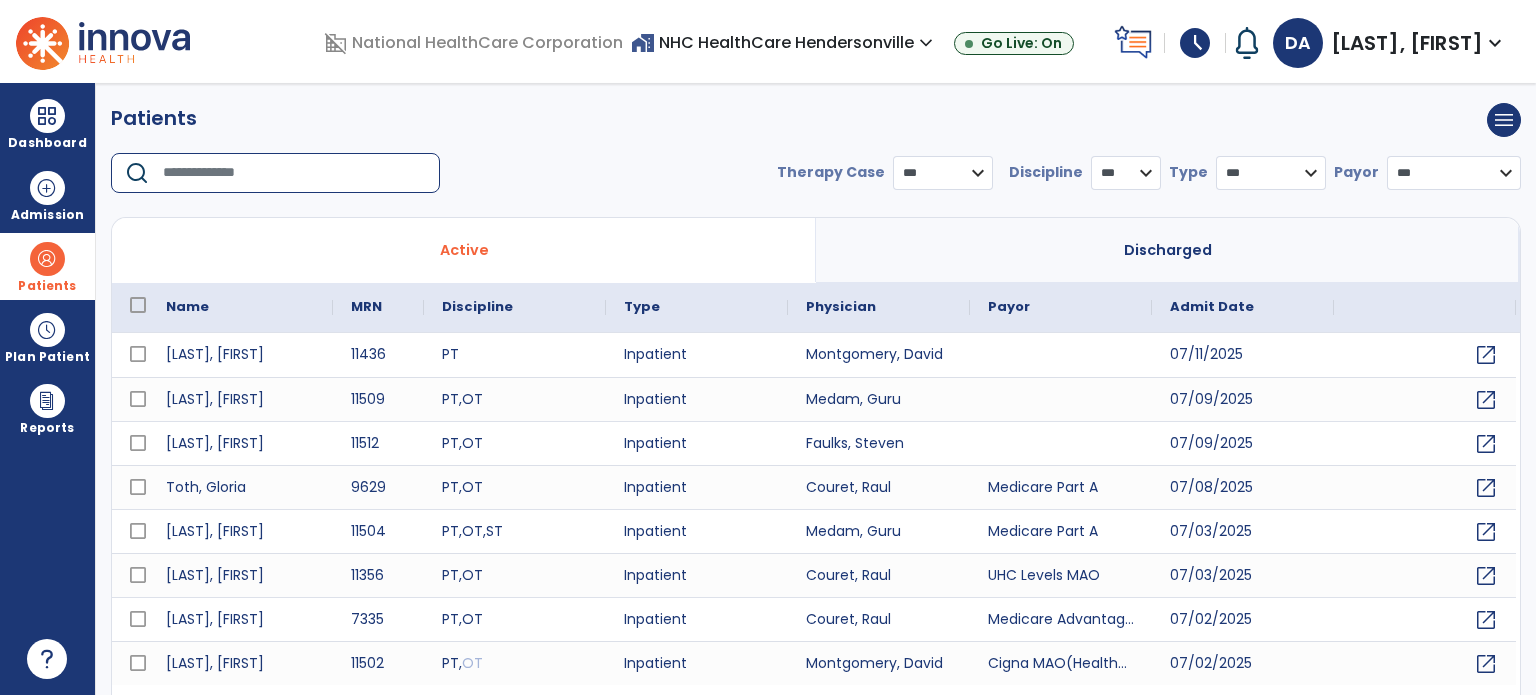 click at bounding box center (294, 173) 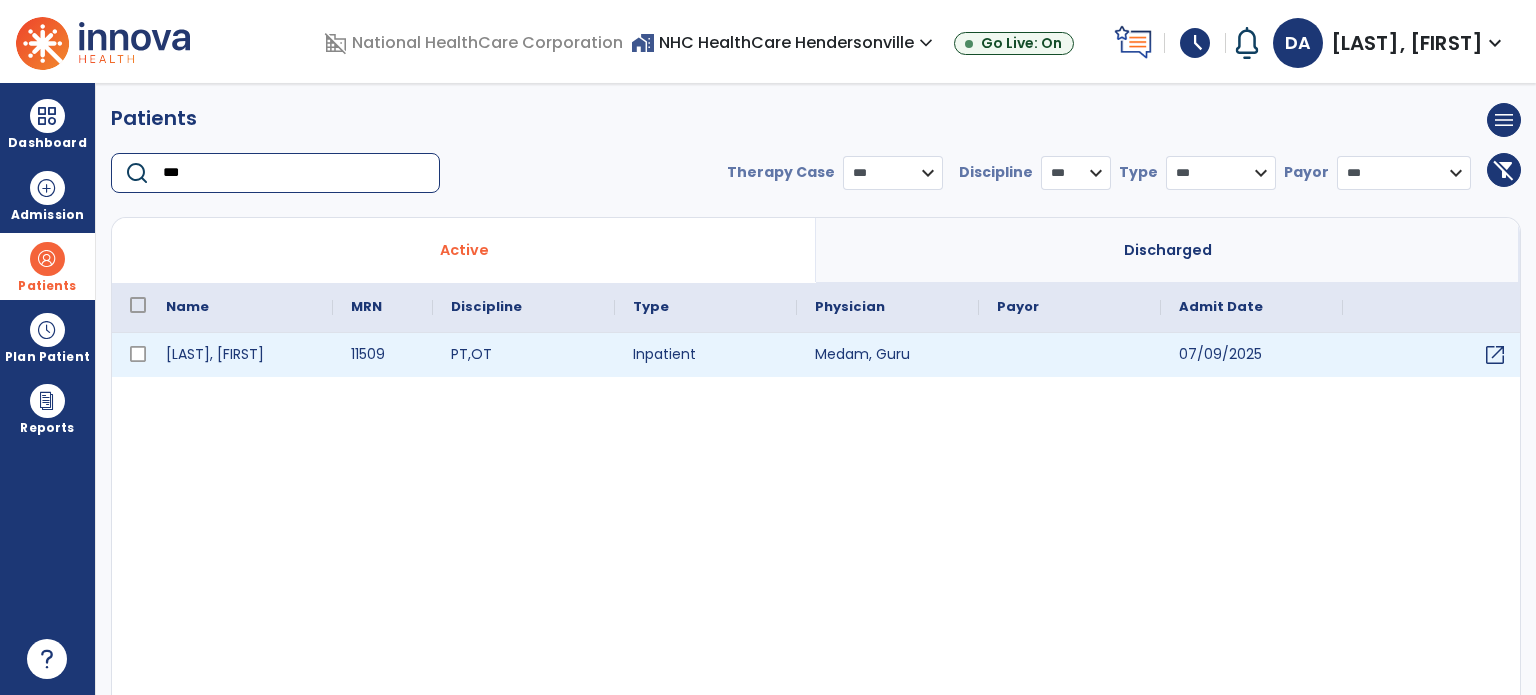 type on "***" 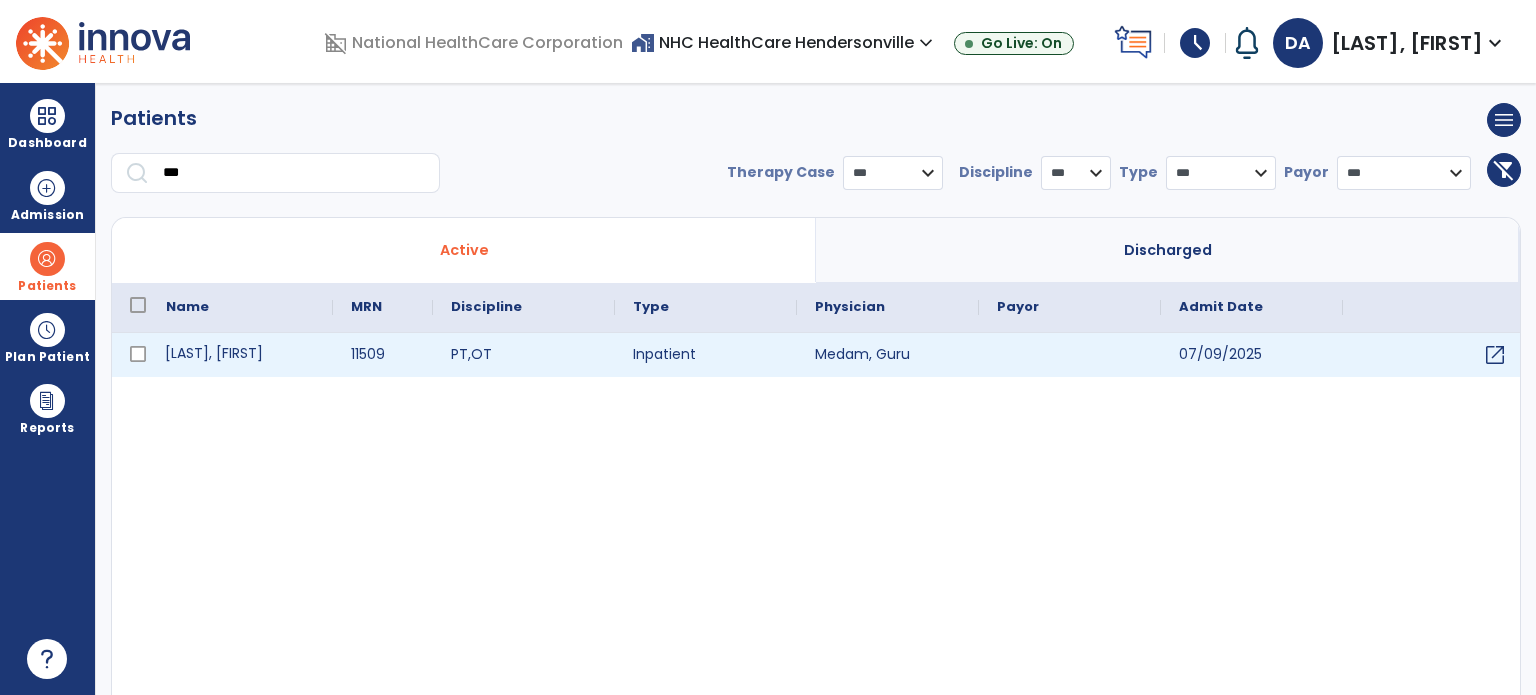 click on "[LAST], [FIRST]" at bounding box center (240, 355) 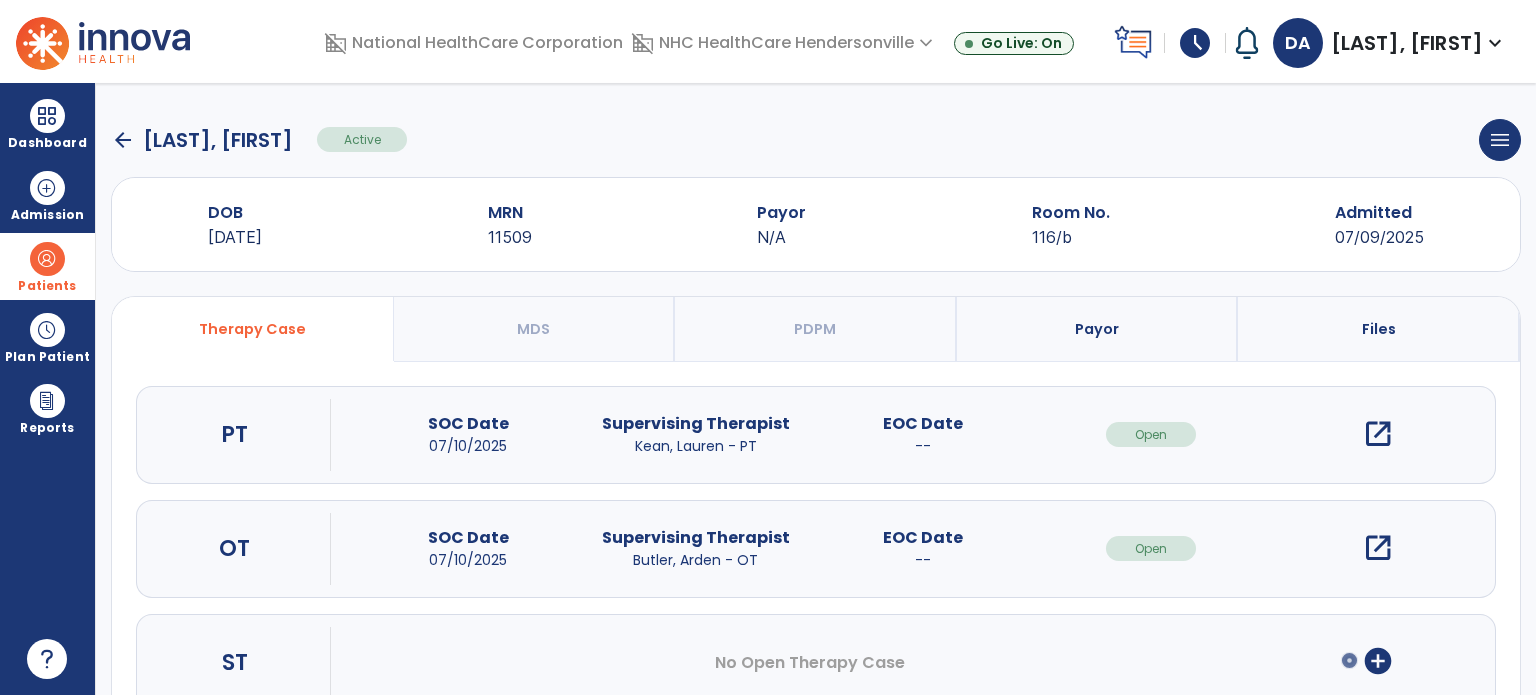 click on "open_in_new" at bounding box center (1378, 434) 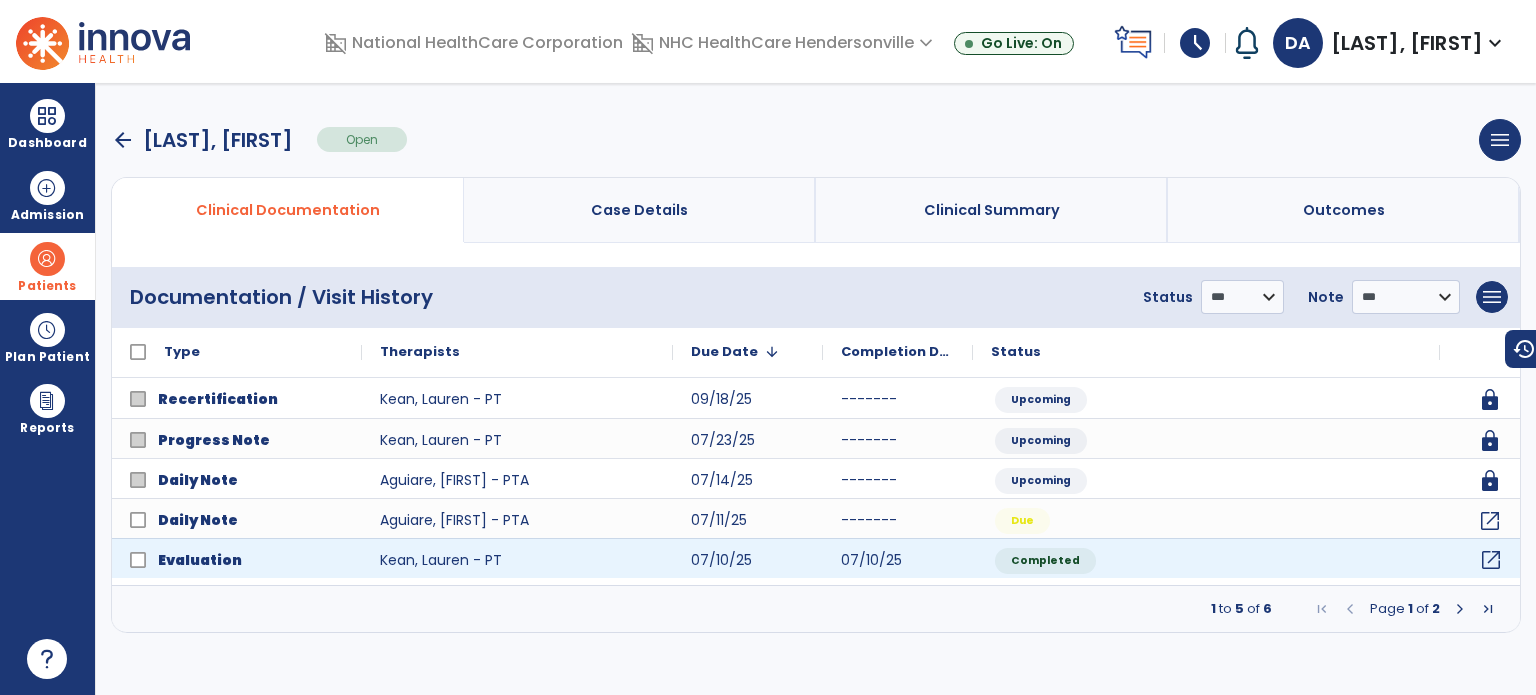 click on "open_in_new" 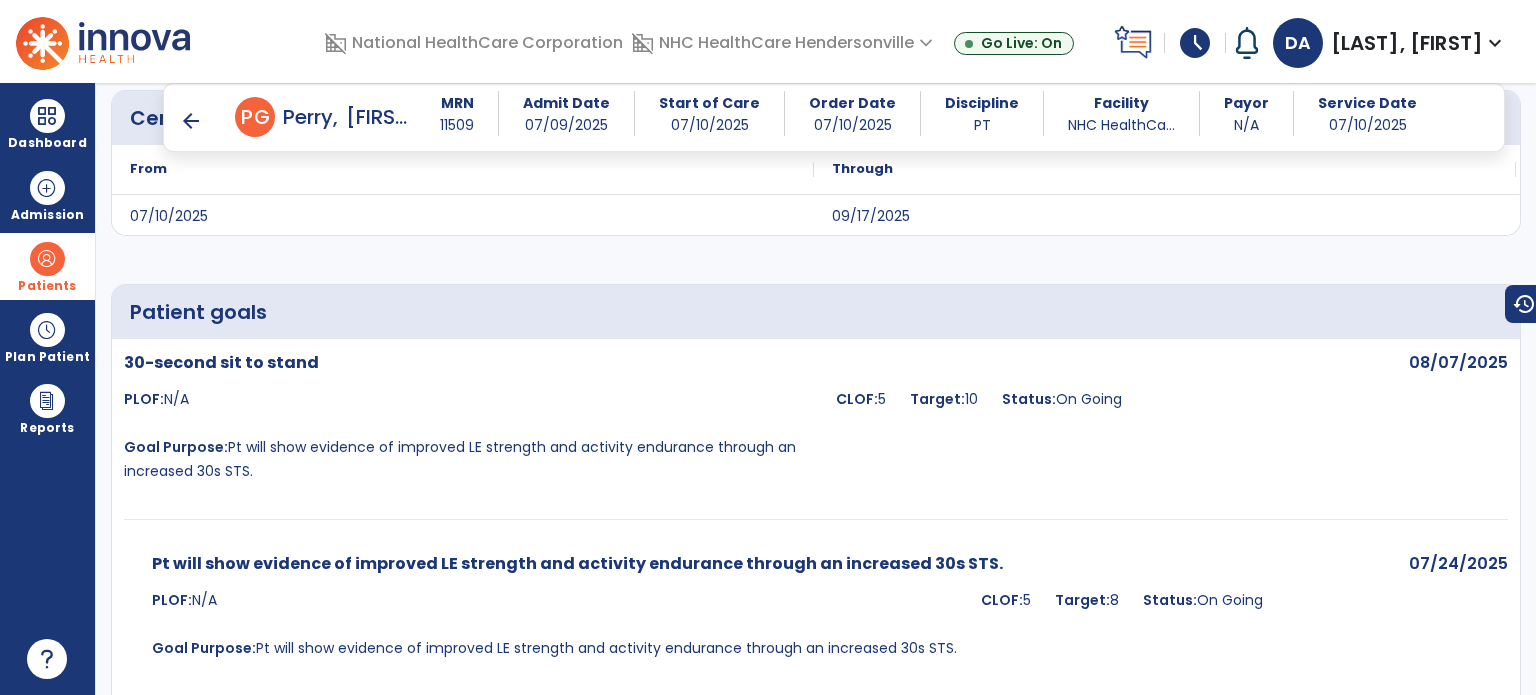 scroll, scrollTop: 3672, scrollLeft: 0, axis: vertical 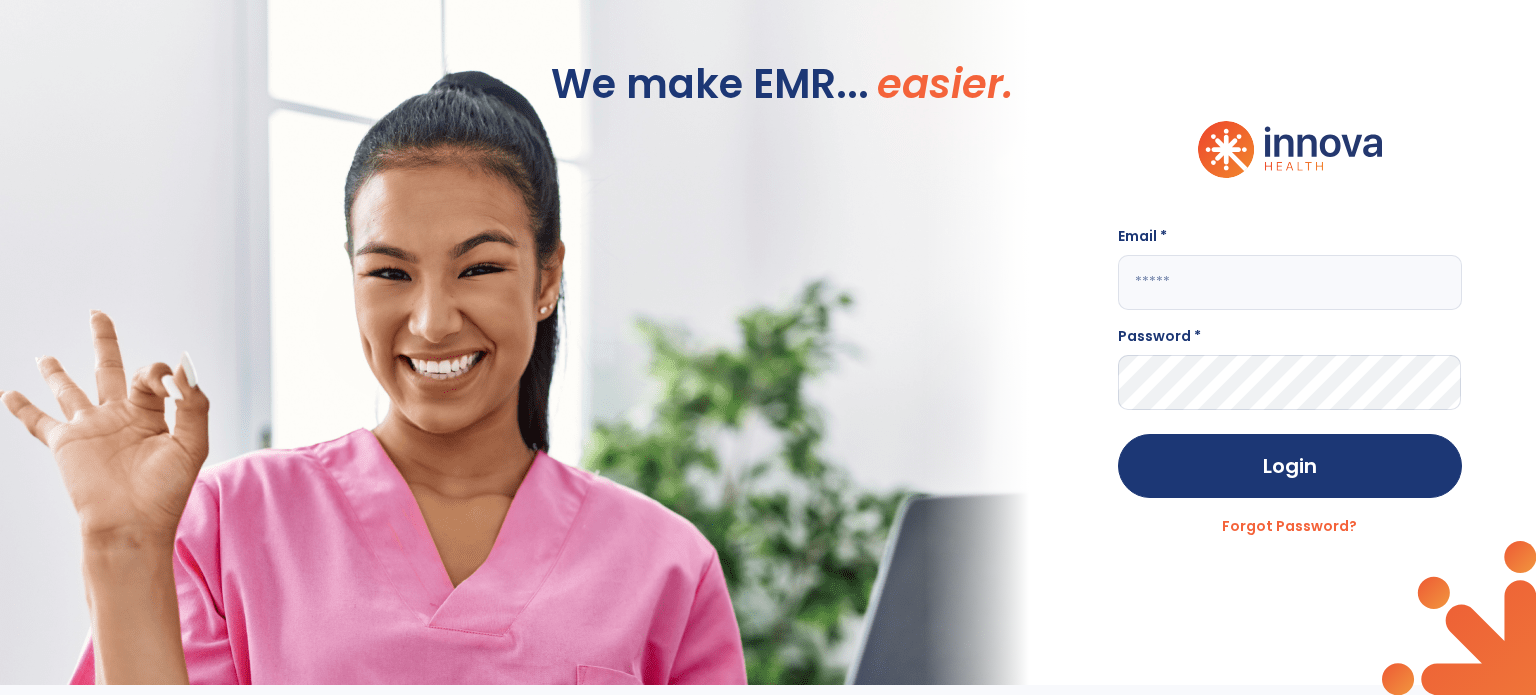 type on "**********" 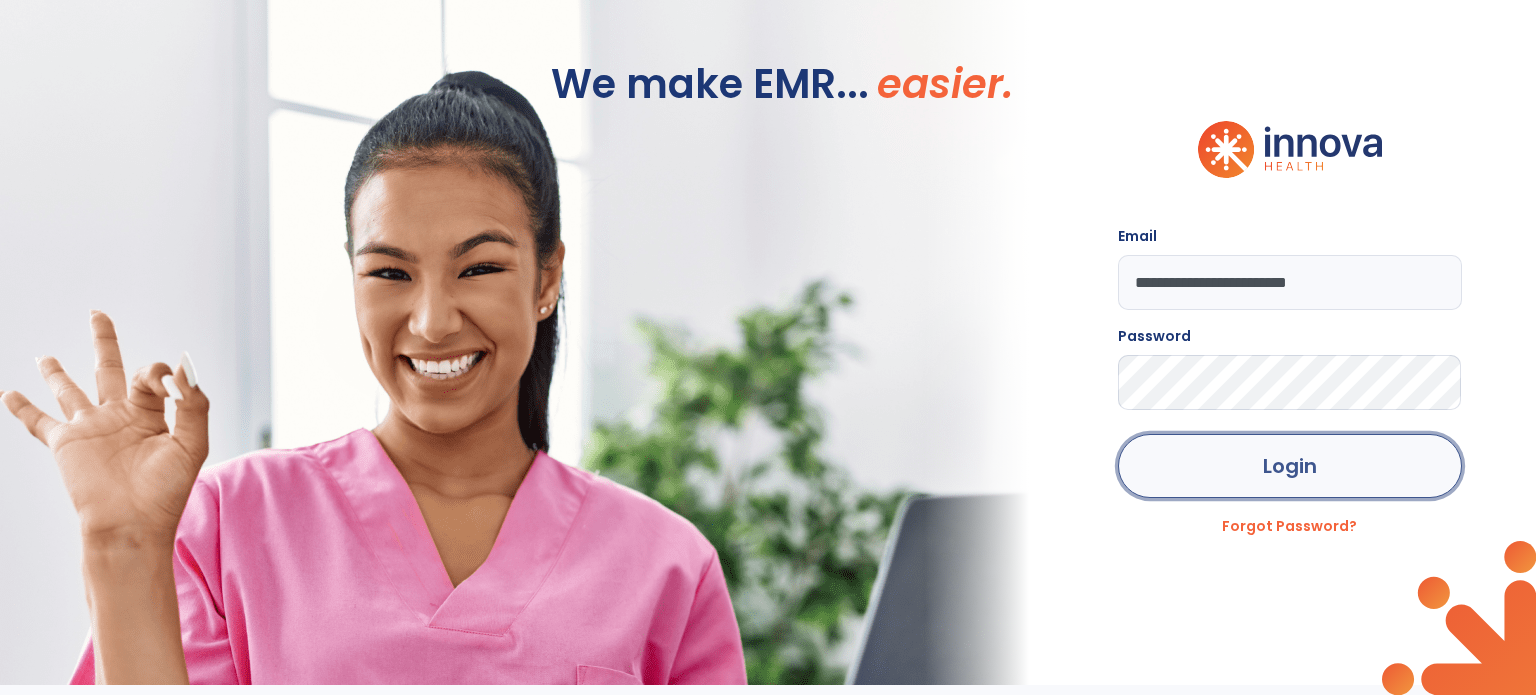click on "Login" 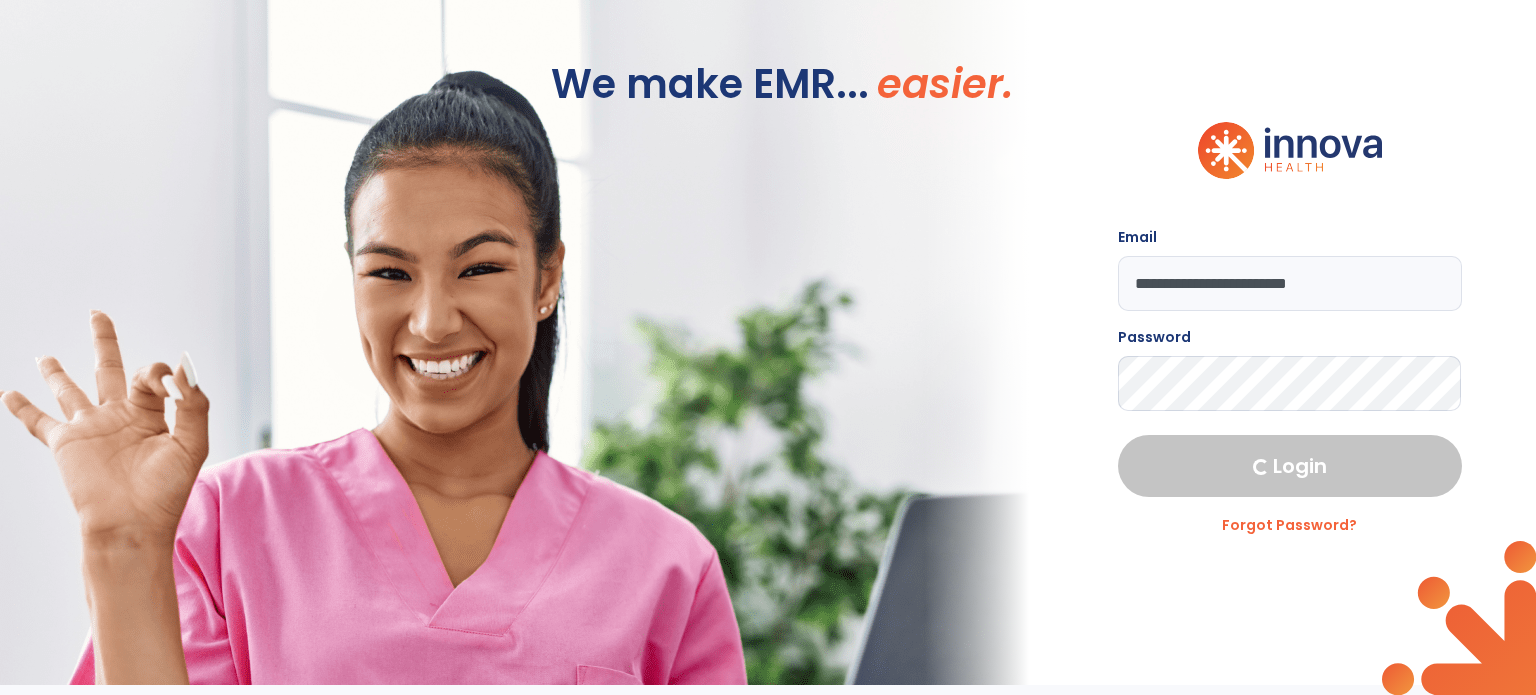 select on "****" 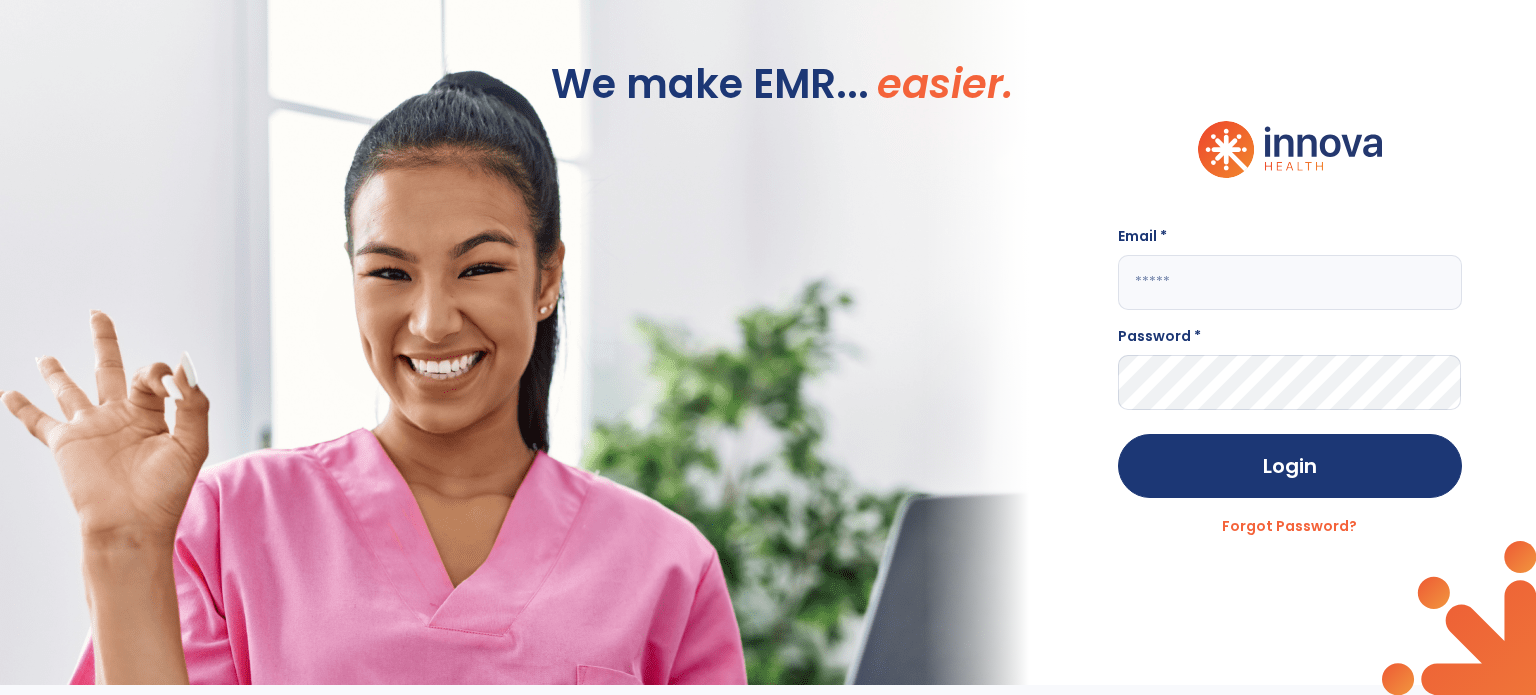 type on "**********" 